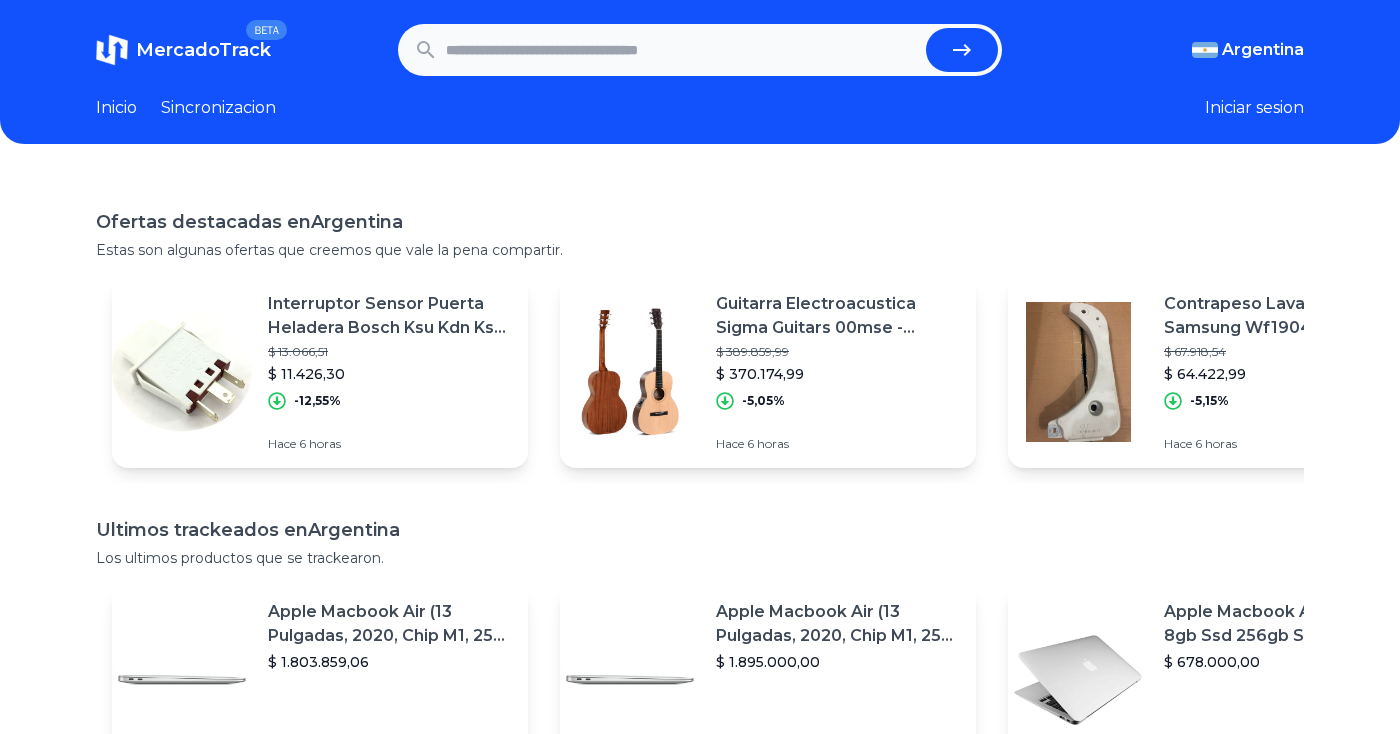 scroll, scrollTop: 0, scrollLeft: 0, axis: both 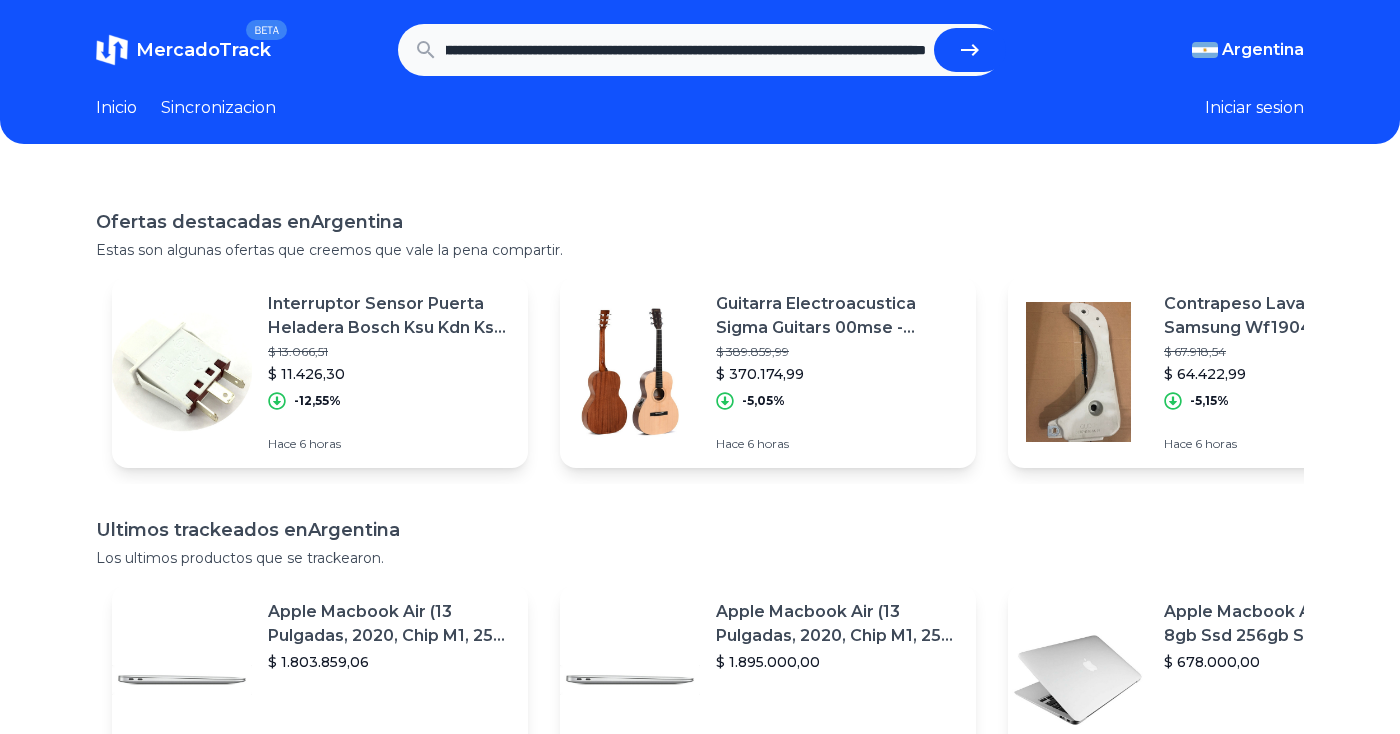 type on "**********" 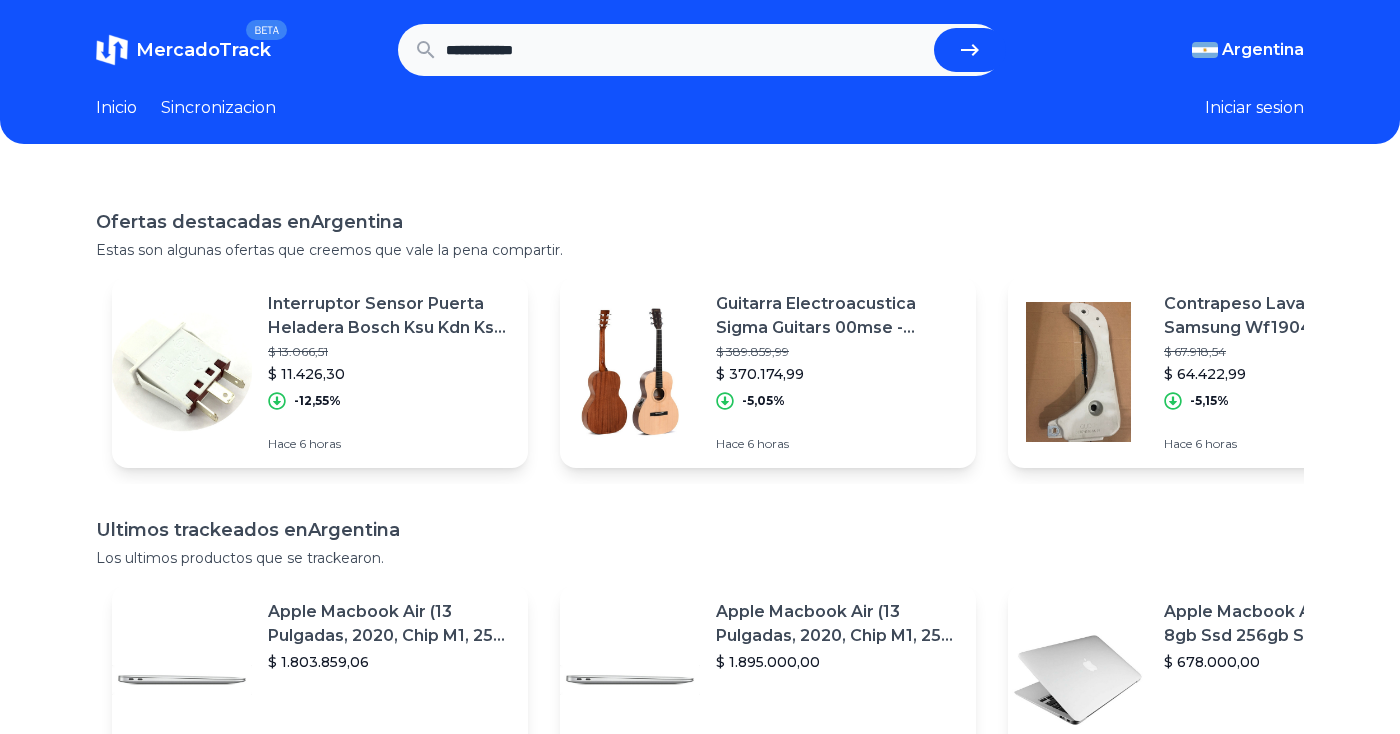scroll, scrollTop: 0, scrollLeft: 0, axis: both 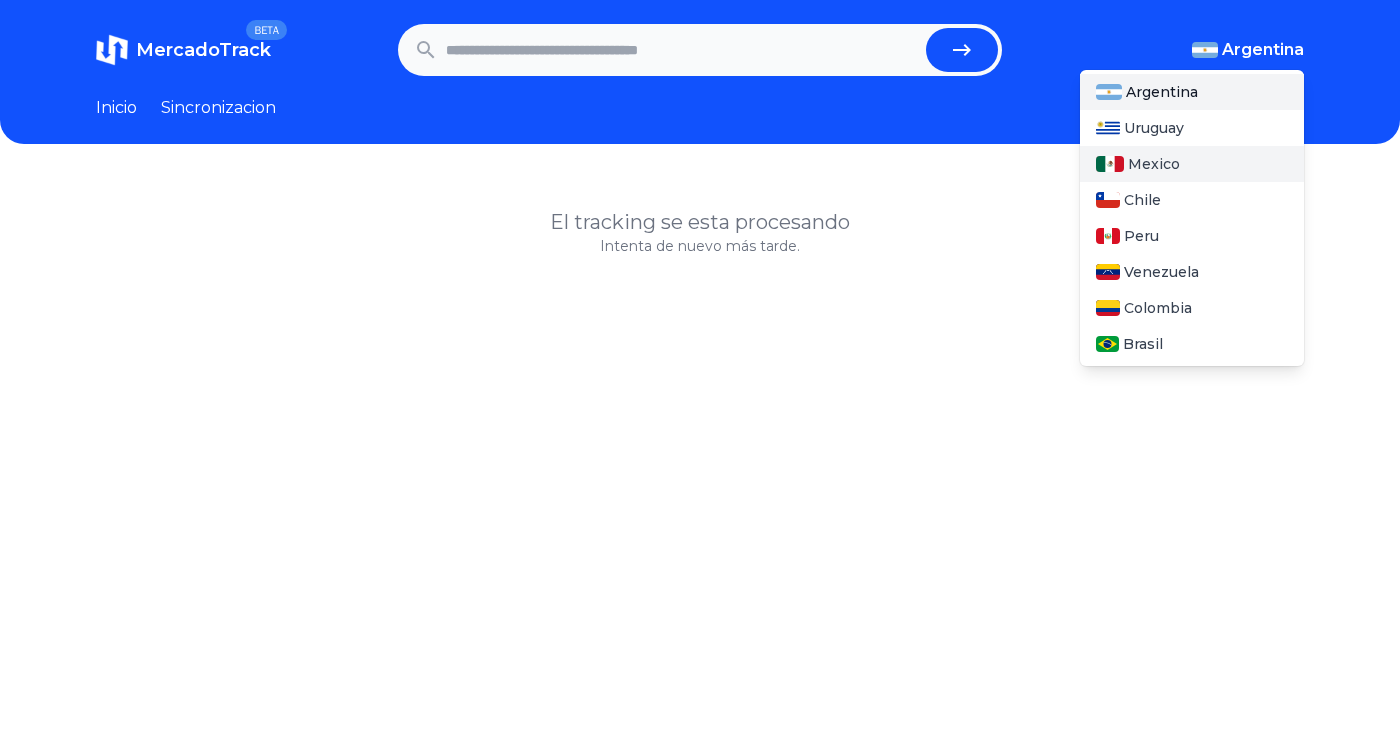 click on "Mexico" at bounding box center [1154, 164] 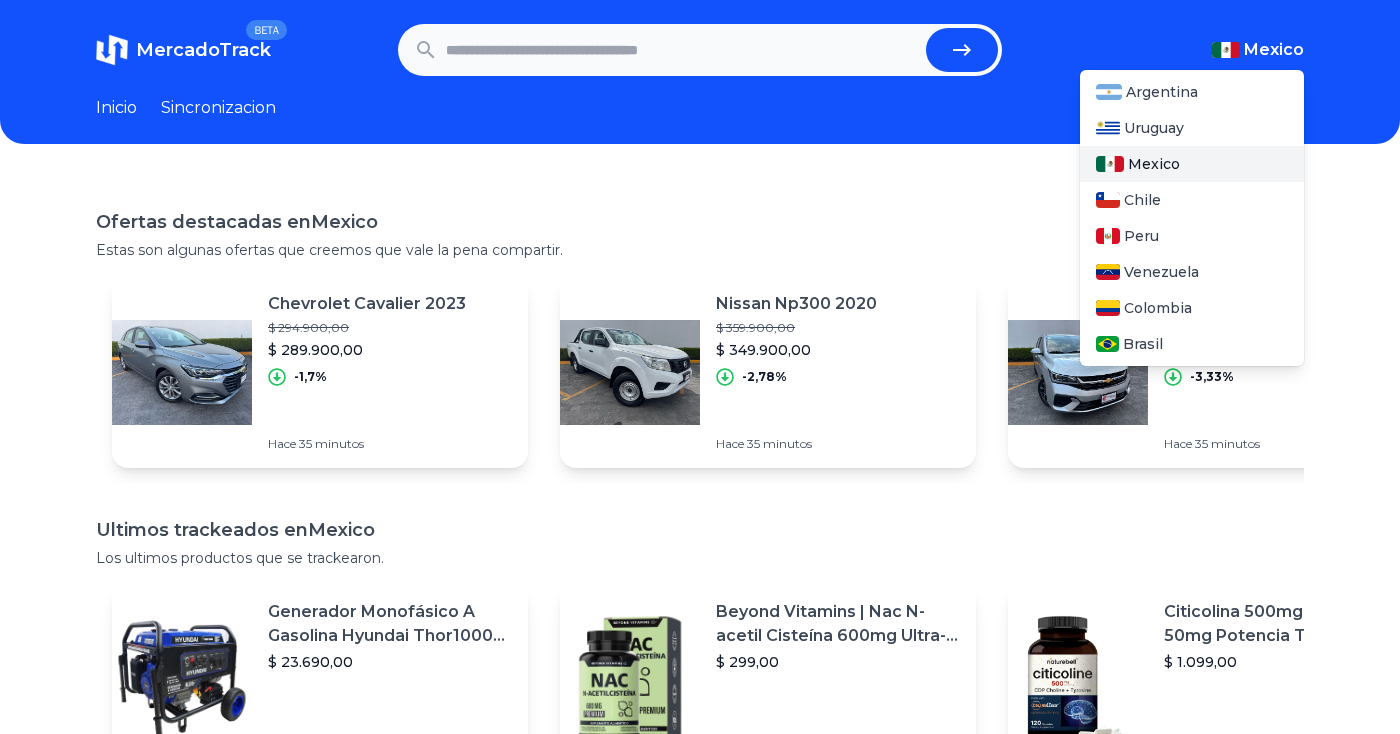 click on "Mexico" at bounding box center [1154, 164] 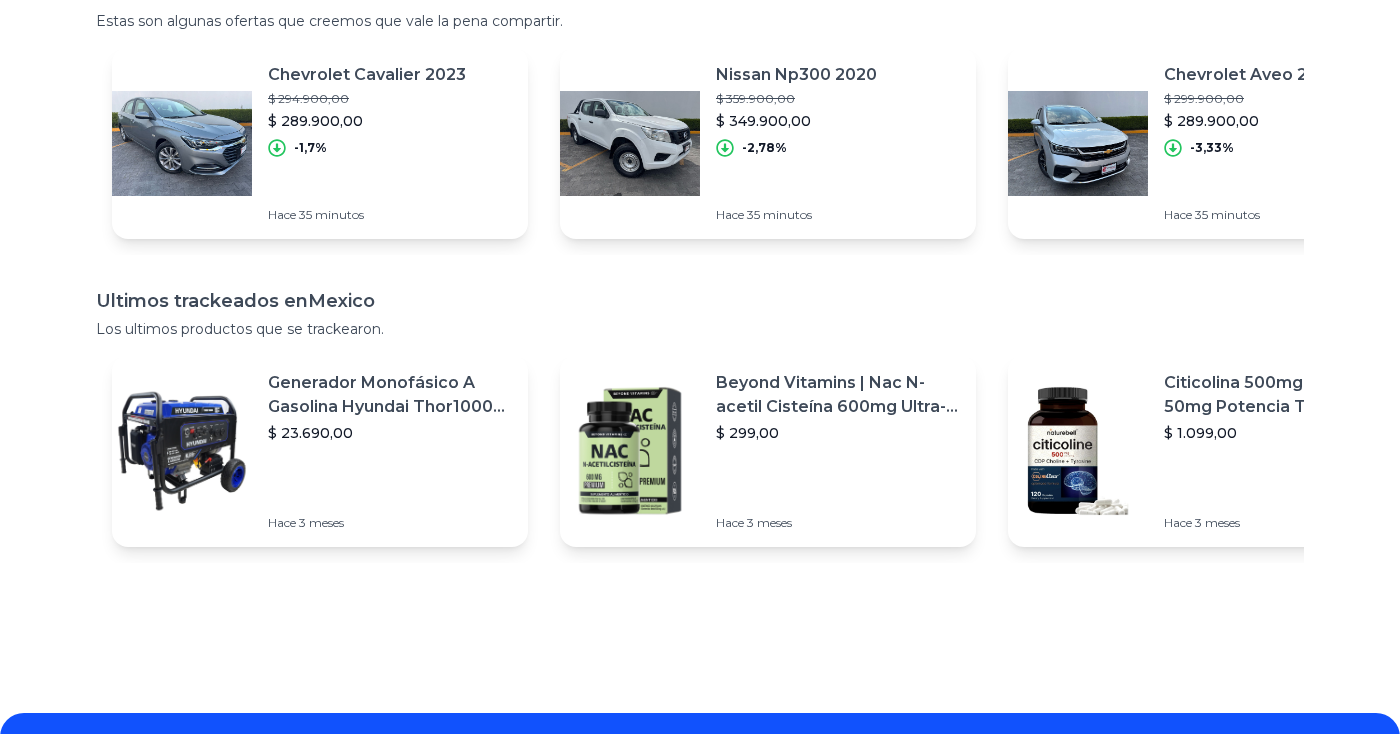 scroll, scrollTop: 0, scrollLeft: 0, axis: both 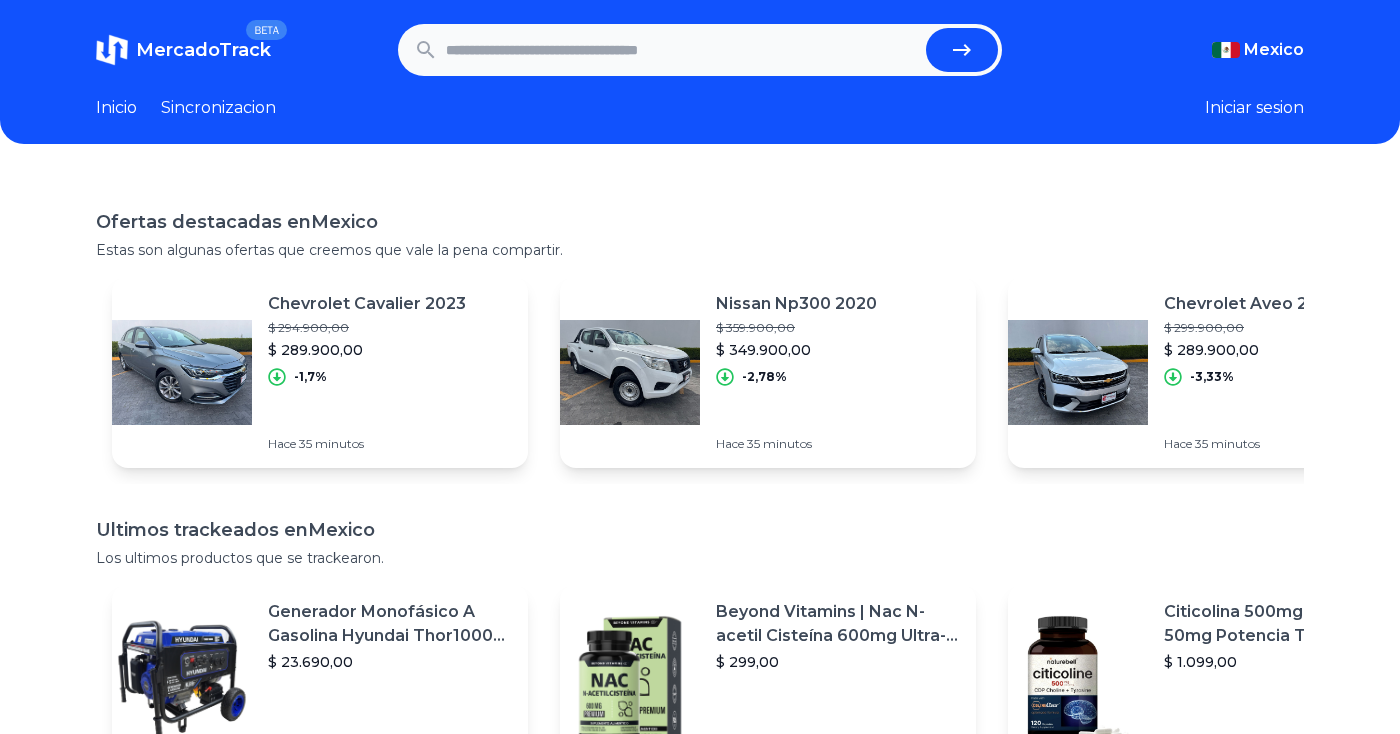 click at bounding box center [682, 50] 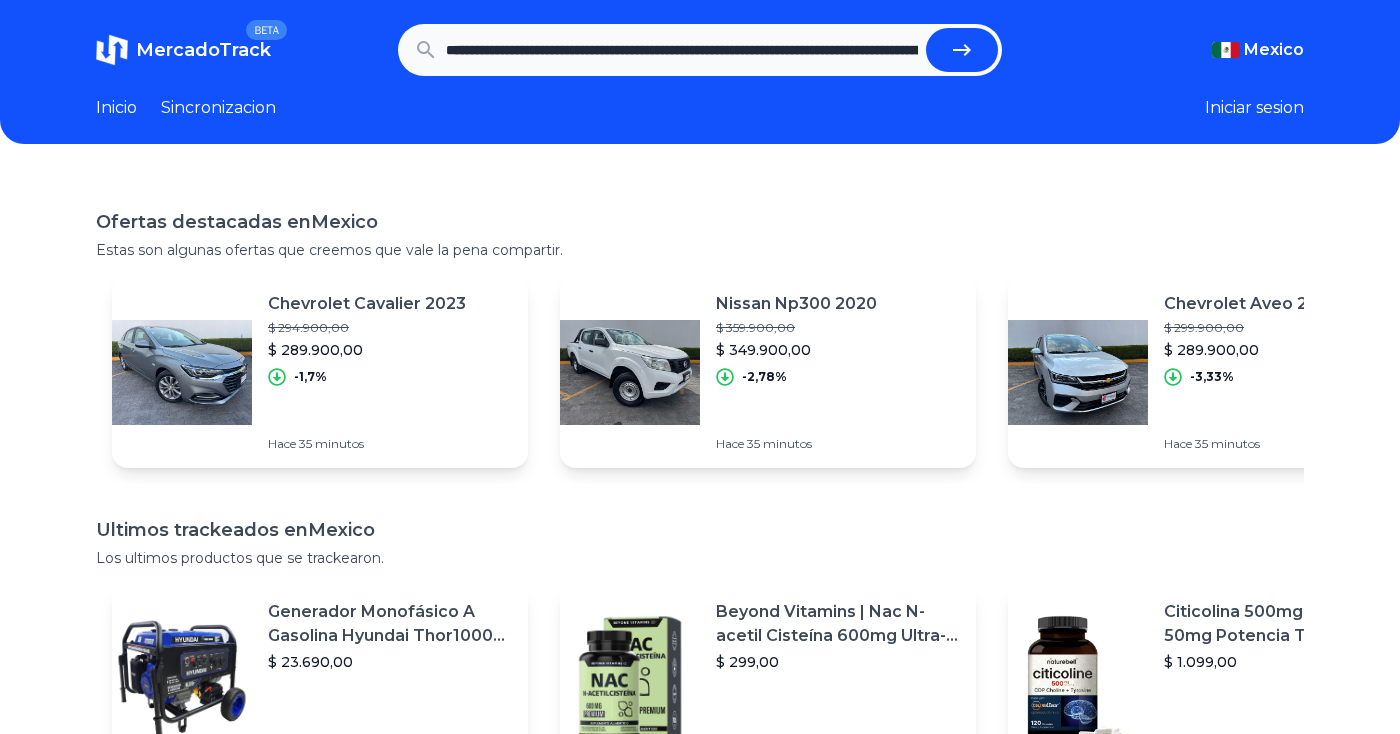 scroll, scrollTop: 0, scrollLeft: 572, axis: horizontal 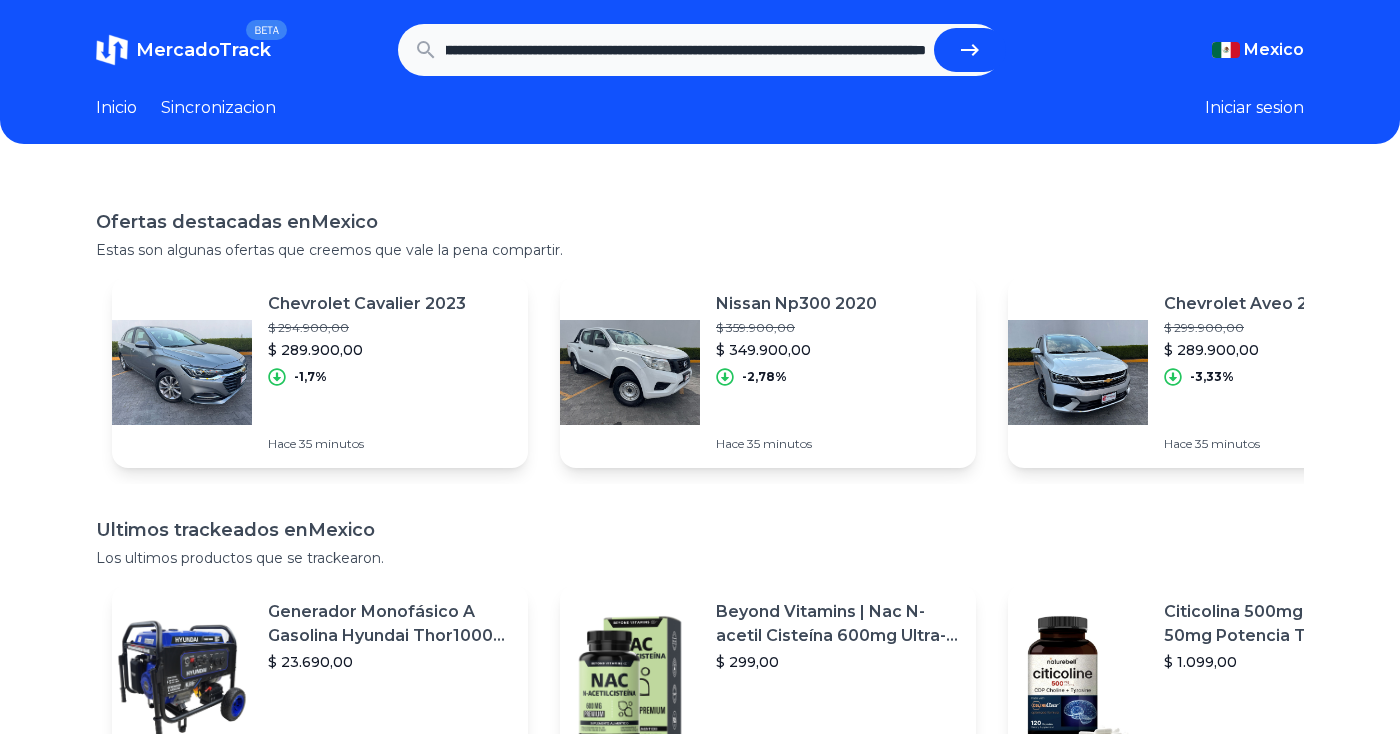 type on "**********" 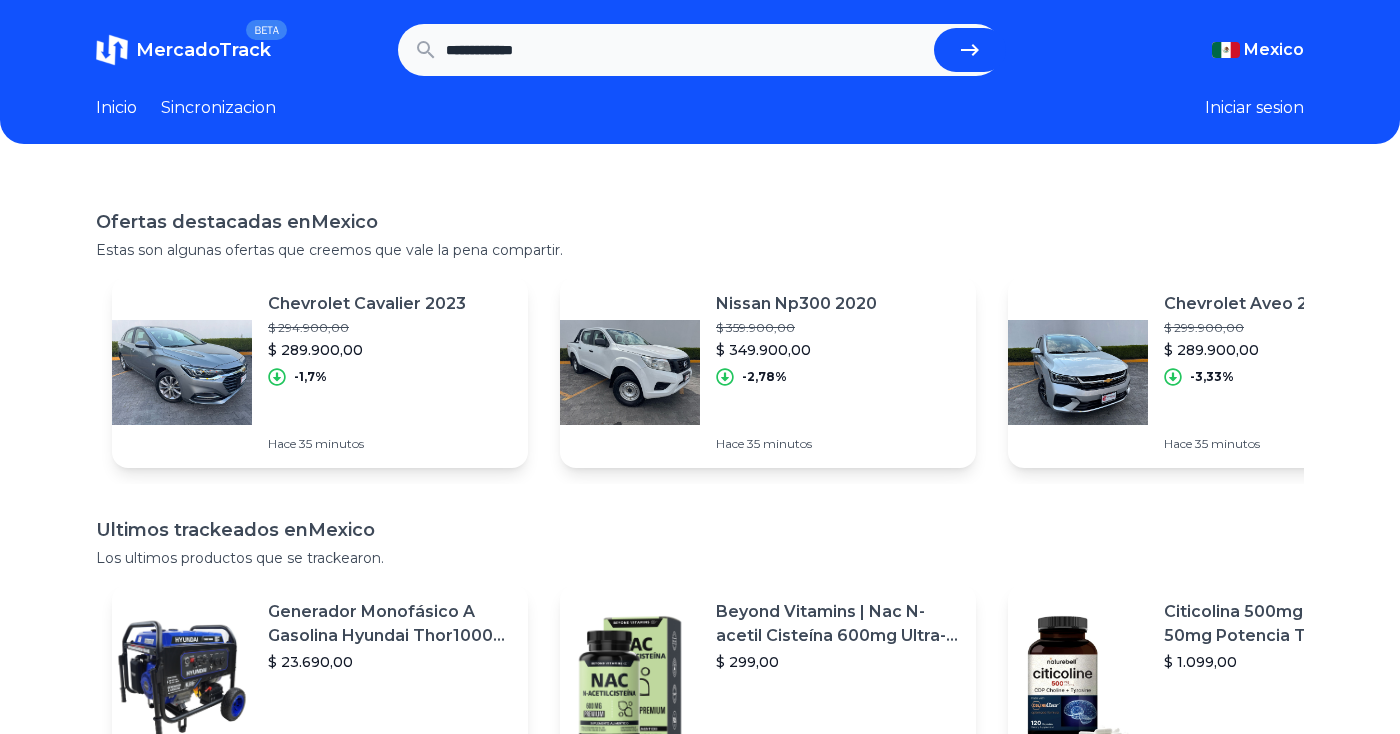 scroll, scrollTop: 0, scrollLeft: 0, axis: both 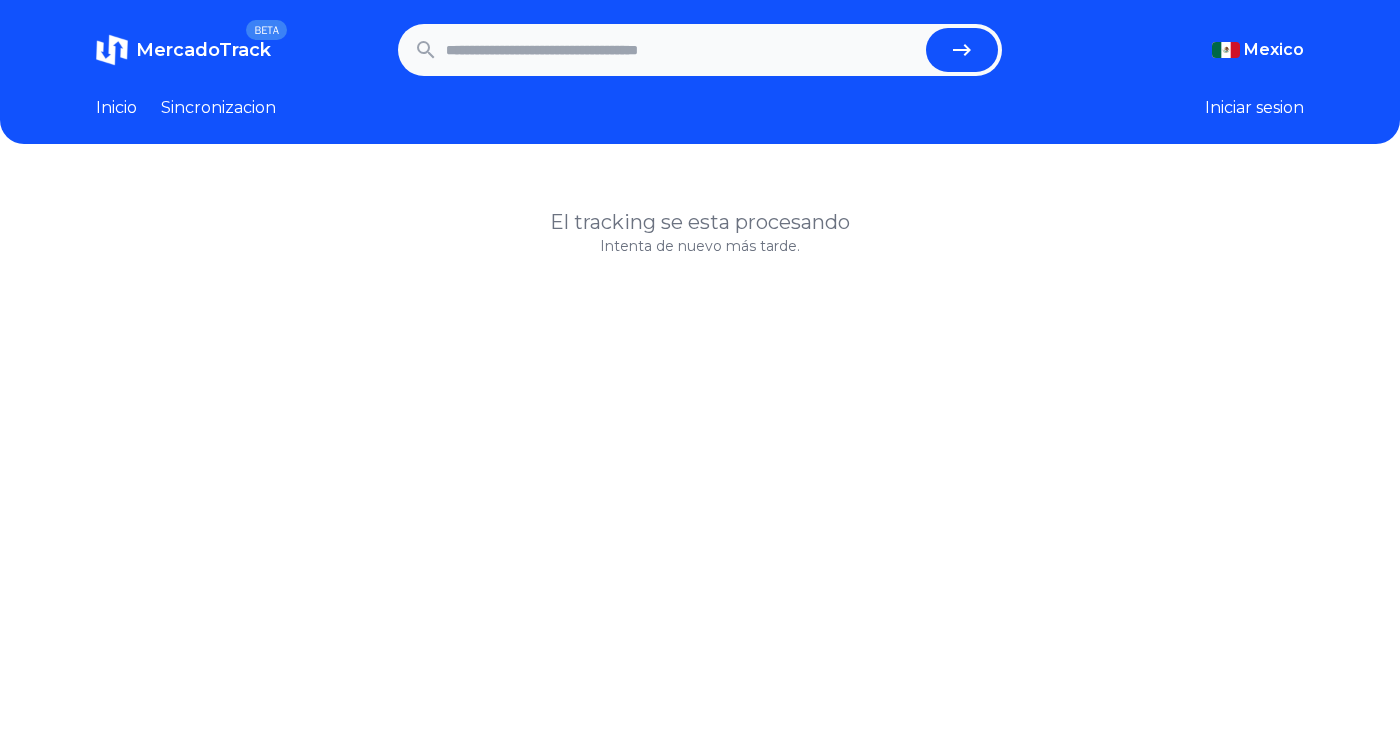 click on "Sincronizacion" at bounding box center (218, 108) 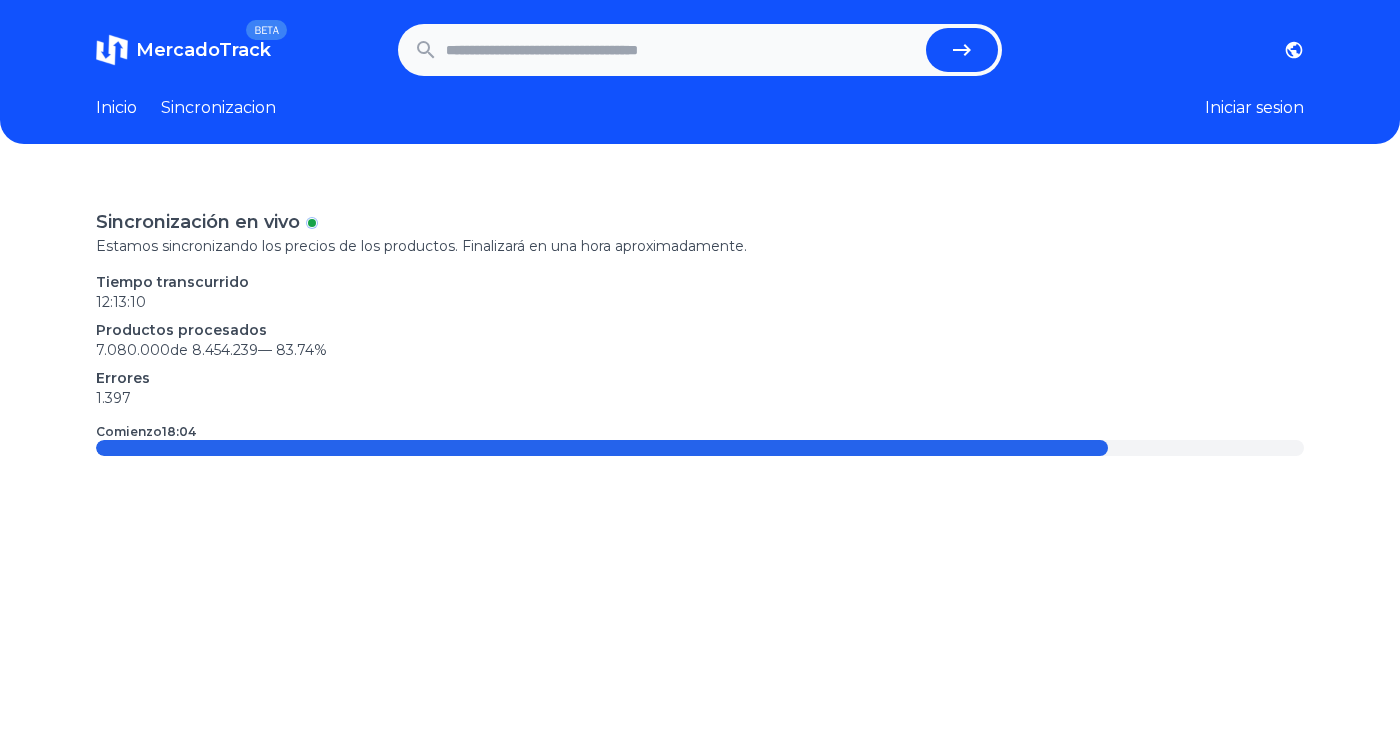 click at bounding box center (682, 50) 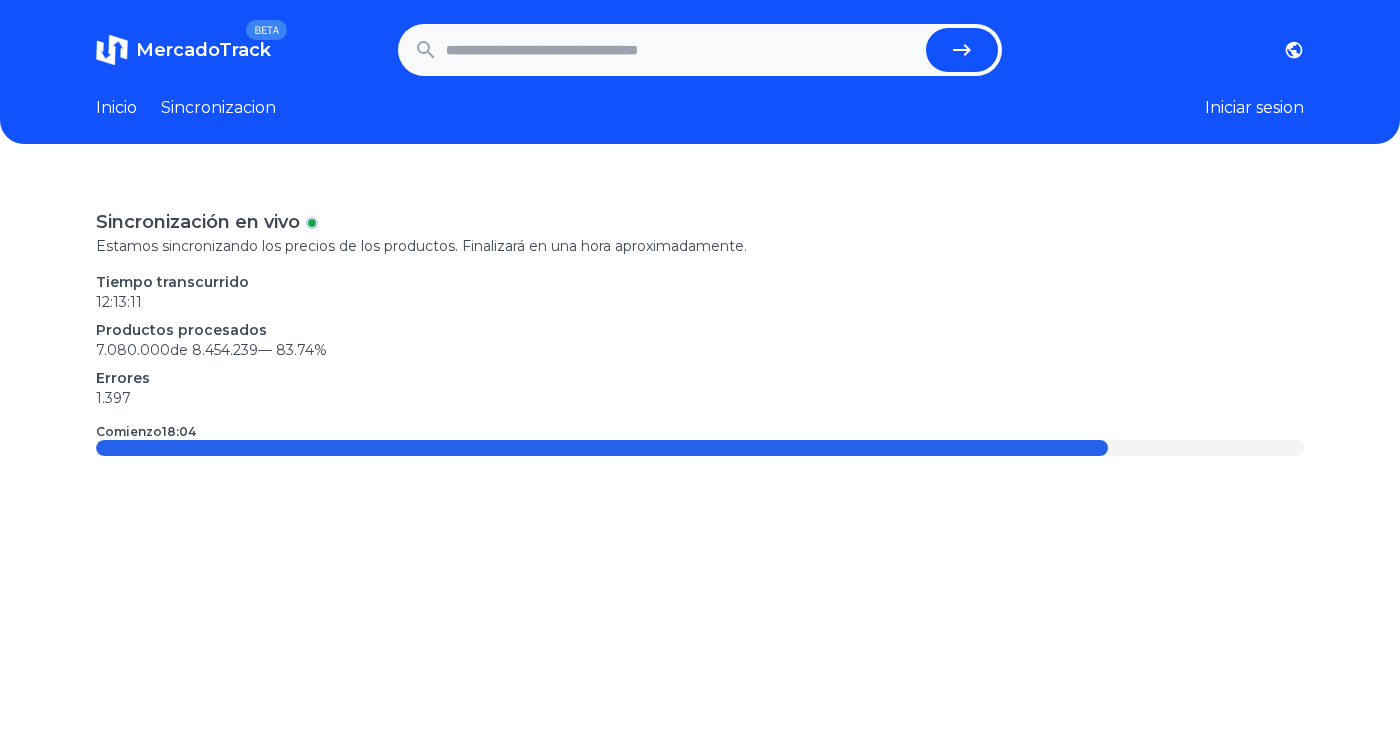 paste on "**********" 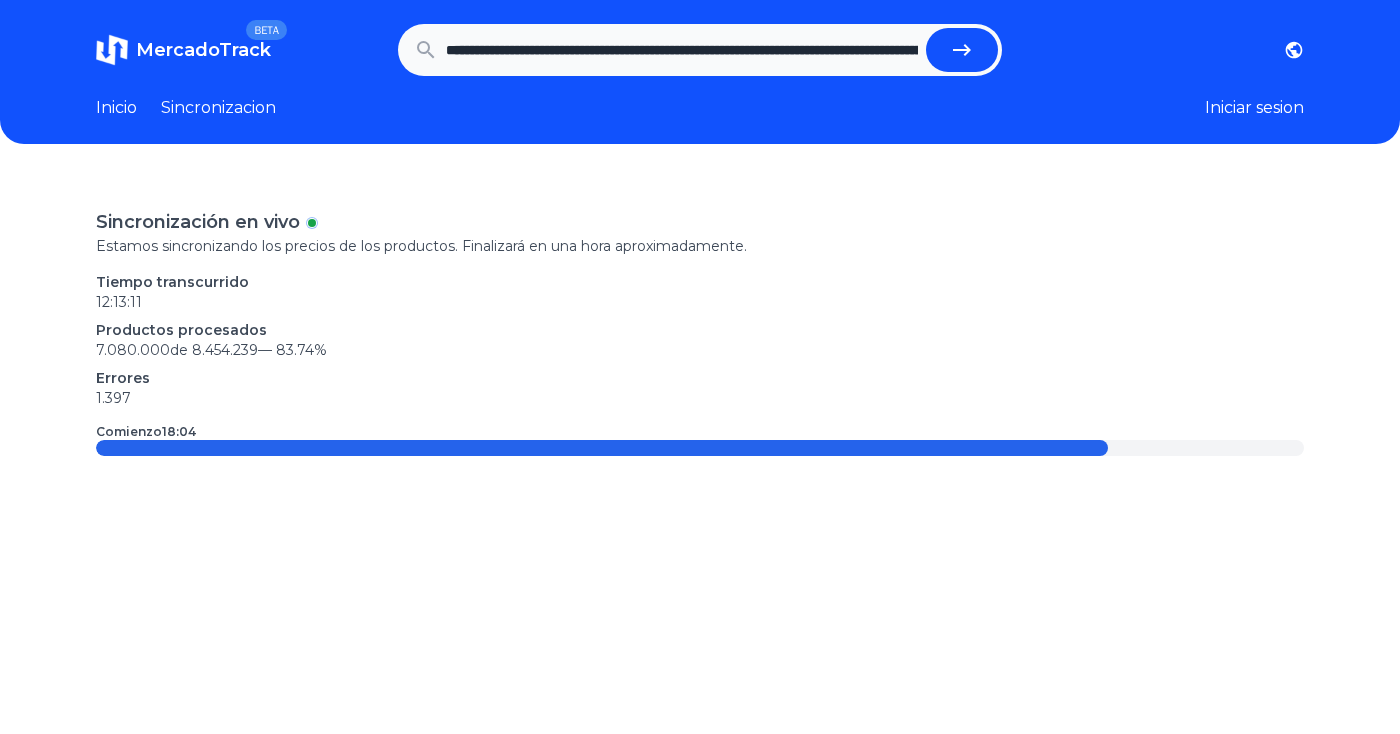 scroll, scrollTop: 0, scrollLeft: 572, axis: horizontal 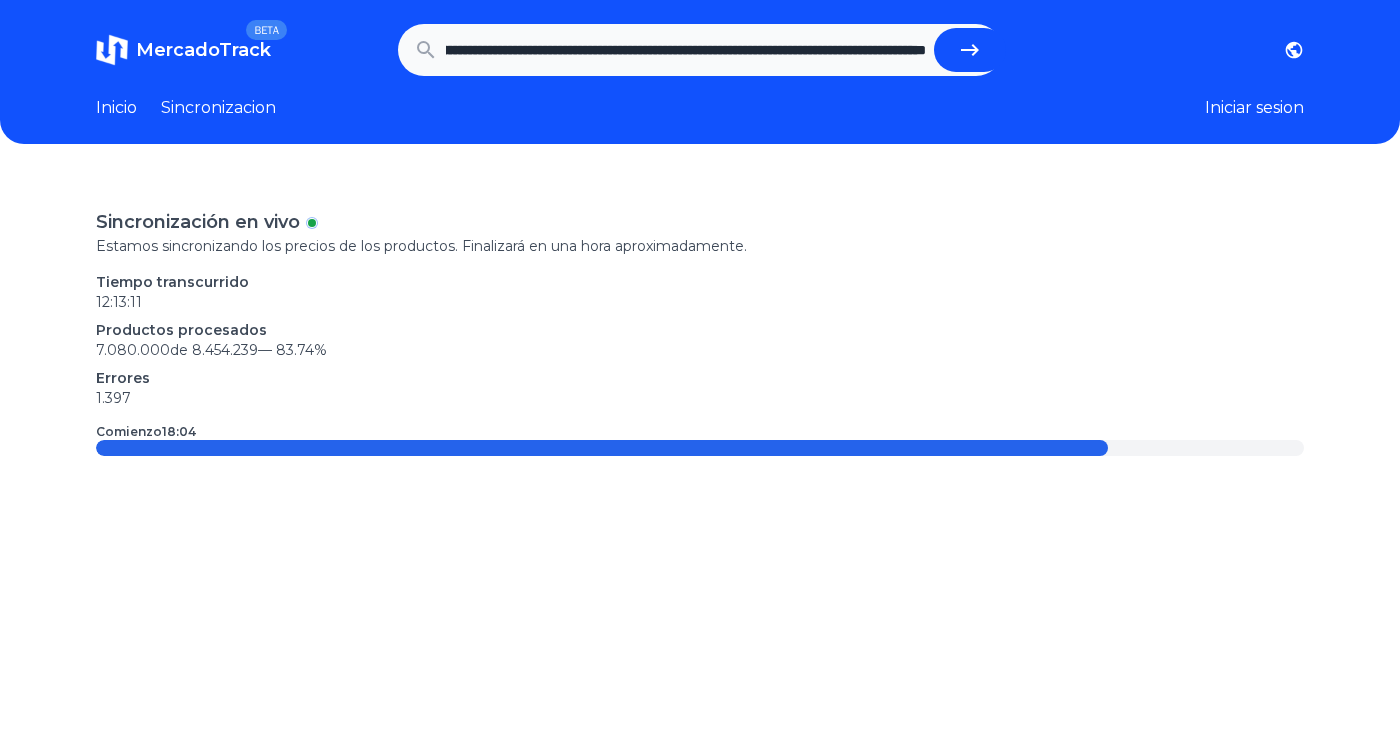 type on "**********" 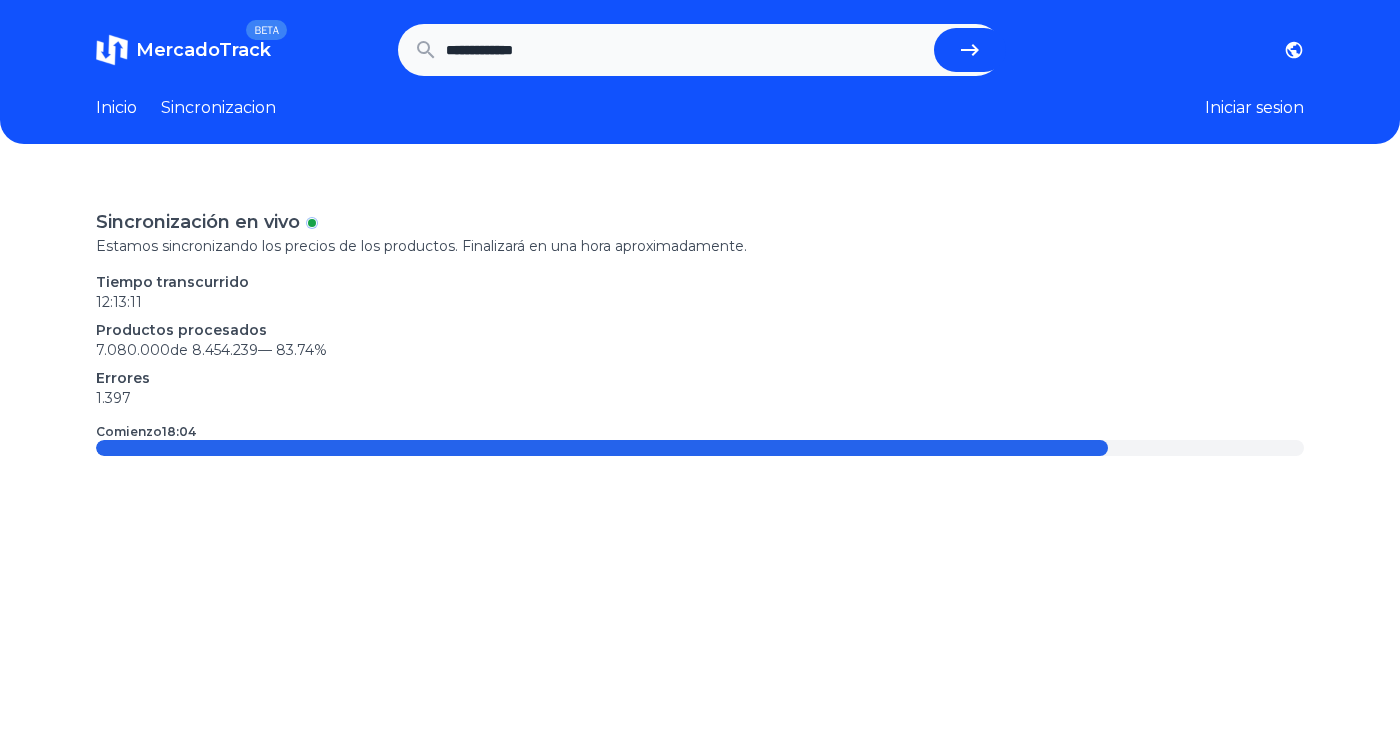 scroll, scrollTop: 0, scrollLeft: 0, axis: both 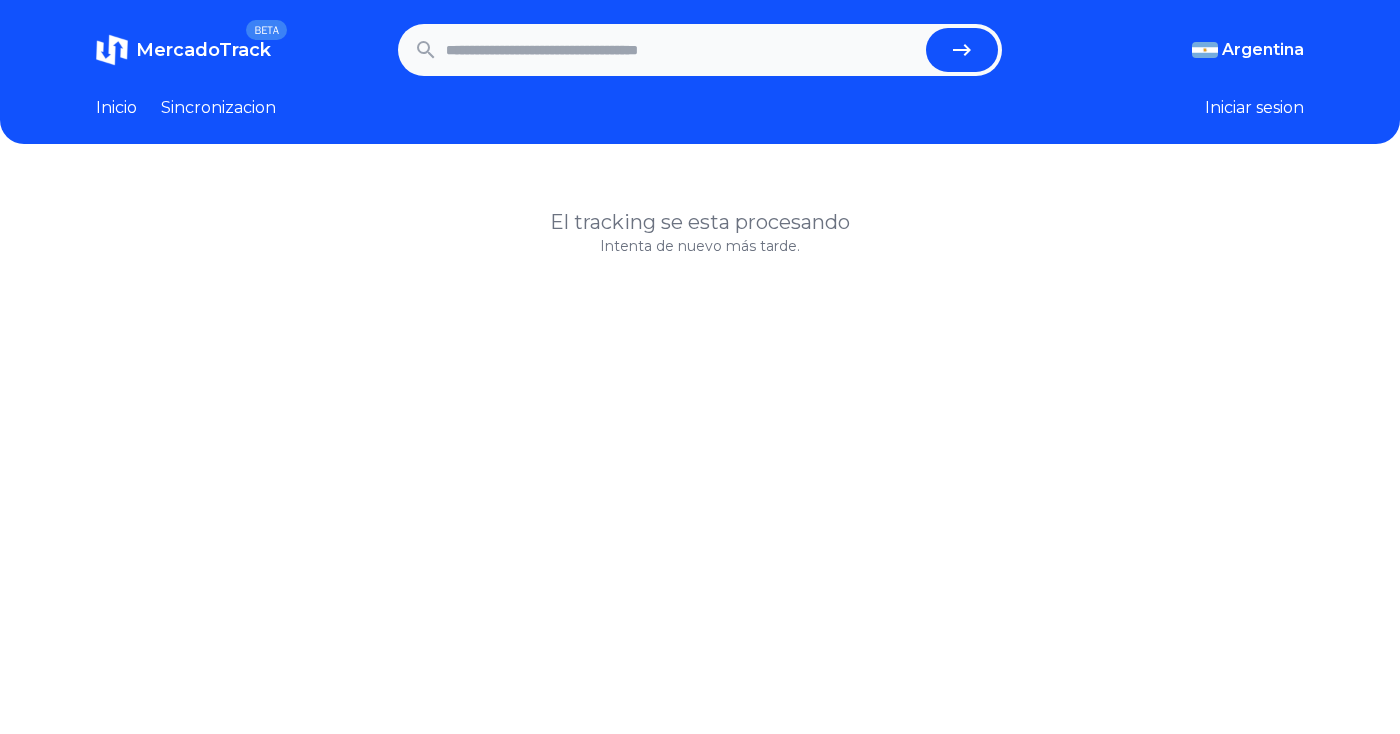 click at bounding box center (682, 50) 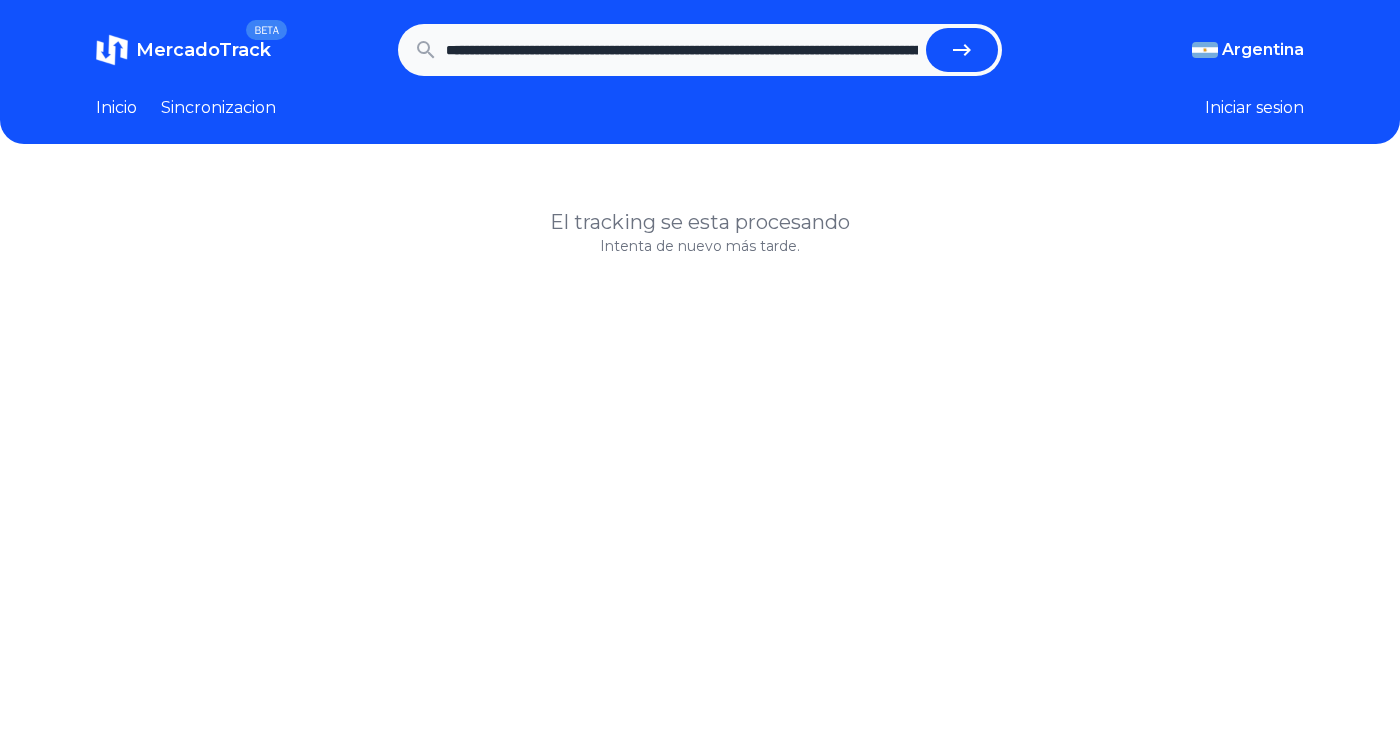 scroll, scrollTop: 0, scrollLeft: 778, axis: horizontal 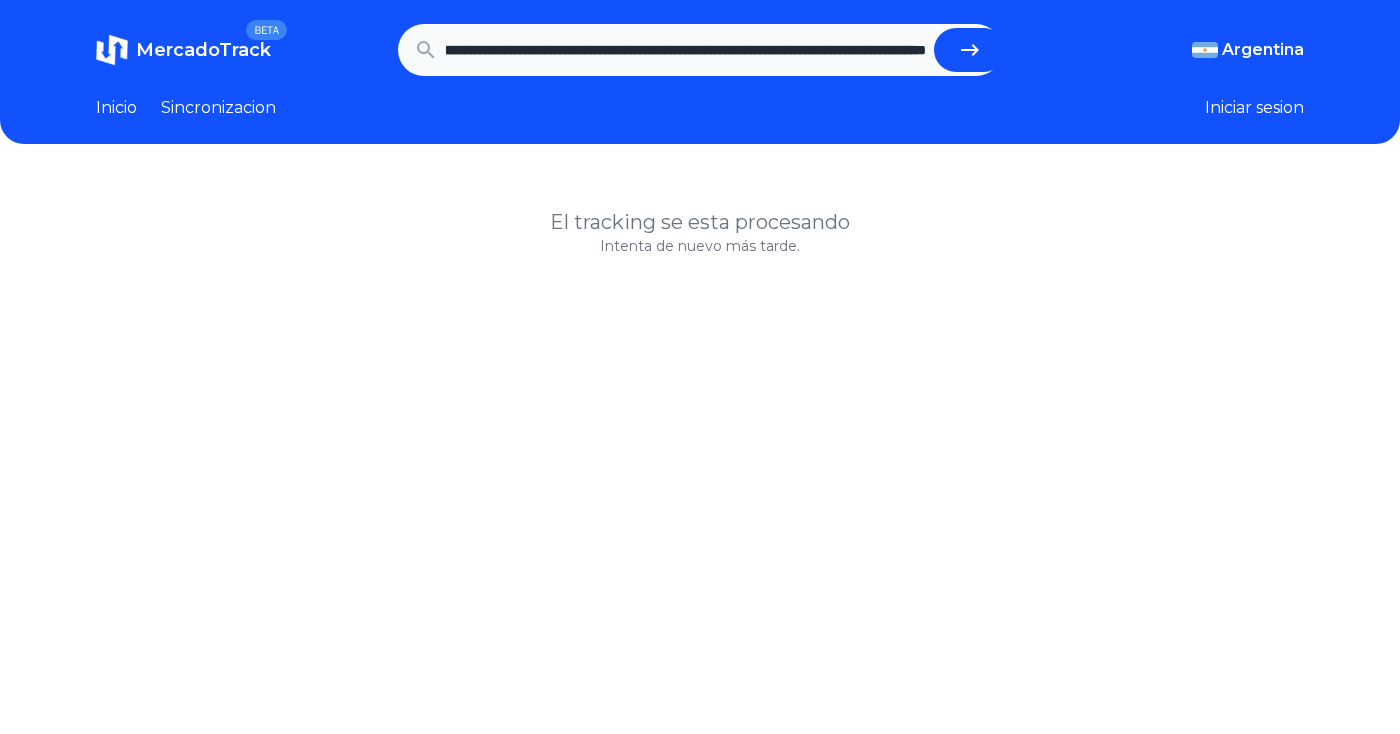 type on "**********" 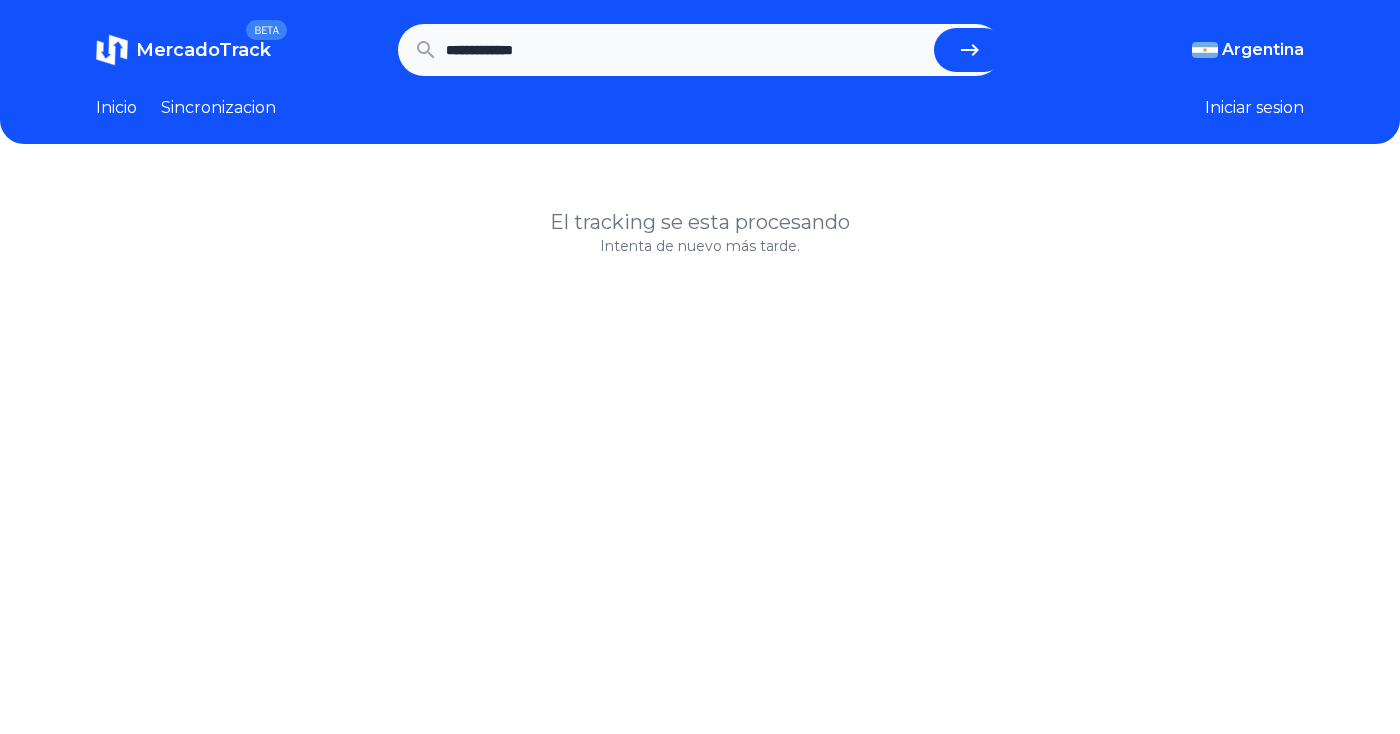 scroll, scrollTop: 0, scrollLeft: 0, axis: both 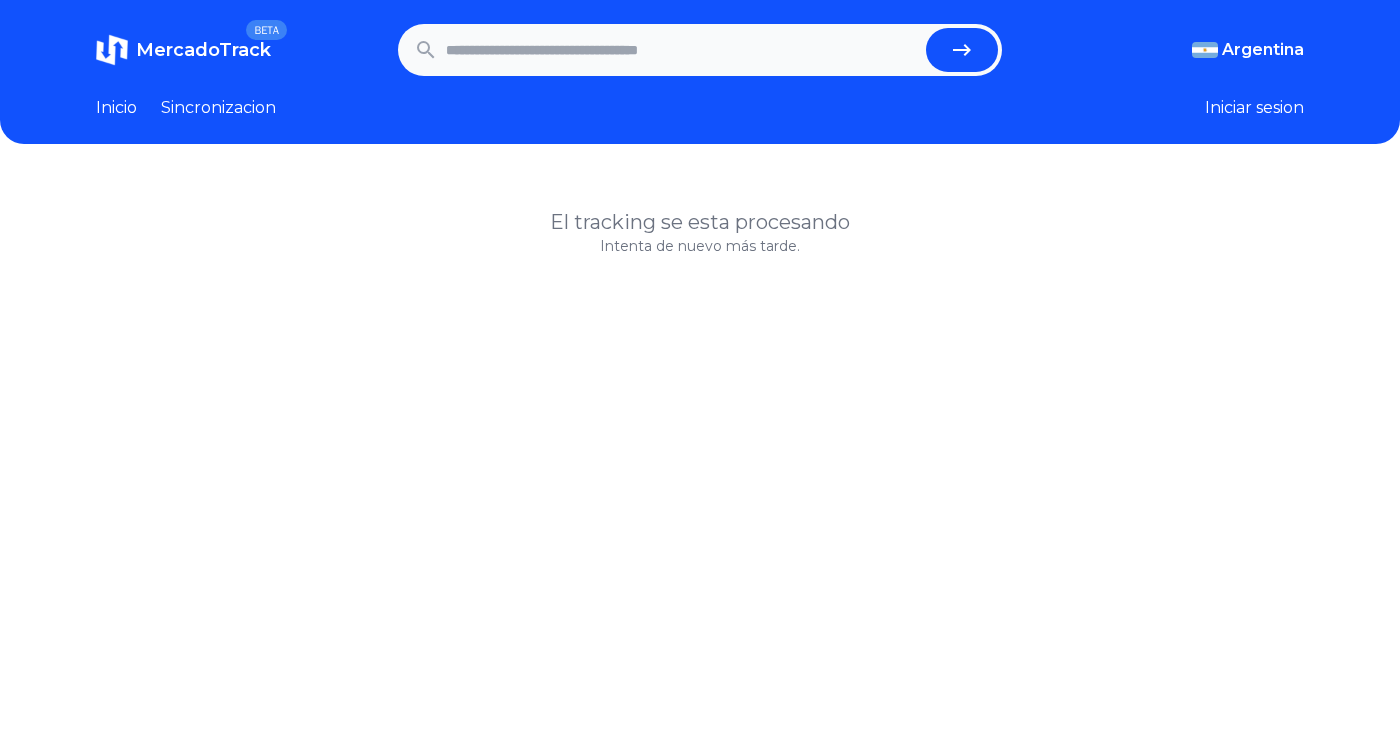 click at bounding box center (962, 50) 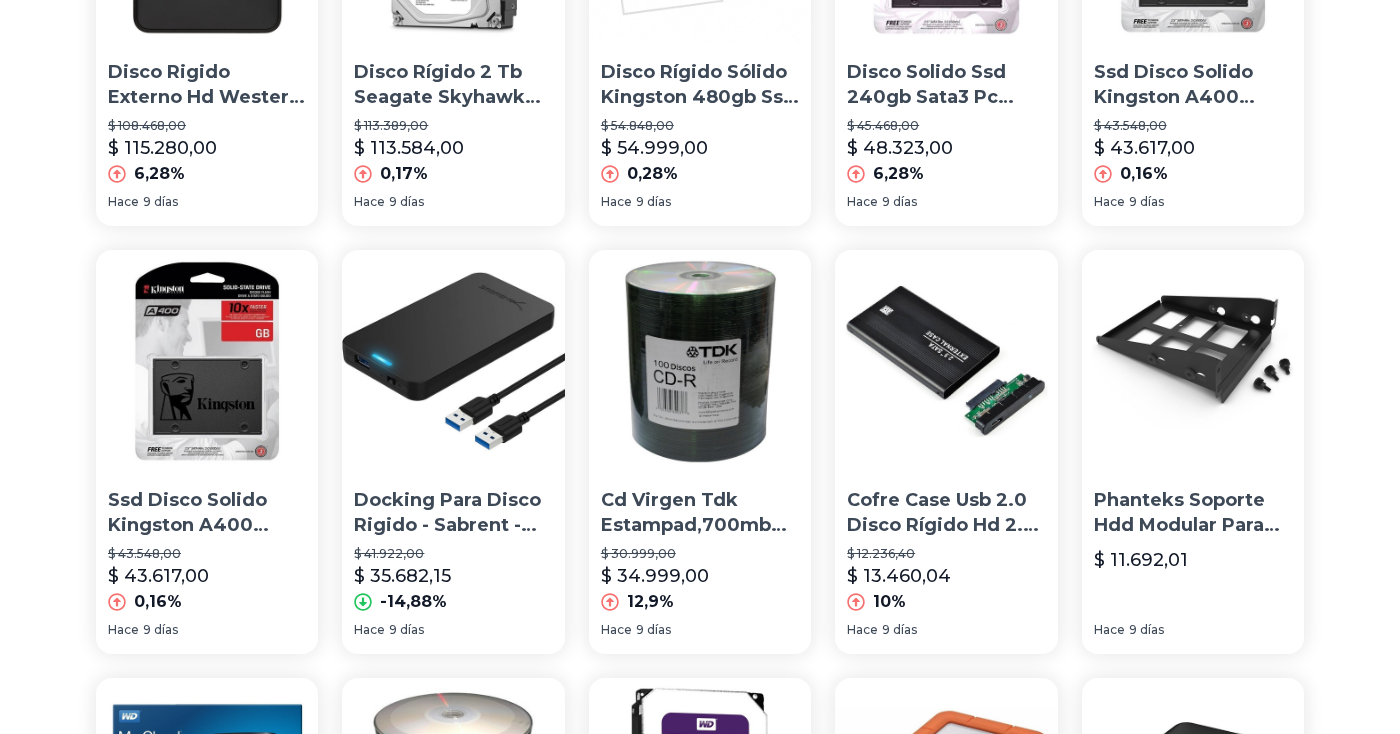 scroll, scrollTop: 0, scrollLeft: 0, axis: both 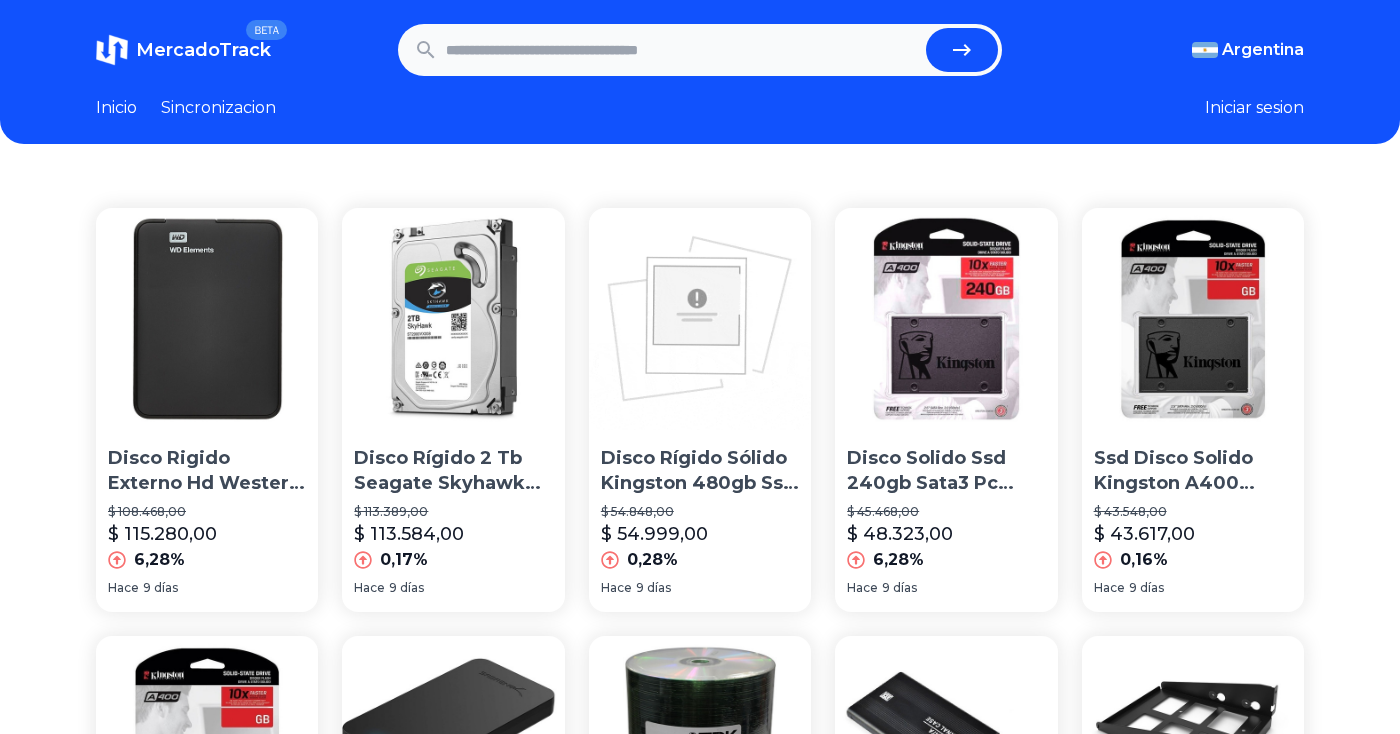 click at bounding box center (682, 50) 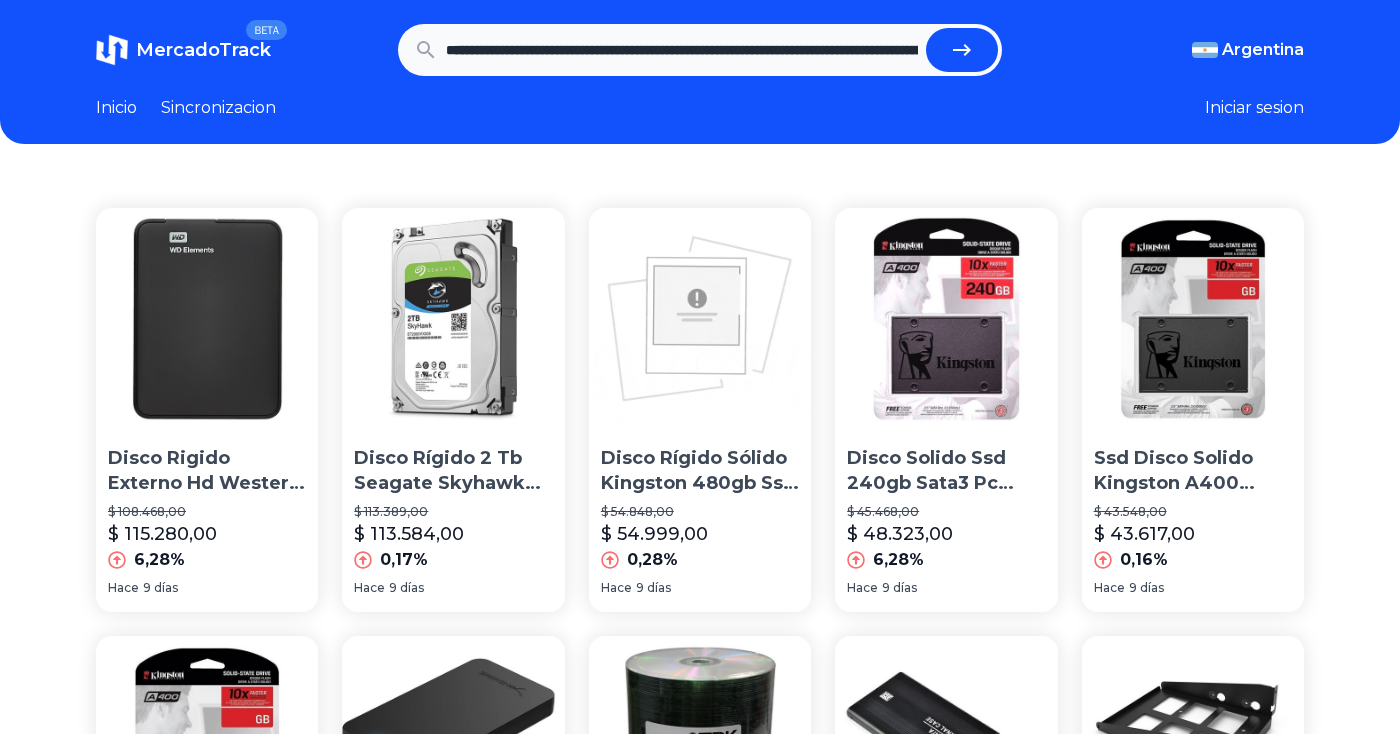 scroll, scrollTop: 0, scrollLeft: 601, axis: horizontal 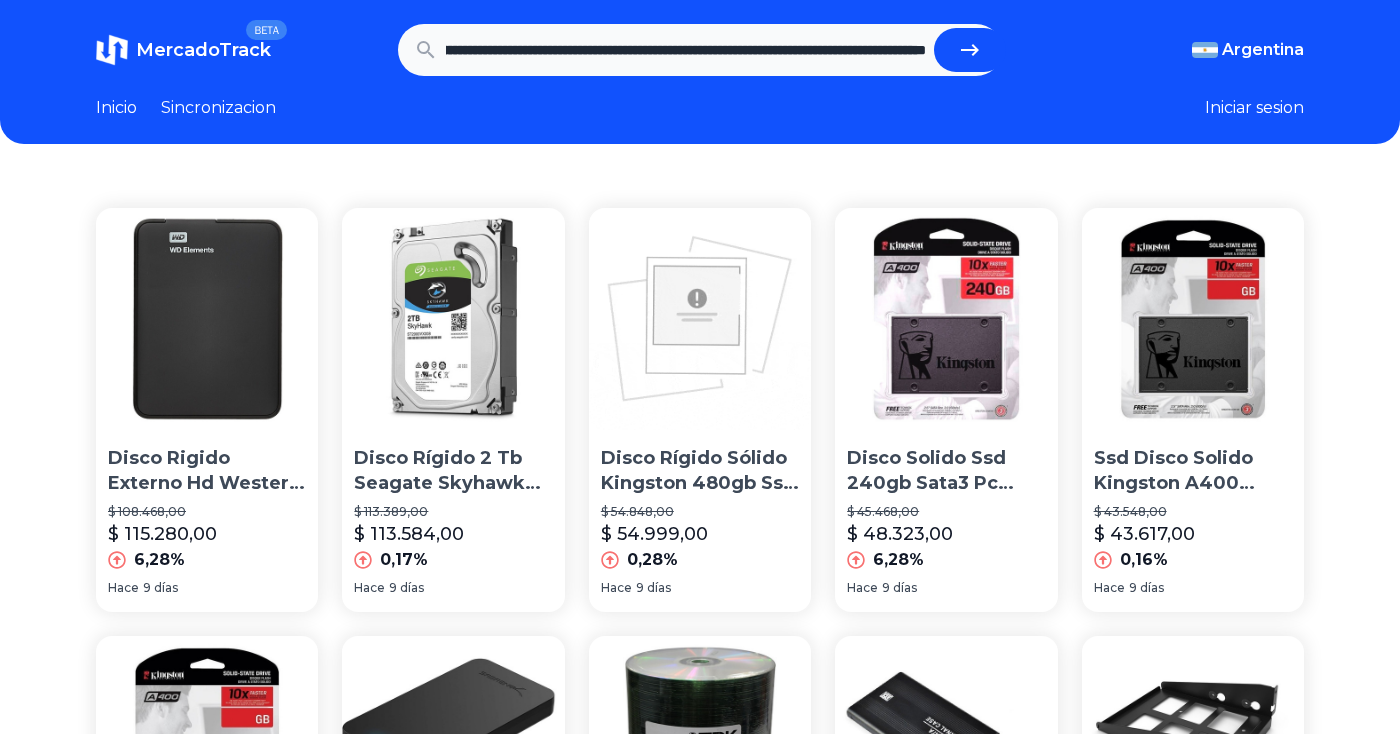 type on "**********" 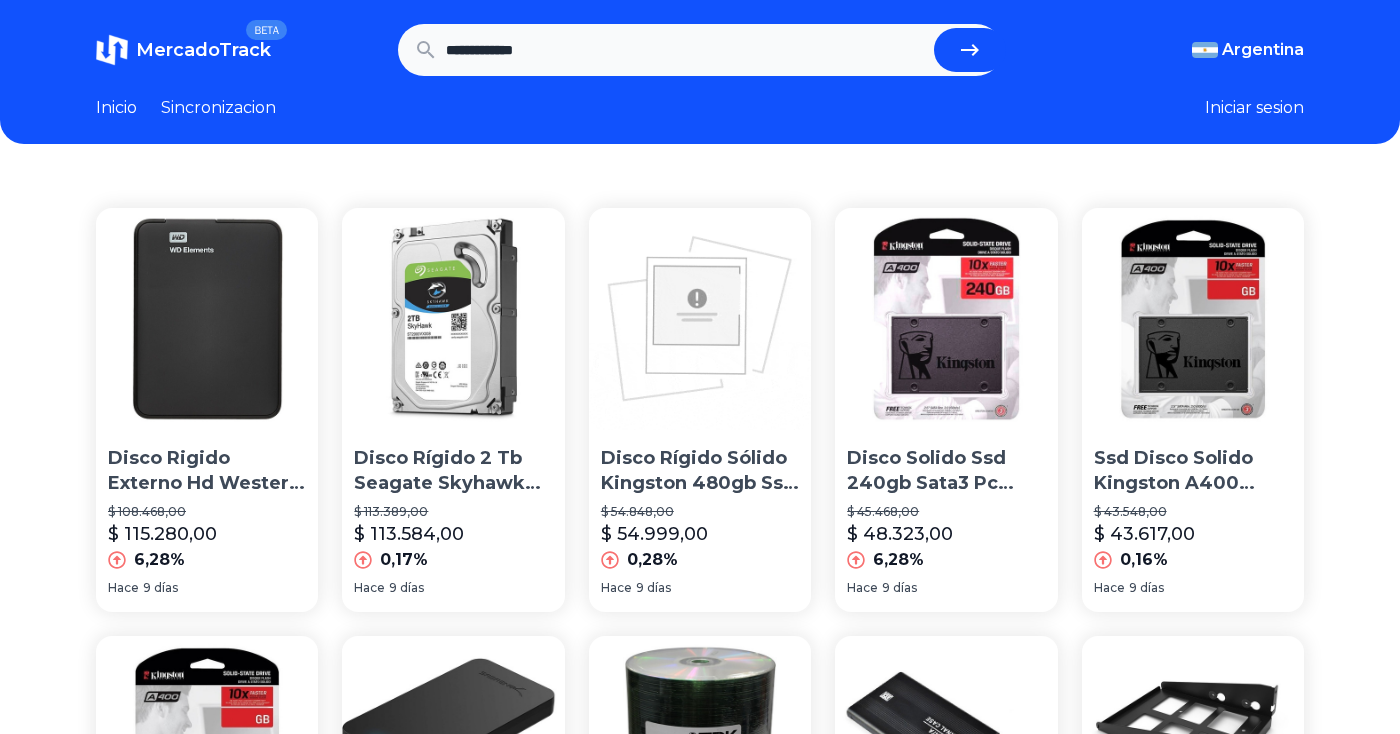 scroll, scrollTop: 0, scrollLeft: 0, axis: both 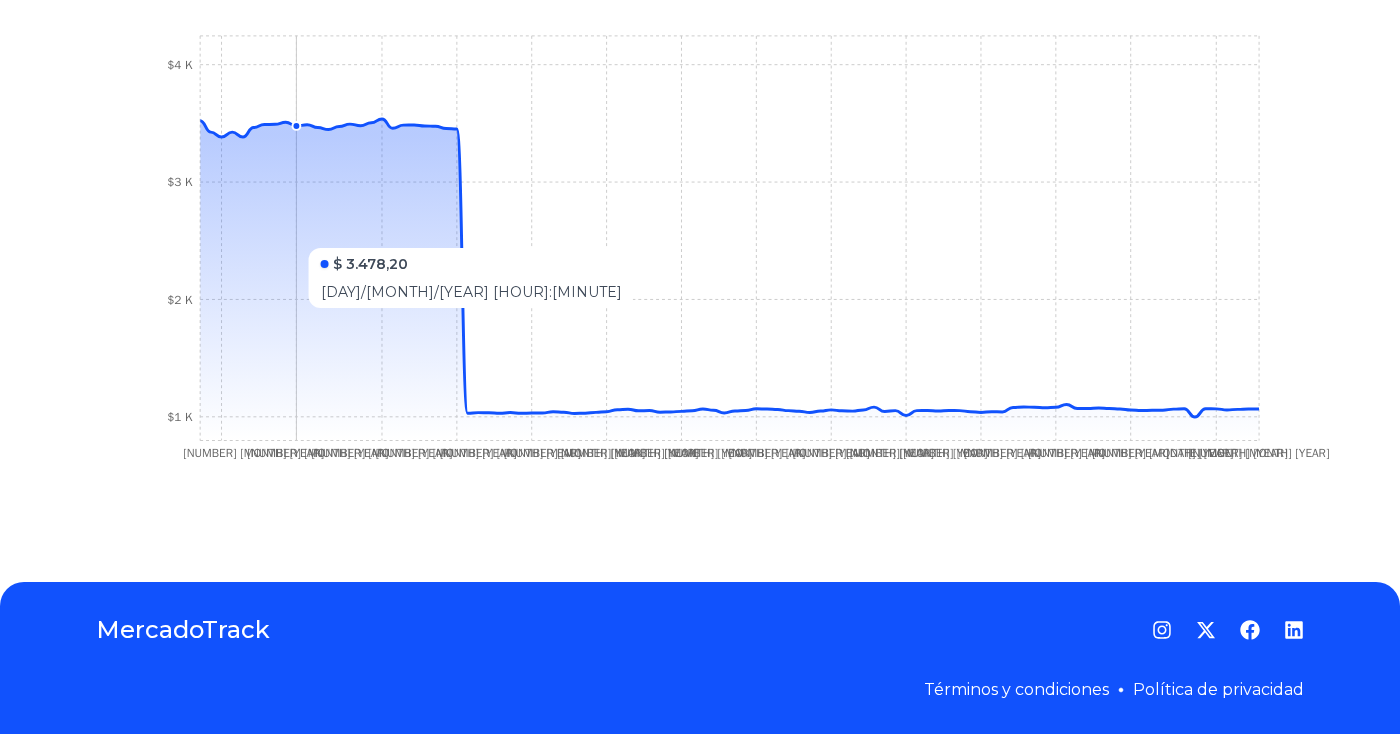 drag, startPoint x: 301, startPoint y: 238, endPoint x: 1018, endPoint y: 204, distance: 717.80566 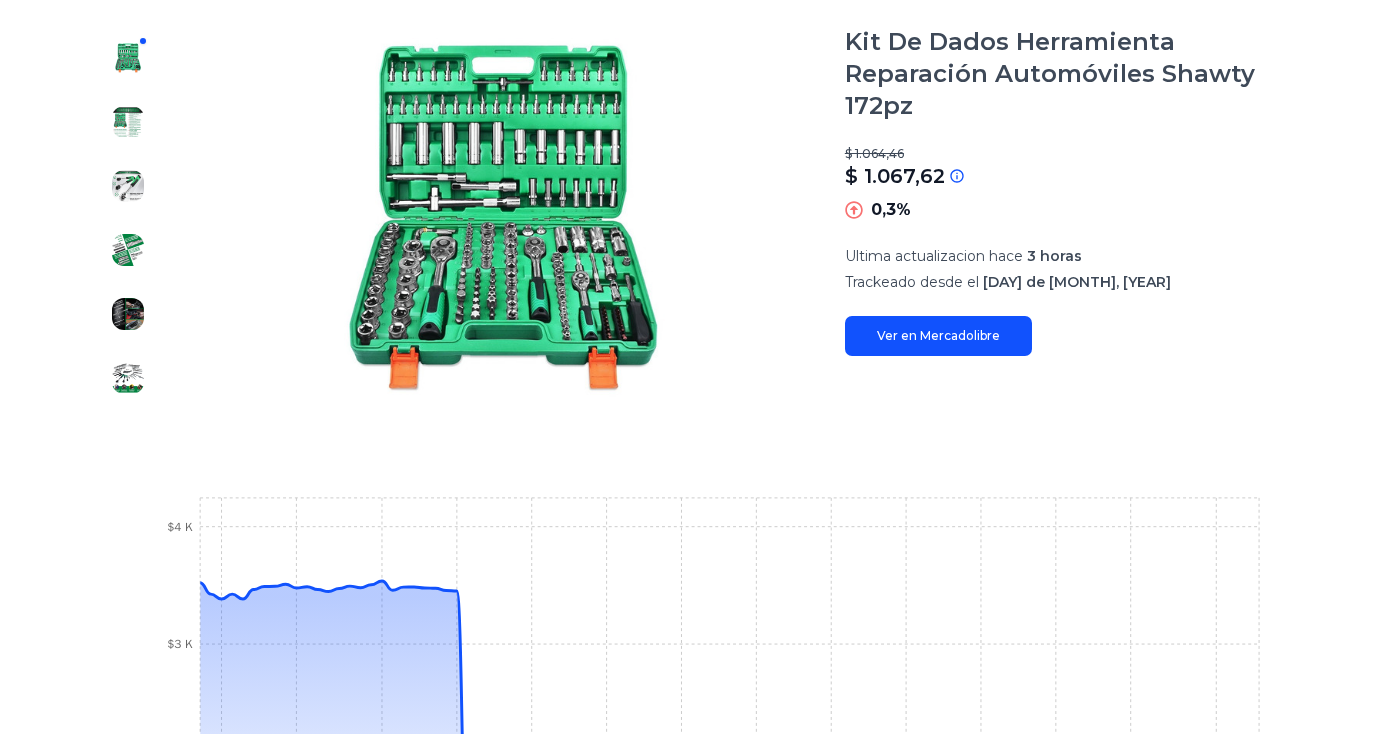scroll, scrollTop: 270, scrollLeft: 0, axis: vertical 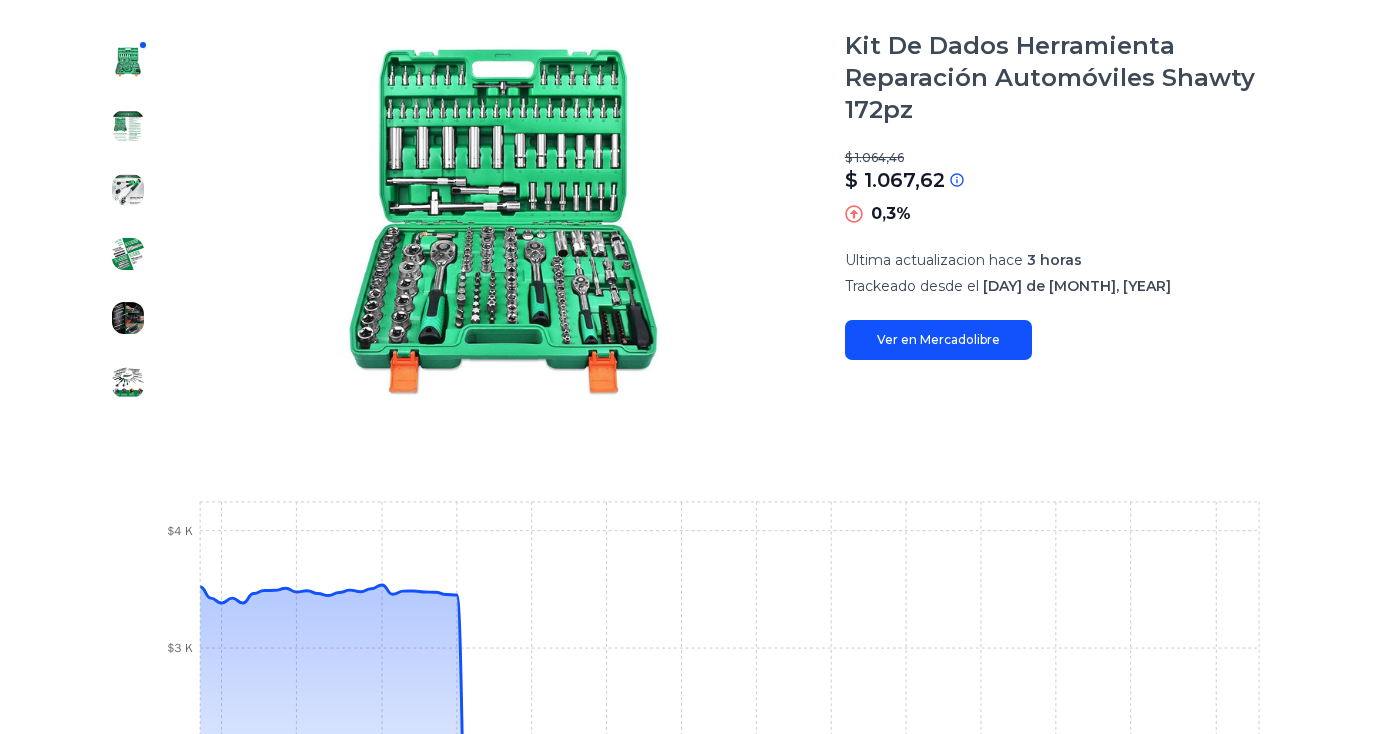 click on "Ver en Mercadolibre" at bounding box center [938, 340] 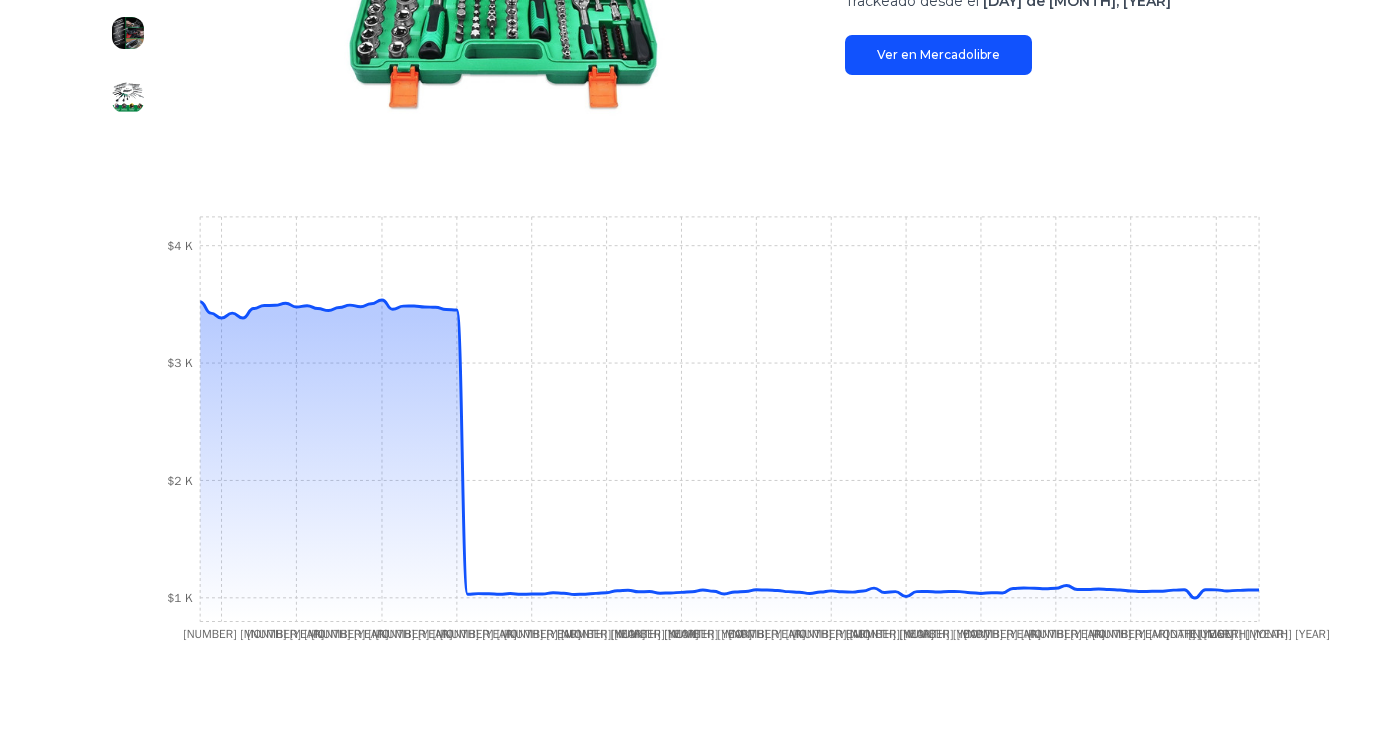 scroll, scrollTop: 590, scrollLeft: 0, axis: vertical 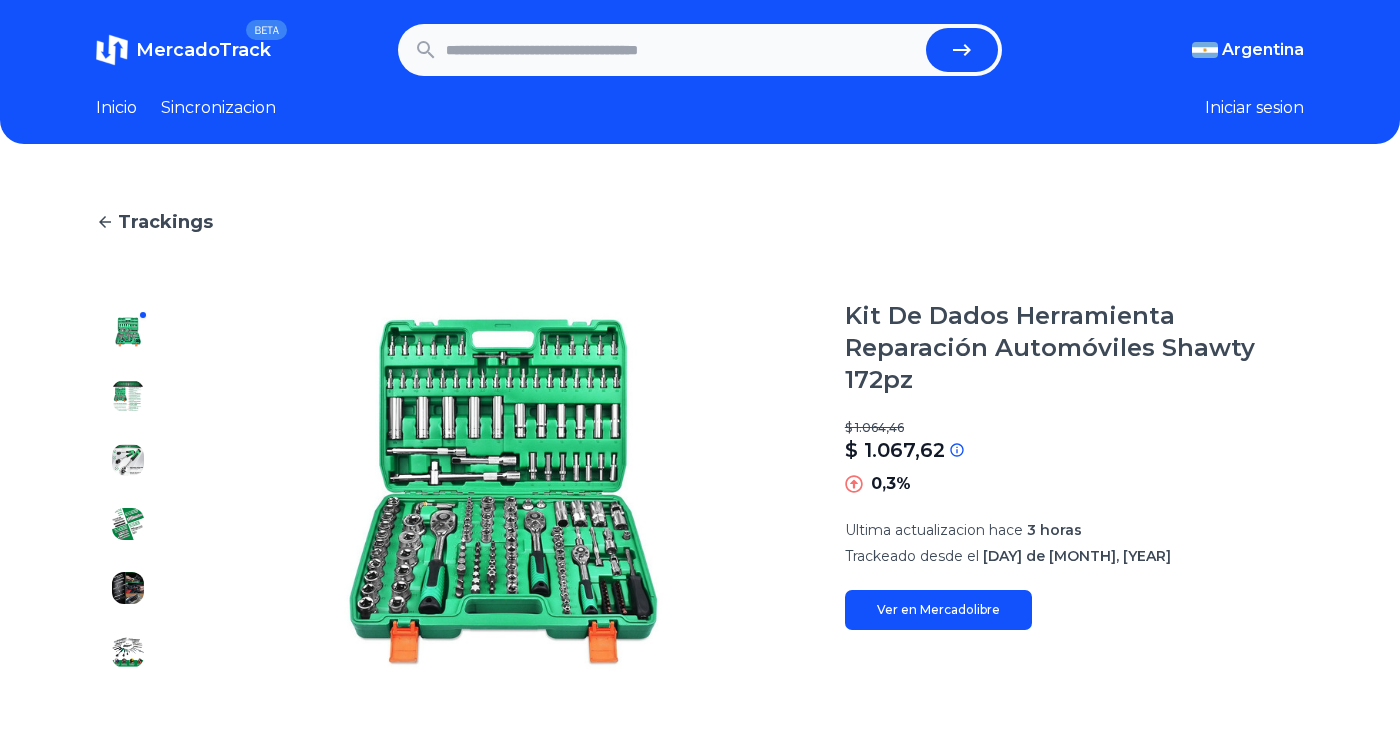 click at bounding box center (682, 50) 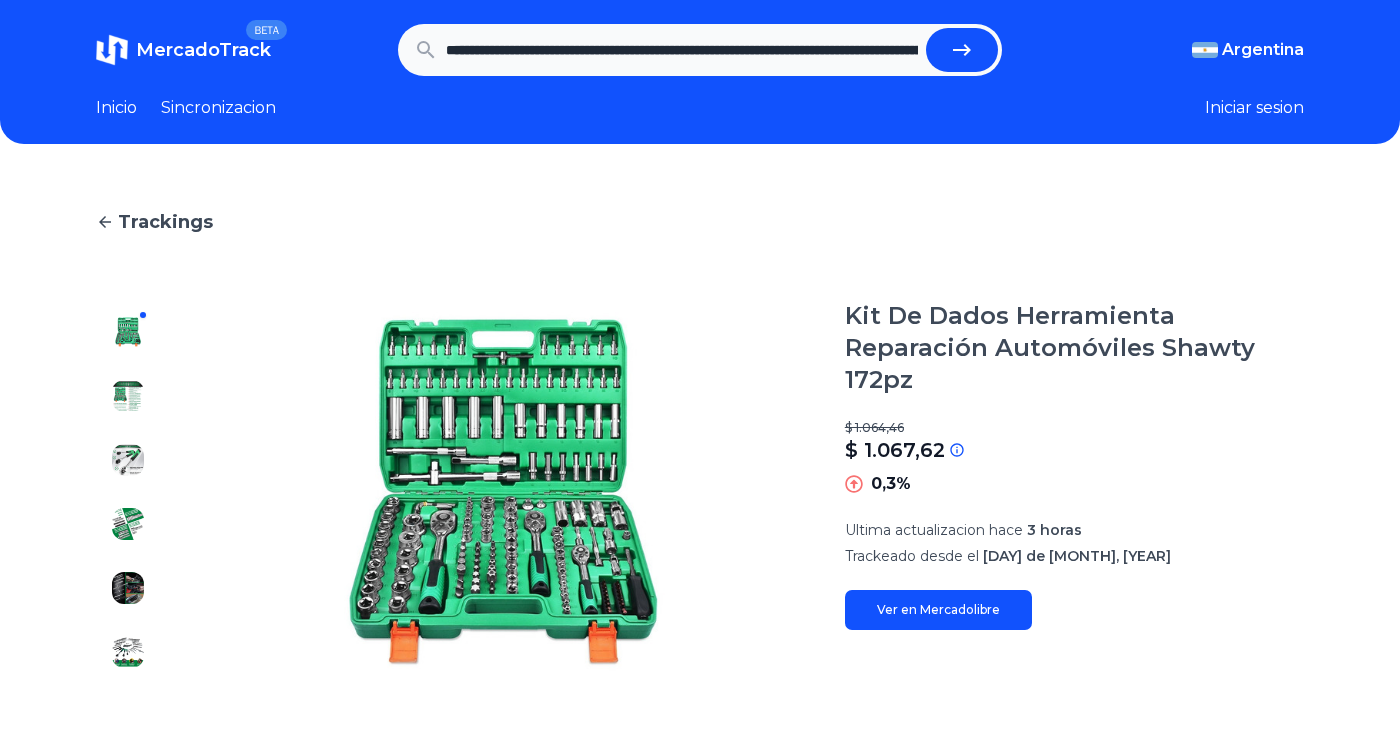 scroll, scrollTop: 0, scrollLeft: 1361, axis: horizontal 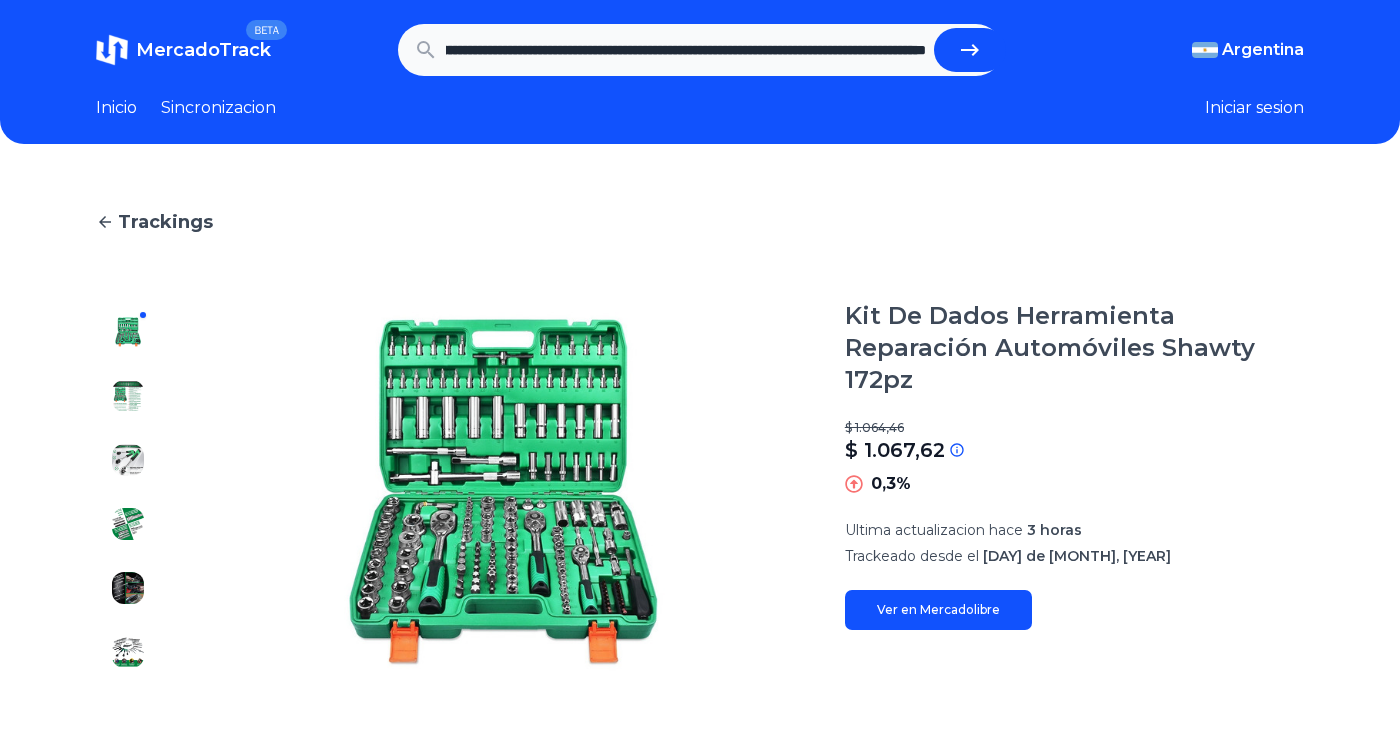 type on "**********" 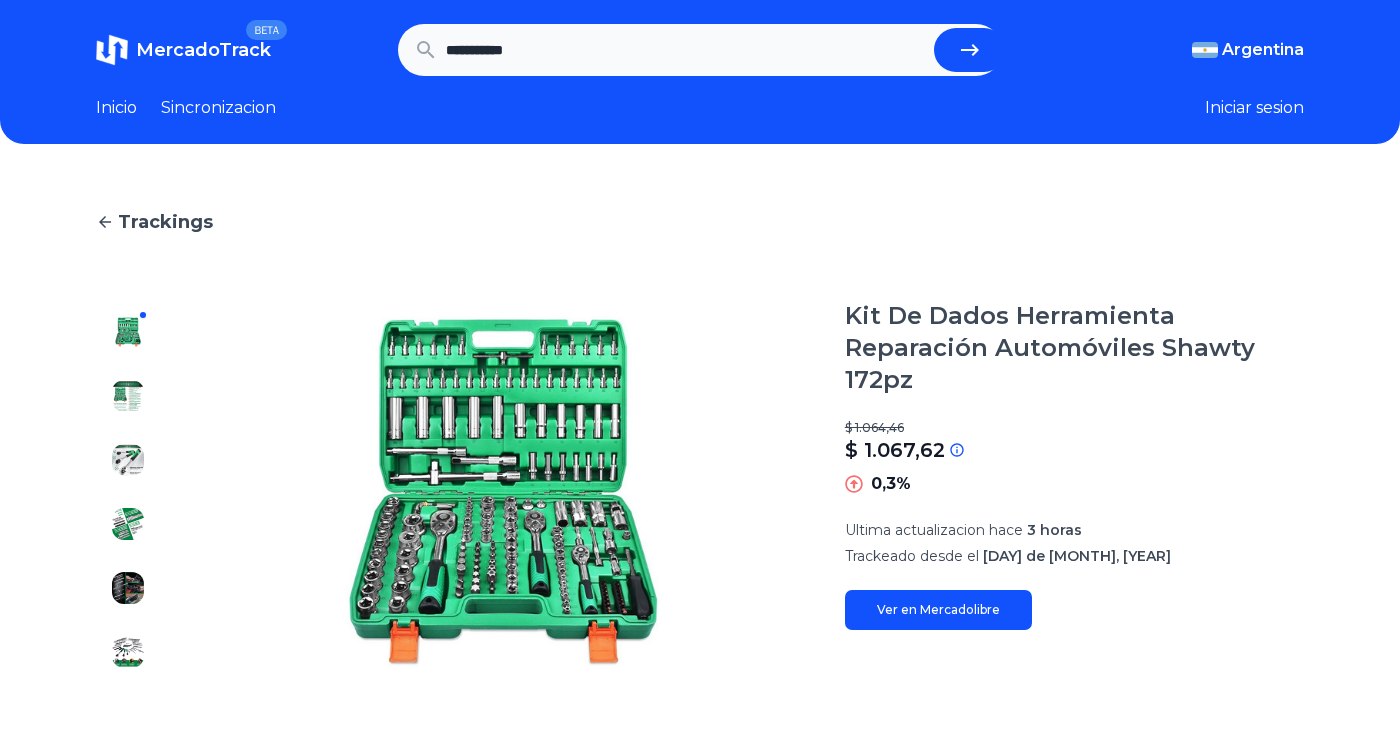 scroll, scrollTop: 0, scrollLeft: 0, axis: both 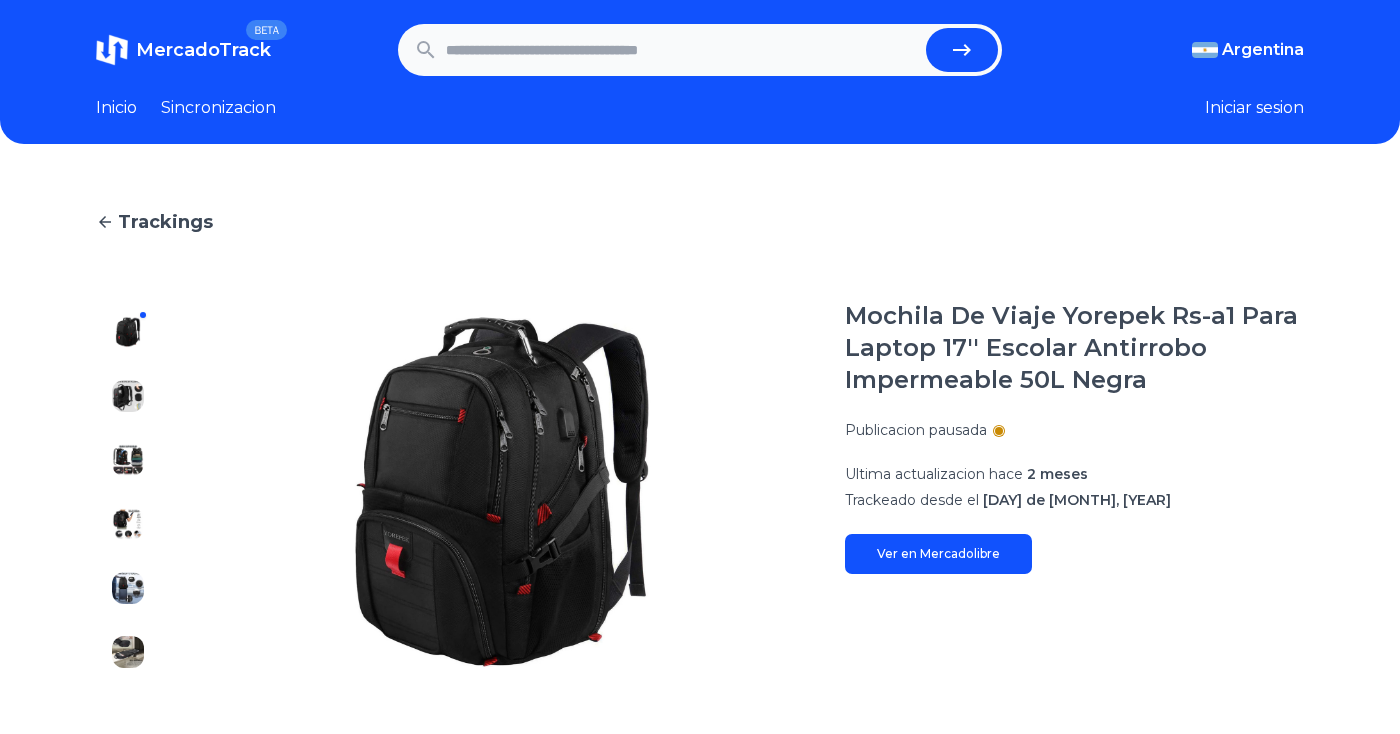 click at bounding box center [682, 50] 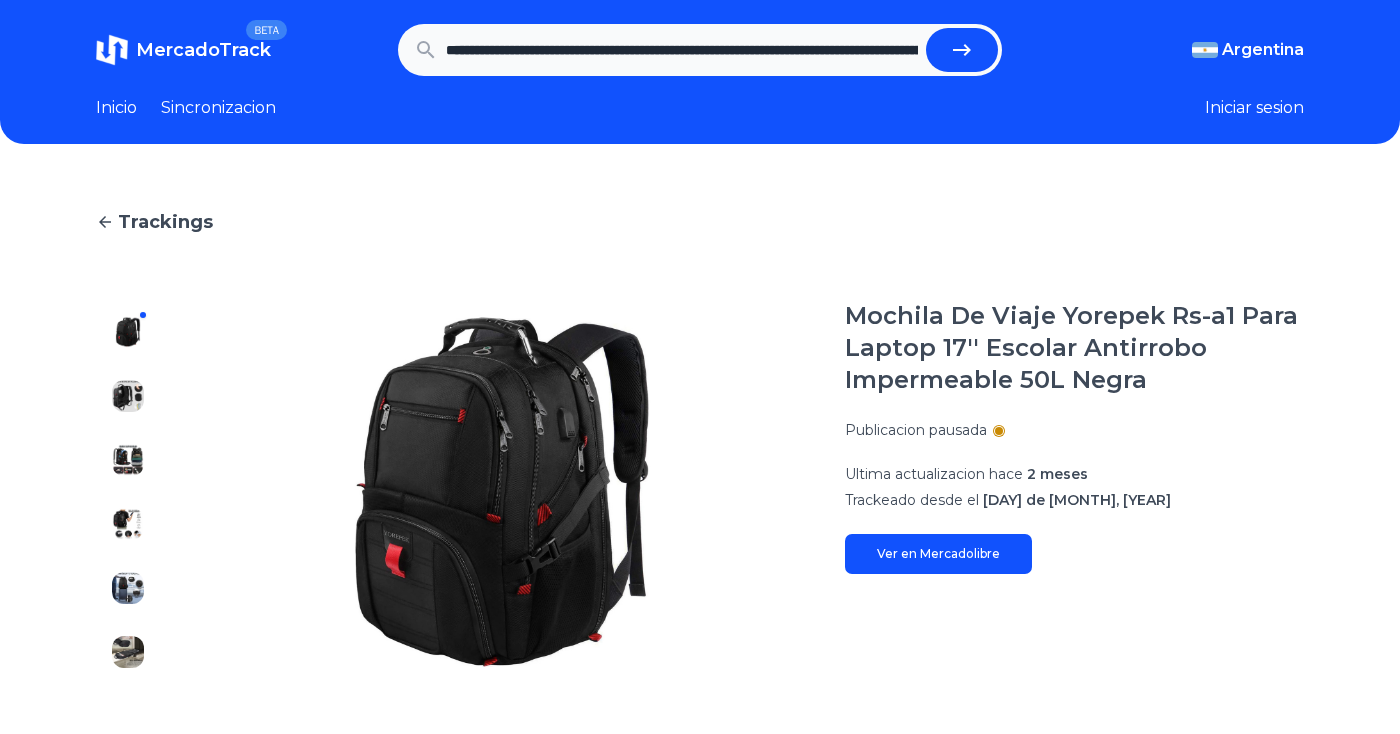 scroll, scrollTop: 0, scrollLeft: 1340, axis: horizontal 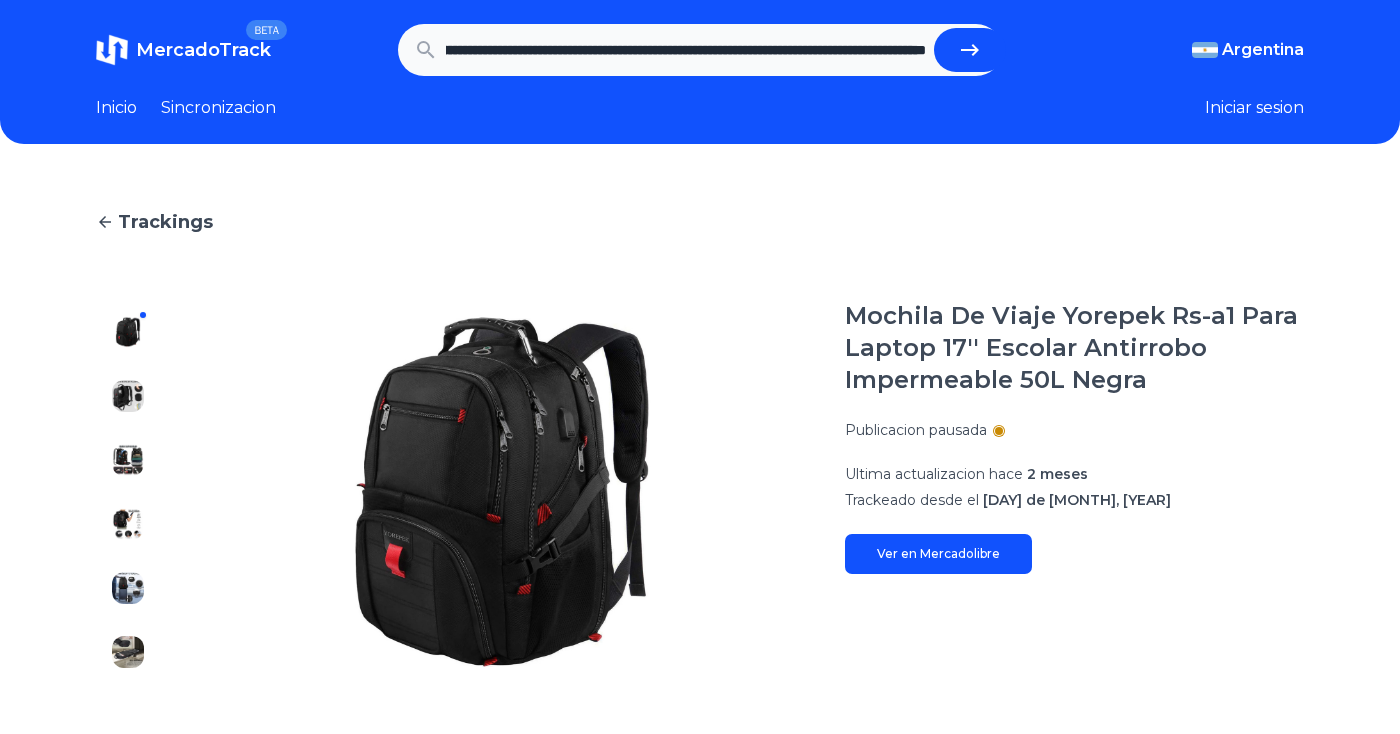 type on "**********" 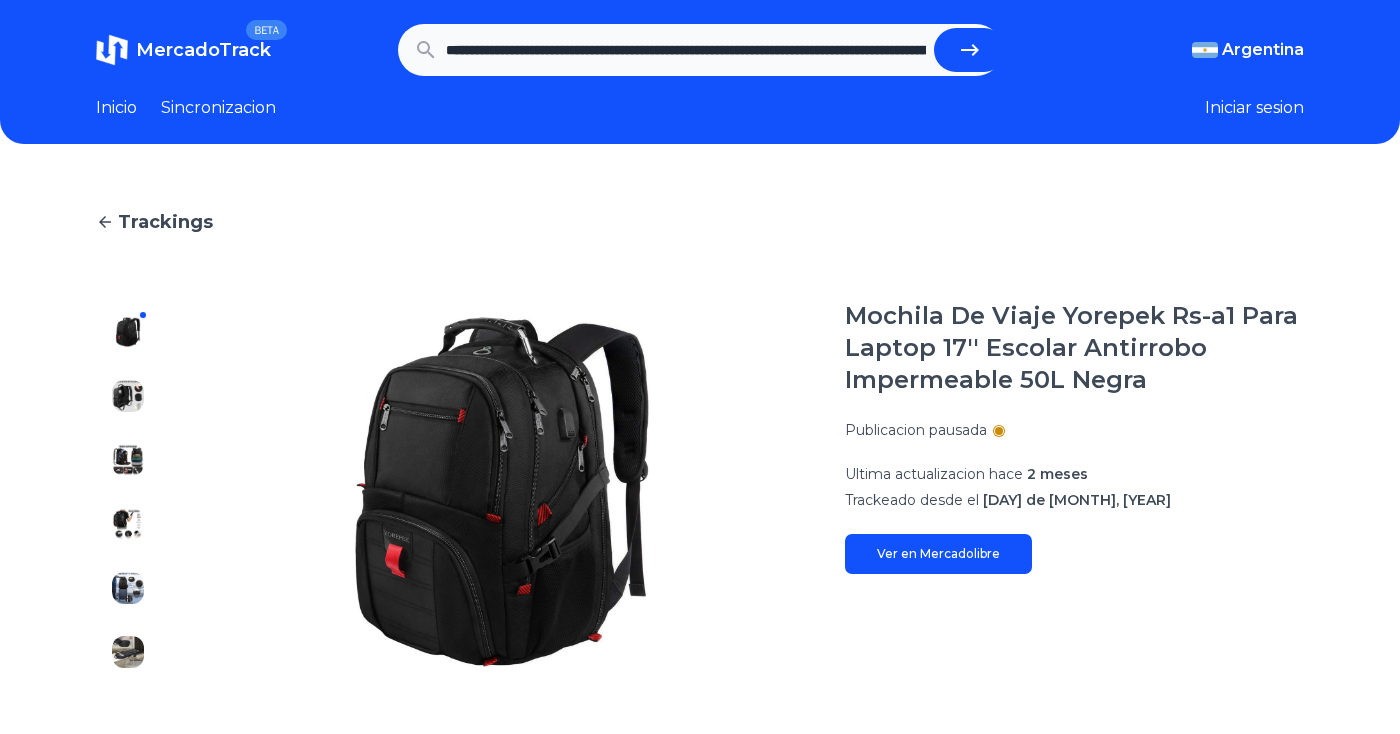 click at bounding box center (970, 50) 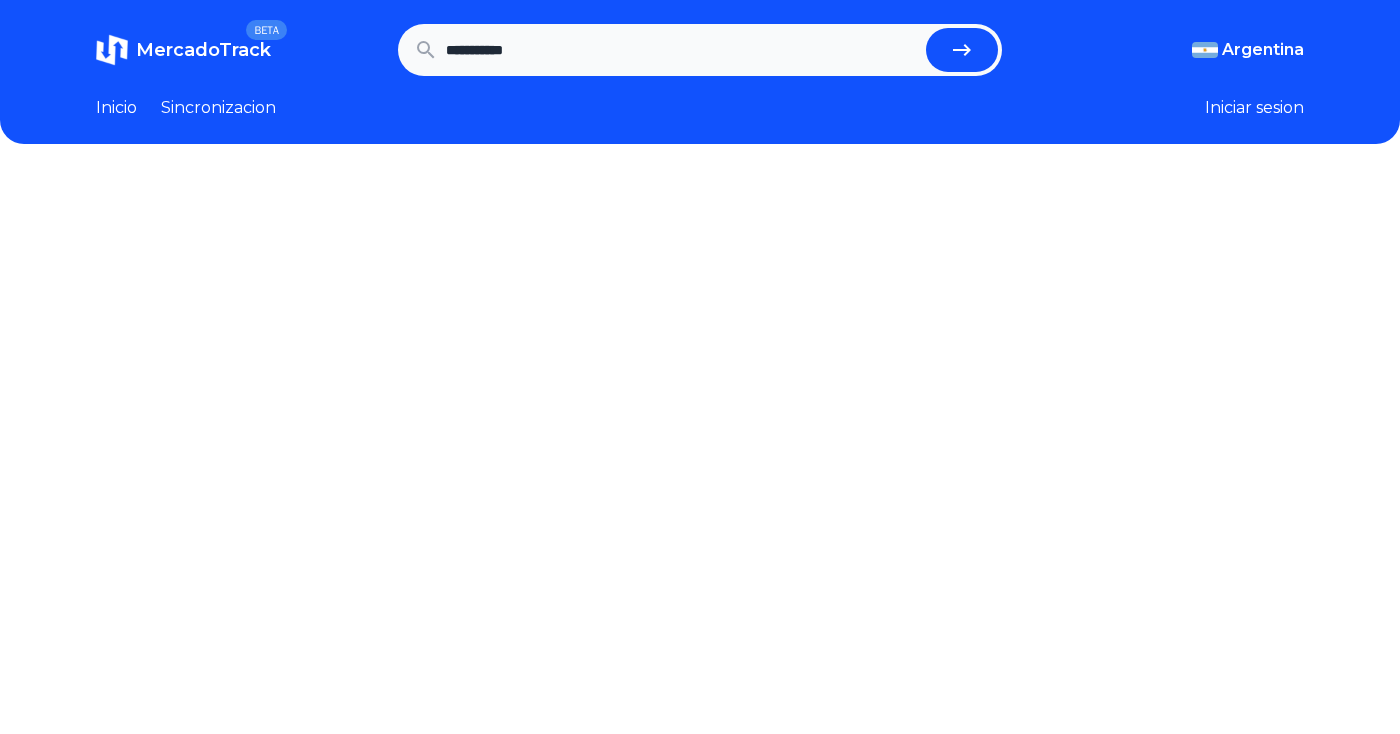 scroll, scrollTop: 0, scrollLeft: 0, axis: both 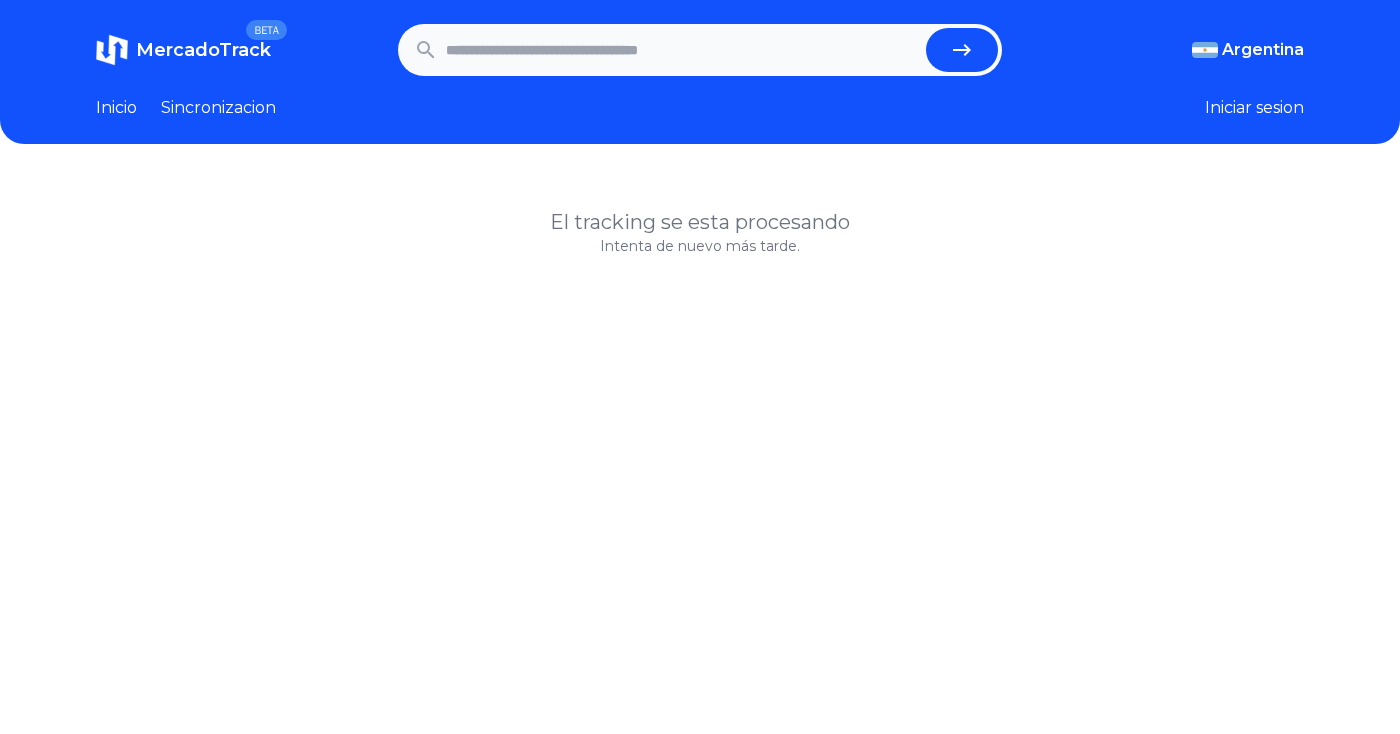 click at bounding box center [682, 50] 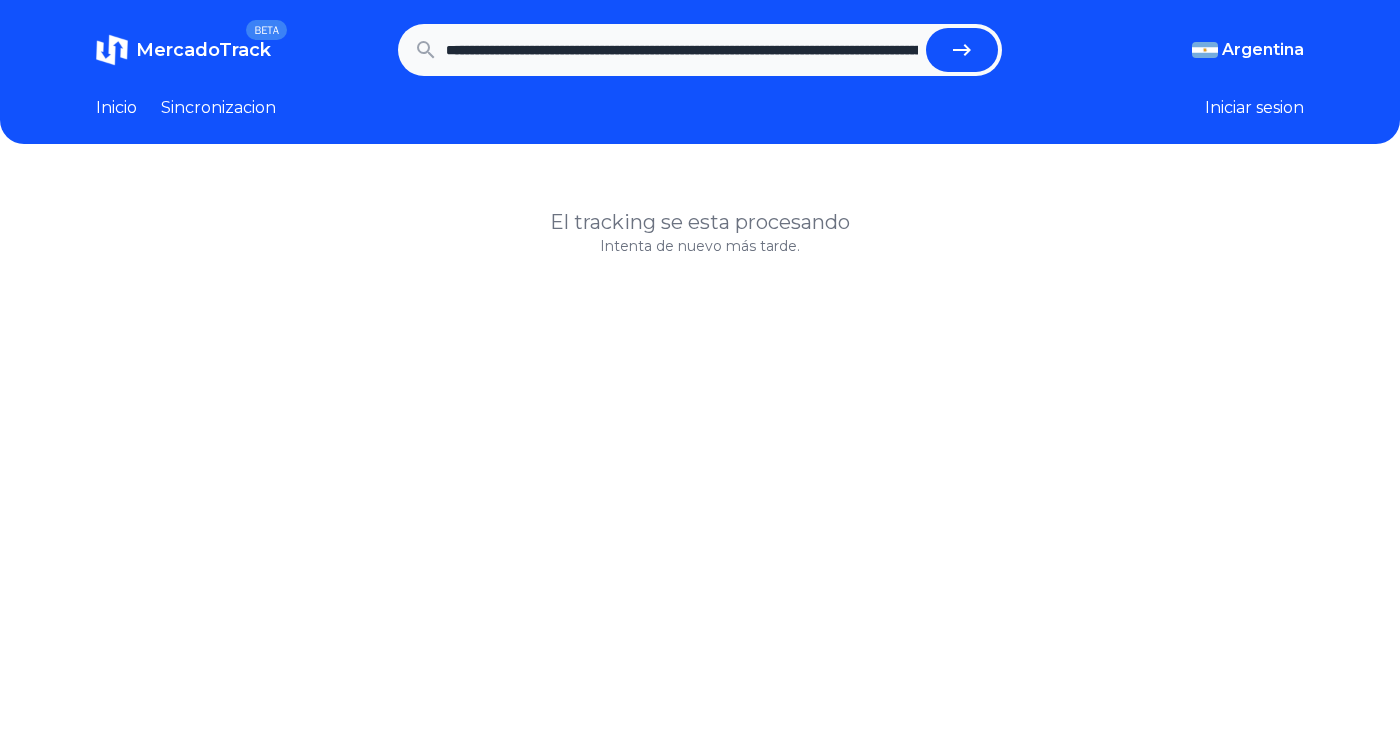 scroll, scrollTop: 0, scrollLeft: 1340, axis: horizontal 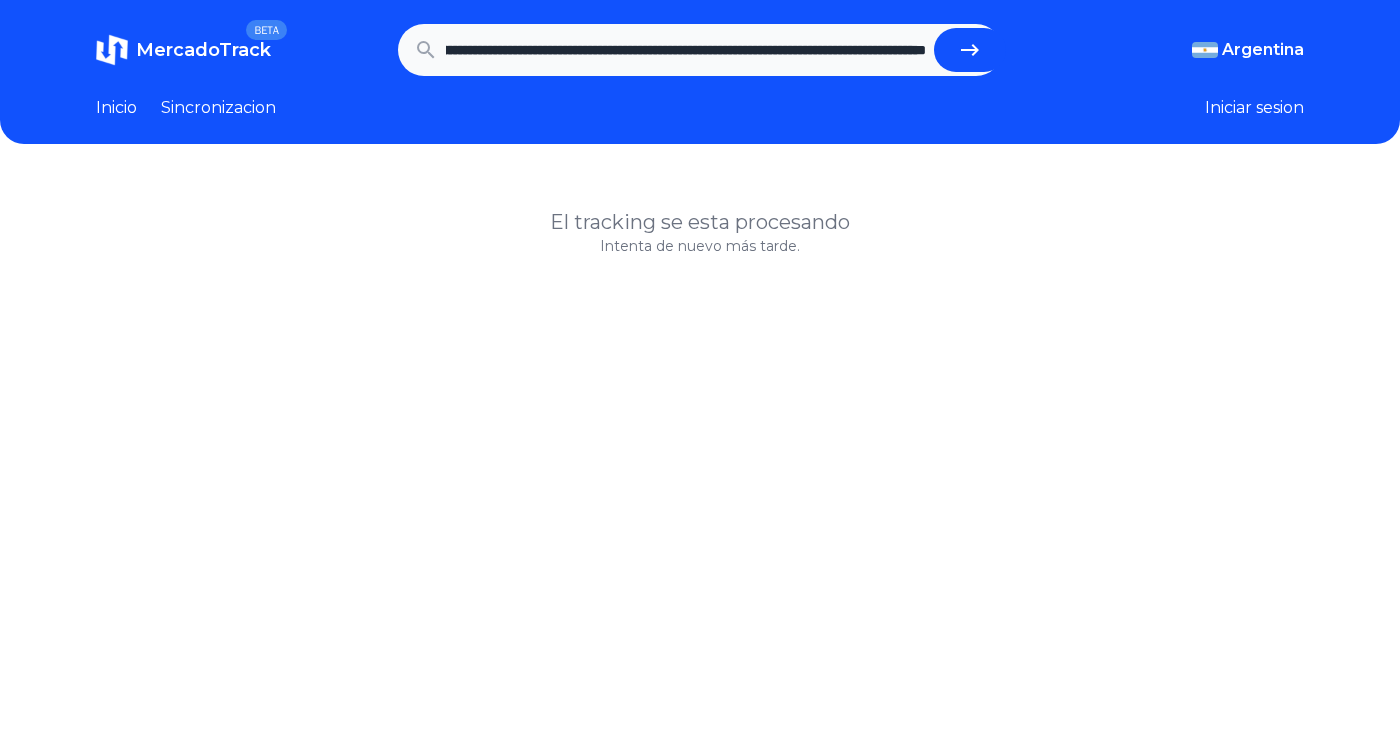 type on "**********" 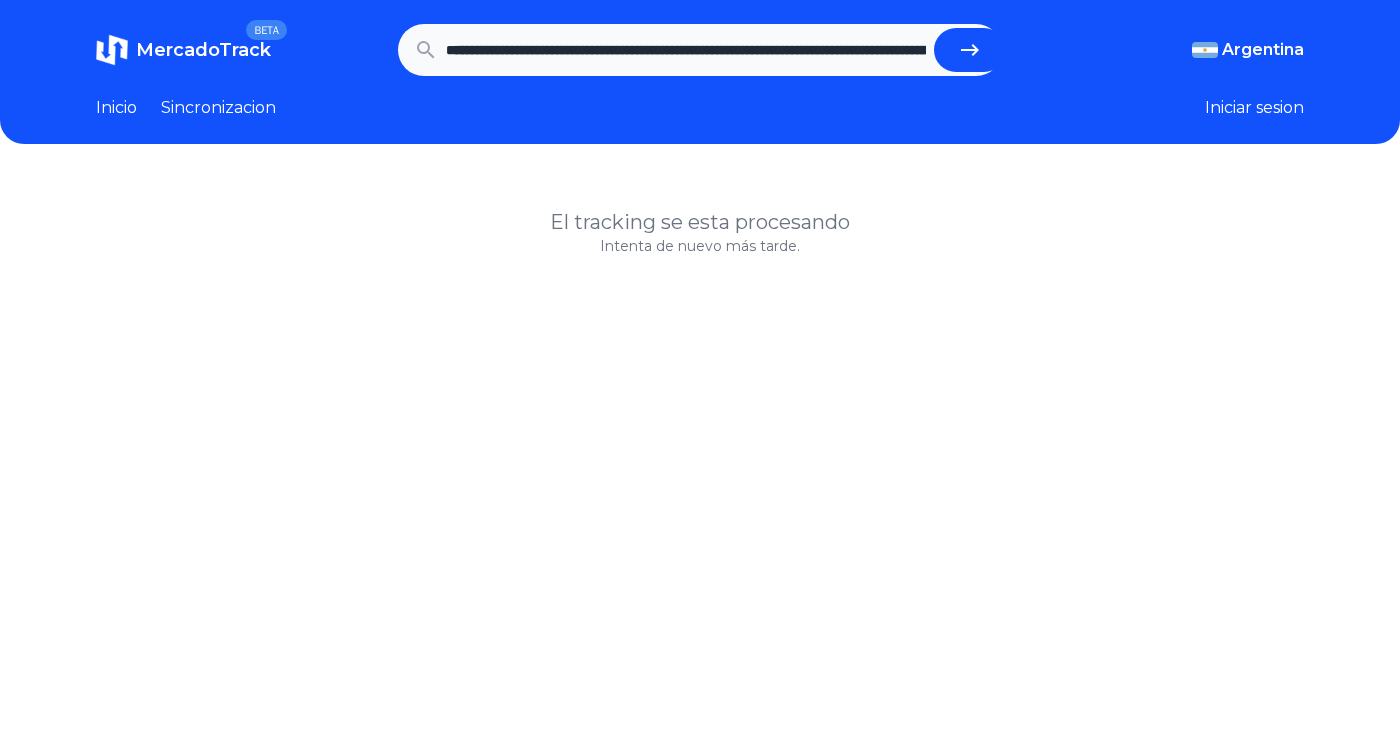 click at bounding box center [970, 50] 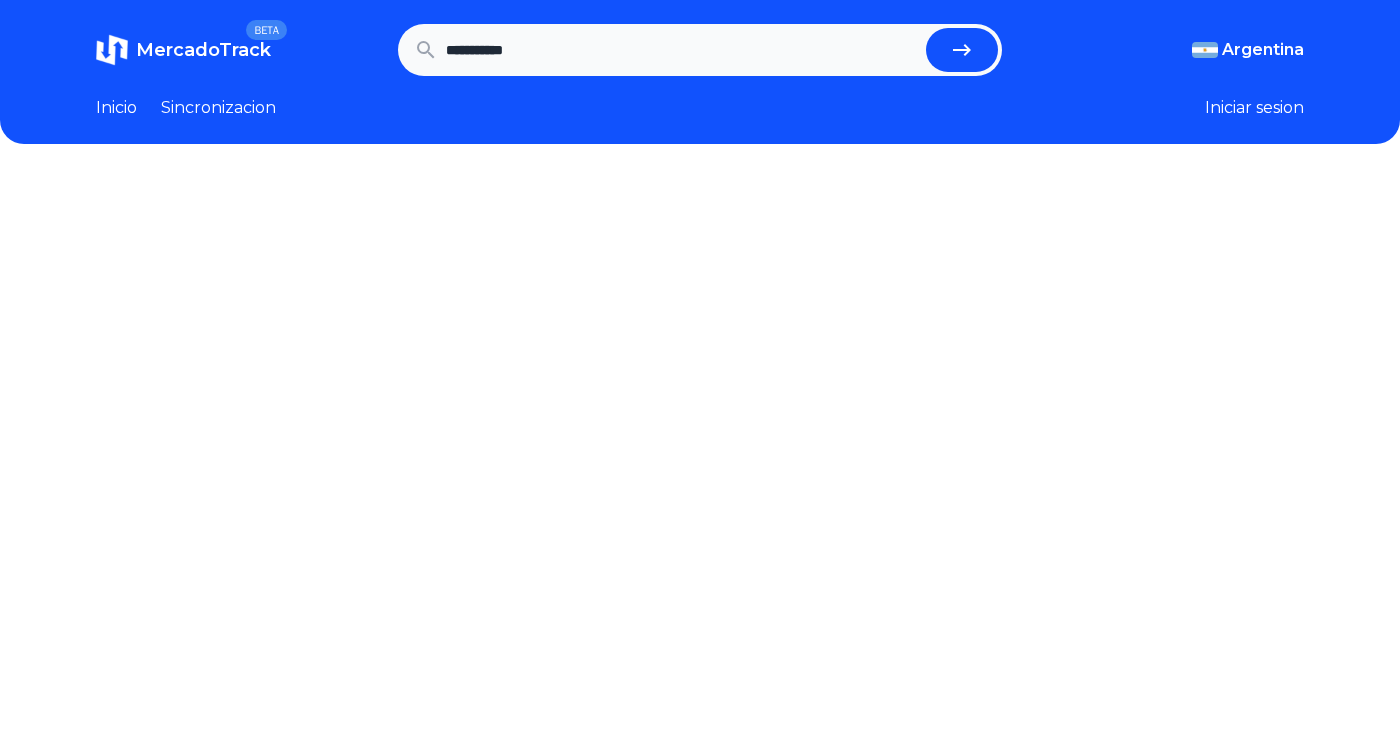 scroll, scrollTop: 0, scrollLeft: 0, axis: both 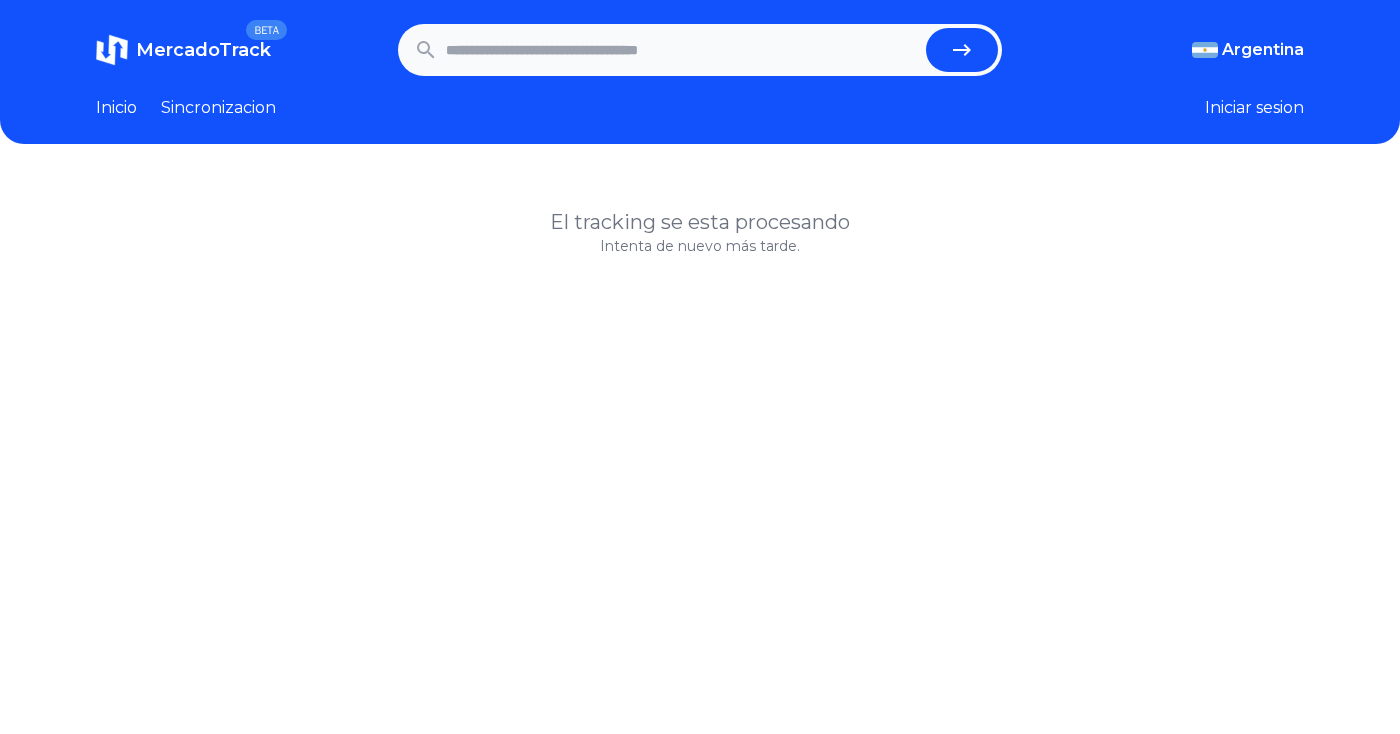 click at bounding box center (682, 50) 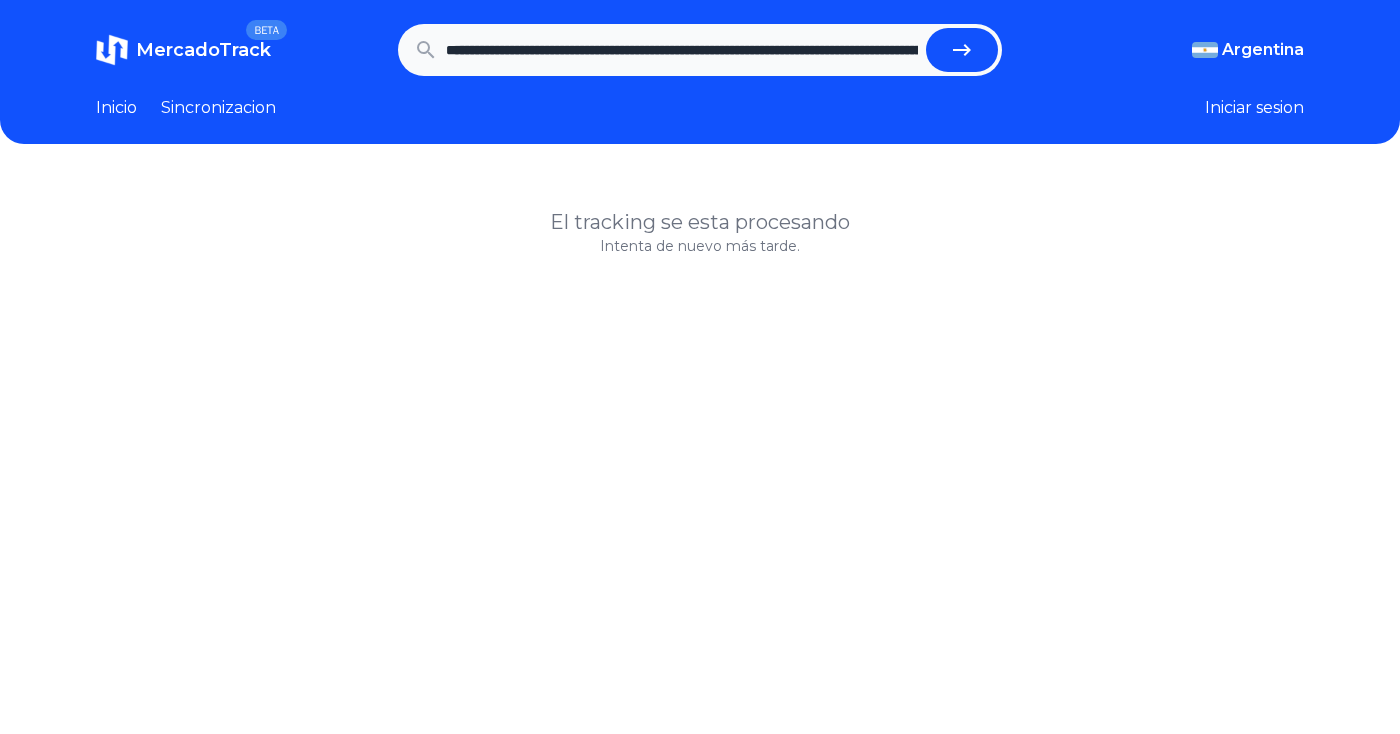 scroll, scrollTop: 0, scrollLeft: 1340, axis: horizontal 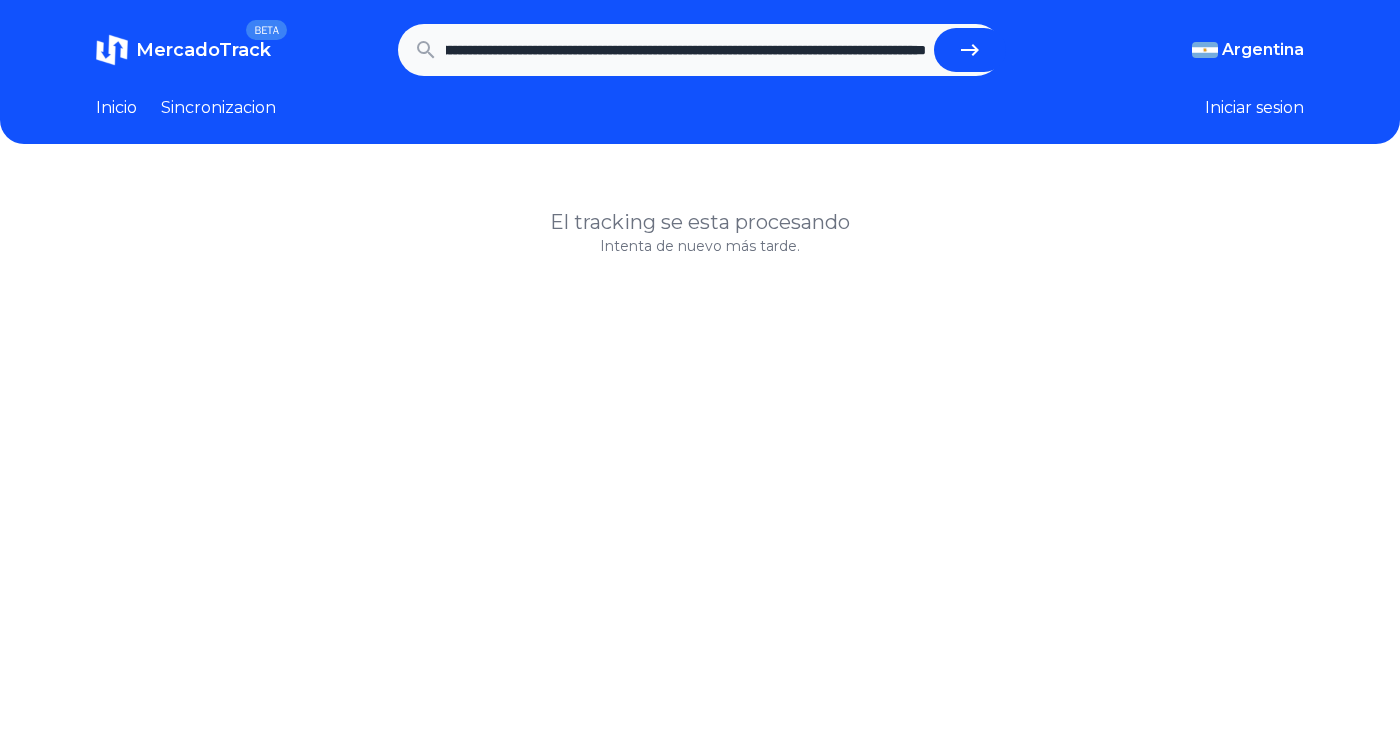 type on "**********" 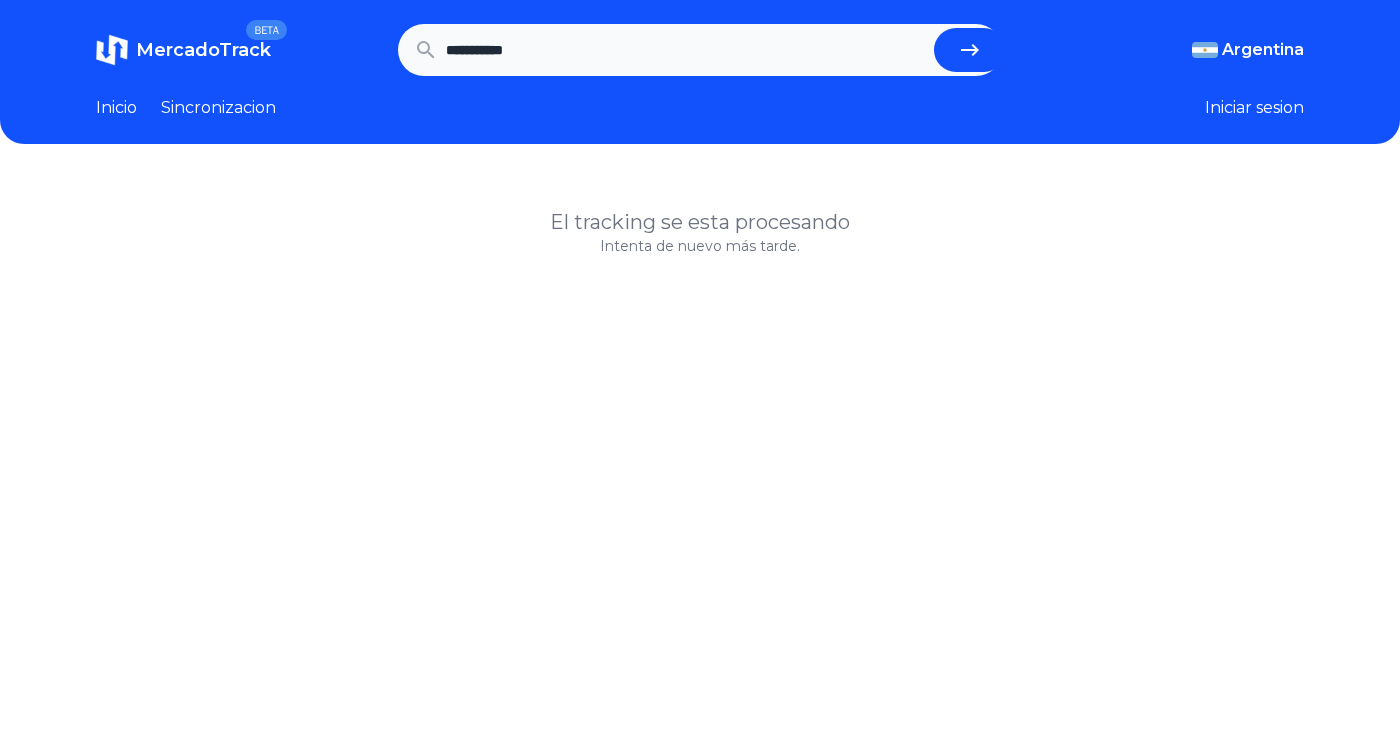 scroll, scrollTop: 0, scrollLeft: 0, axis: both 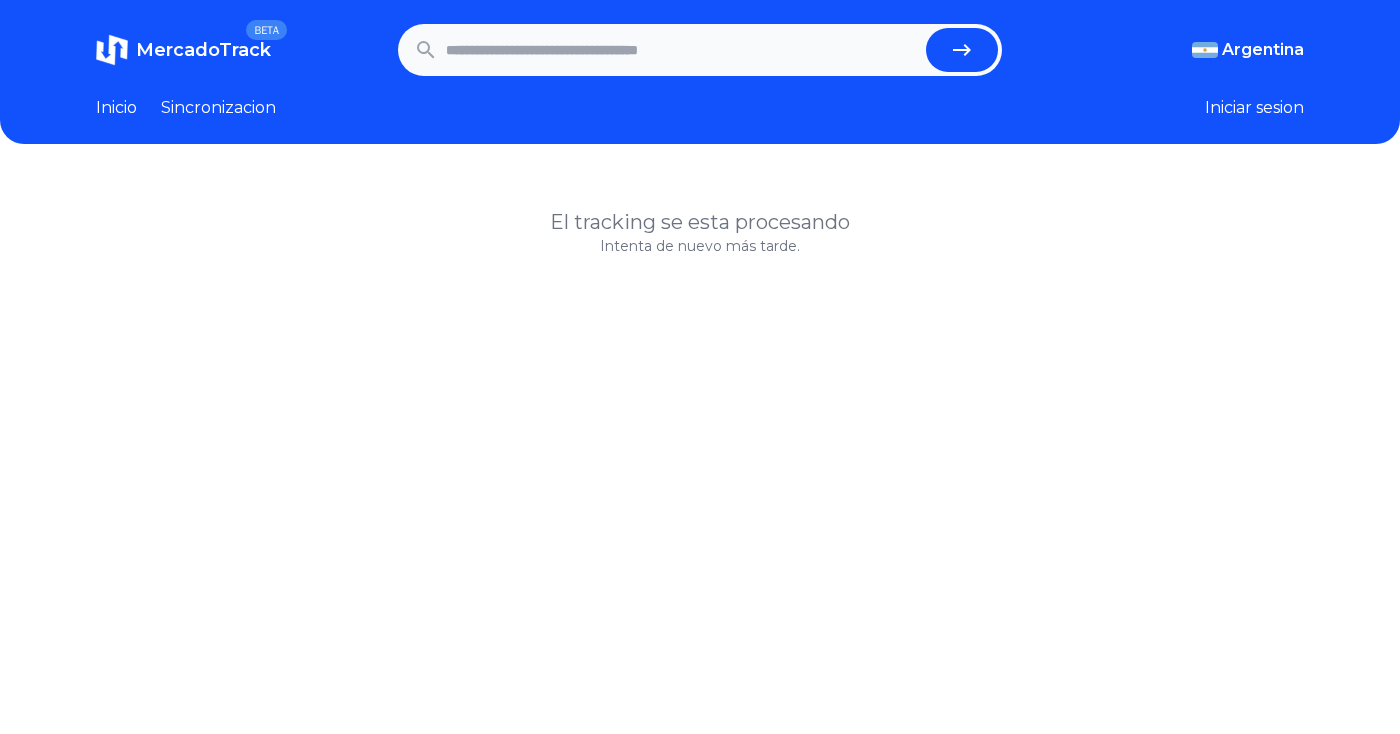 click at bounding box center [682, 50] 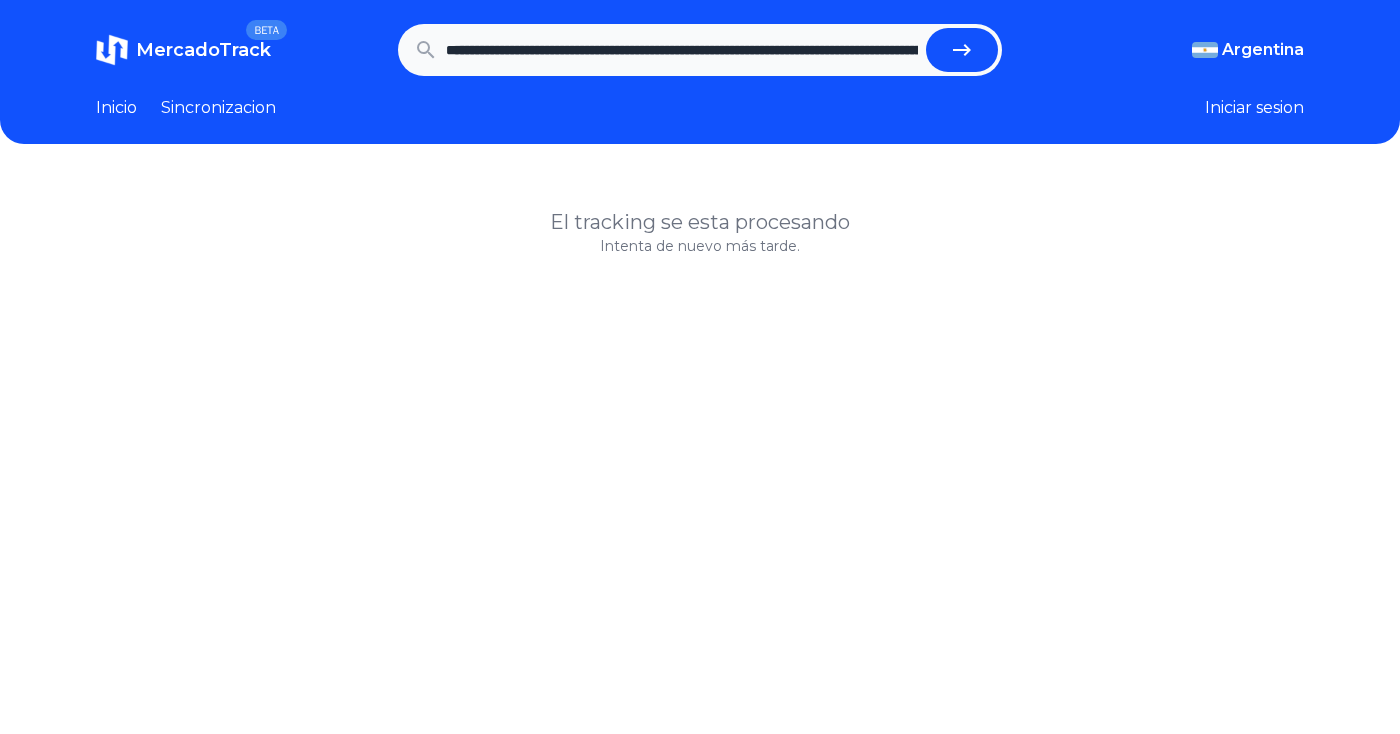 scroll, scrollTop: 0, scrollLeft: 1340, axis: horizontal 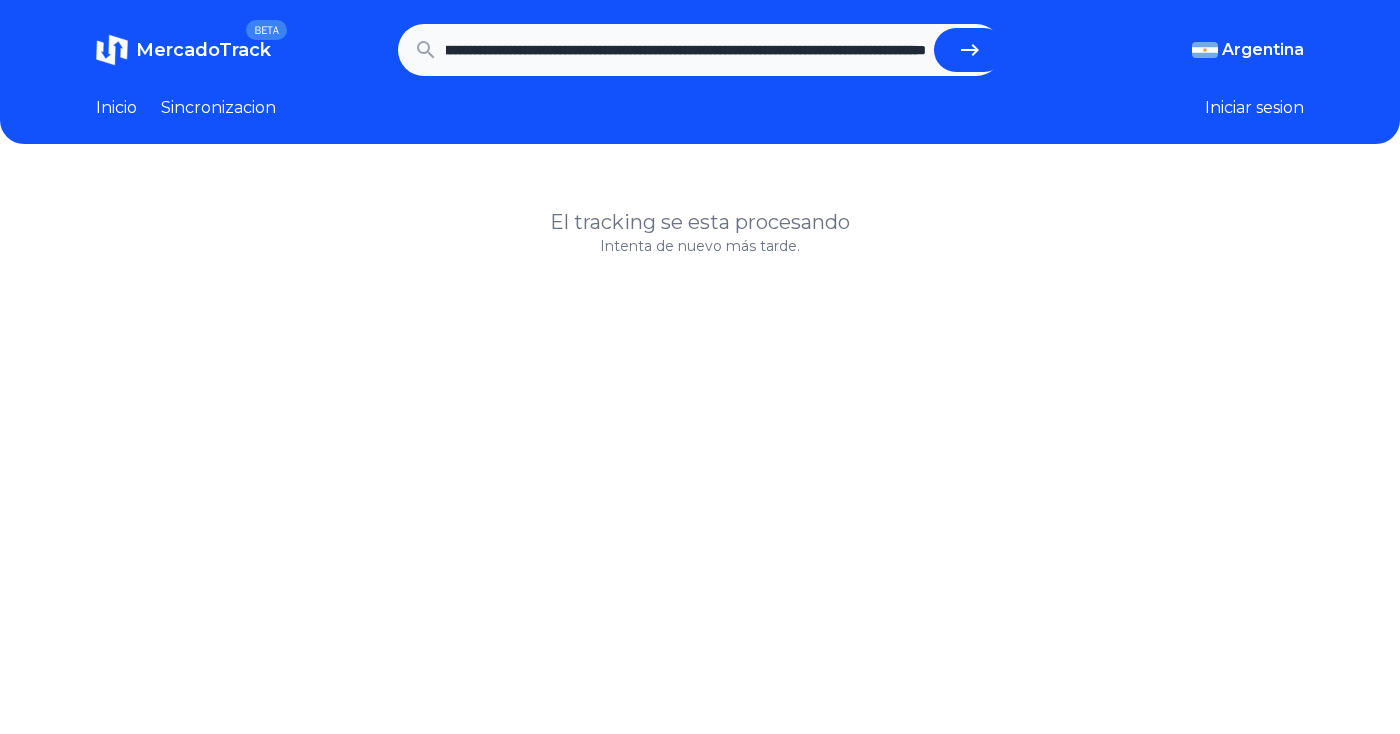 type on "**********" 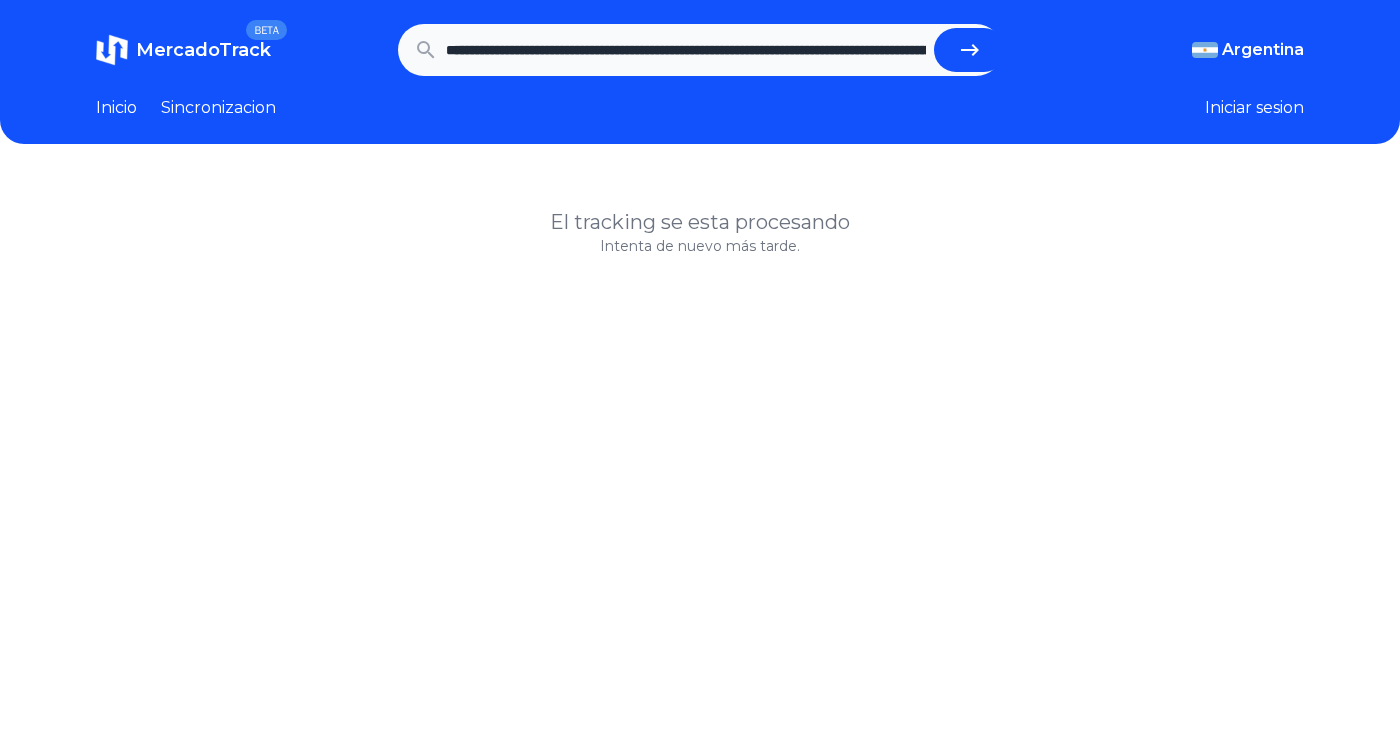click at bounding box center [970, 50] 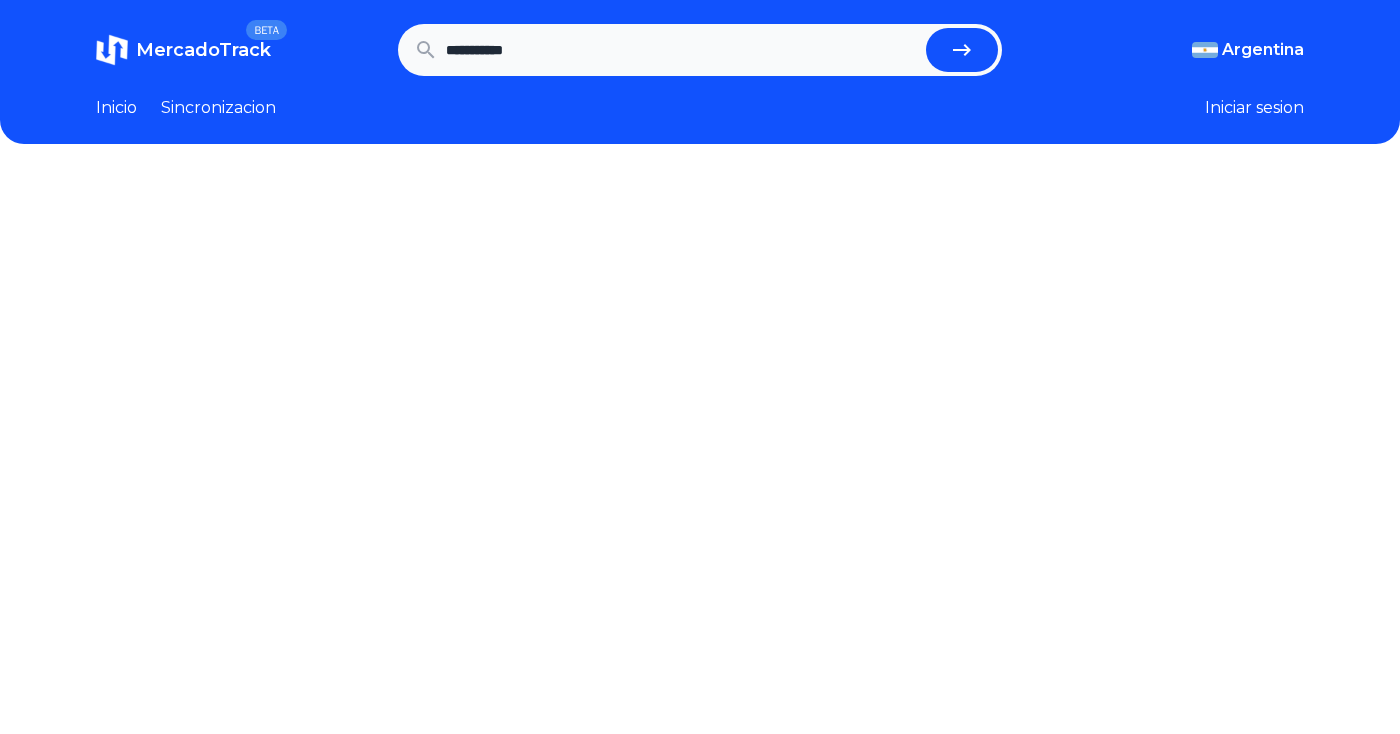 scroll, scrollTop: 0, scrollLeft: 0, axis: both 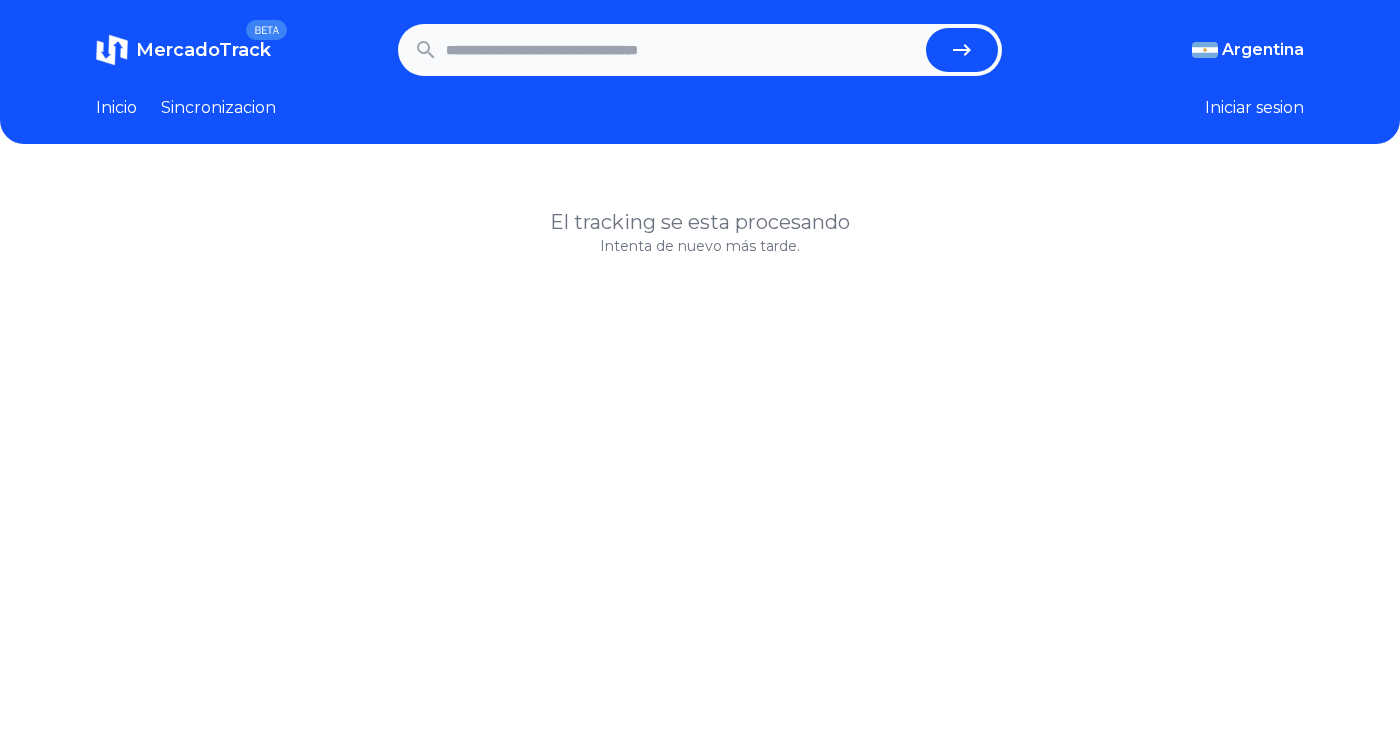 click at bounding box center [682, 50] 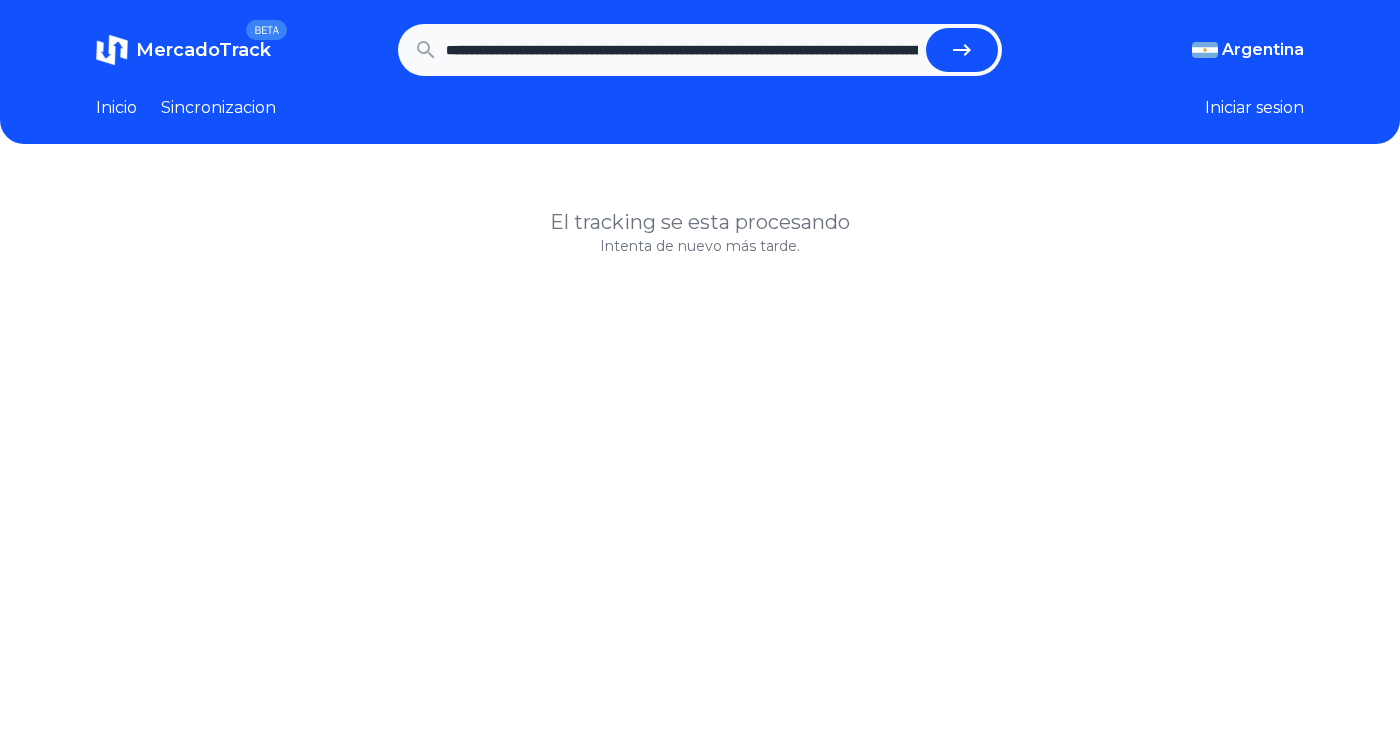 scroll, scrollTop: 0, scrollLeft: 1340, axis: horizontal 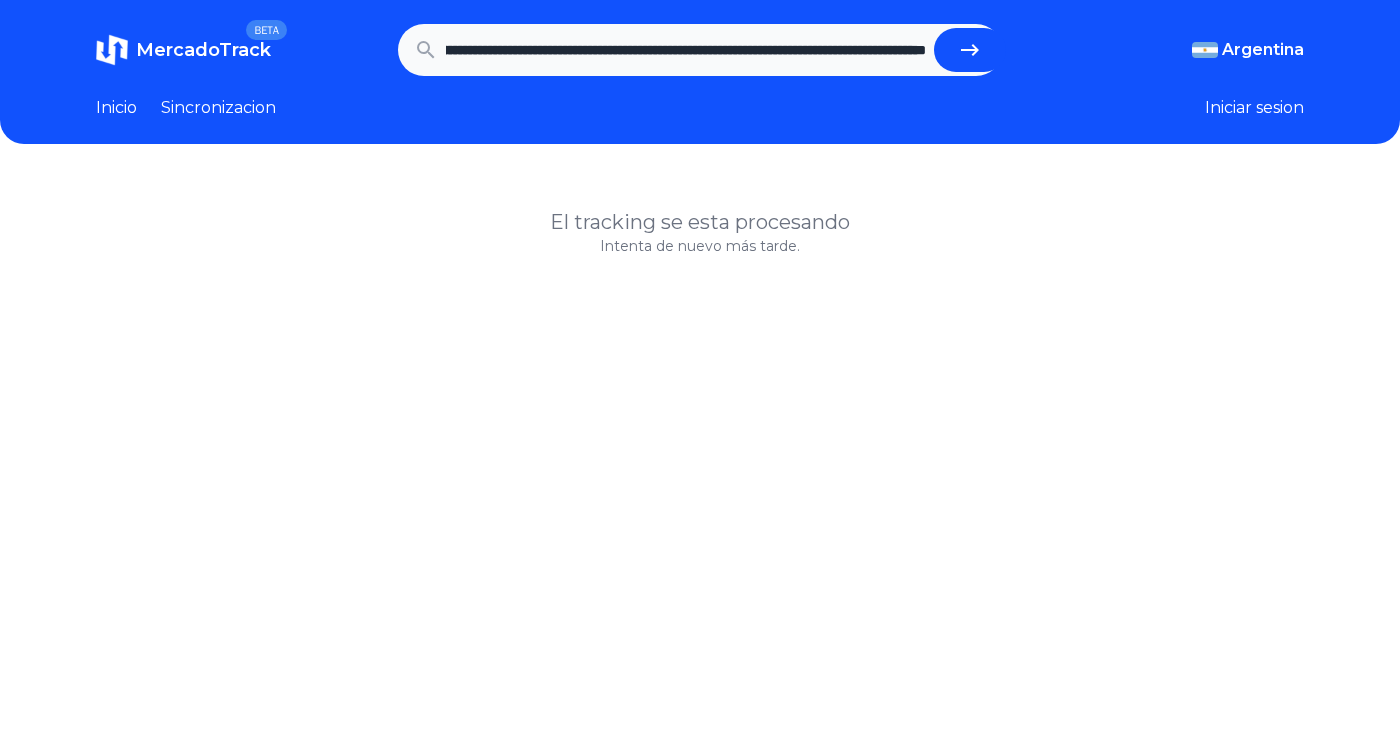 type on "**********" 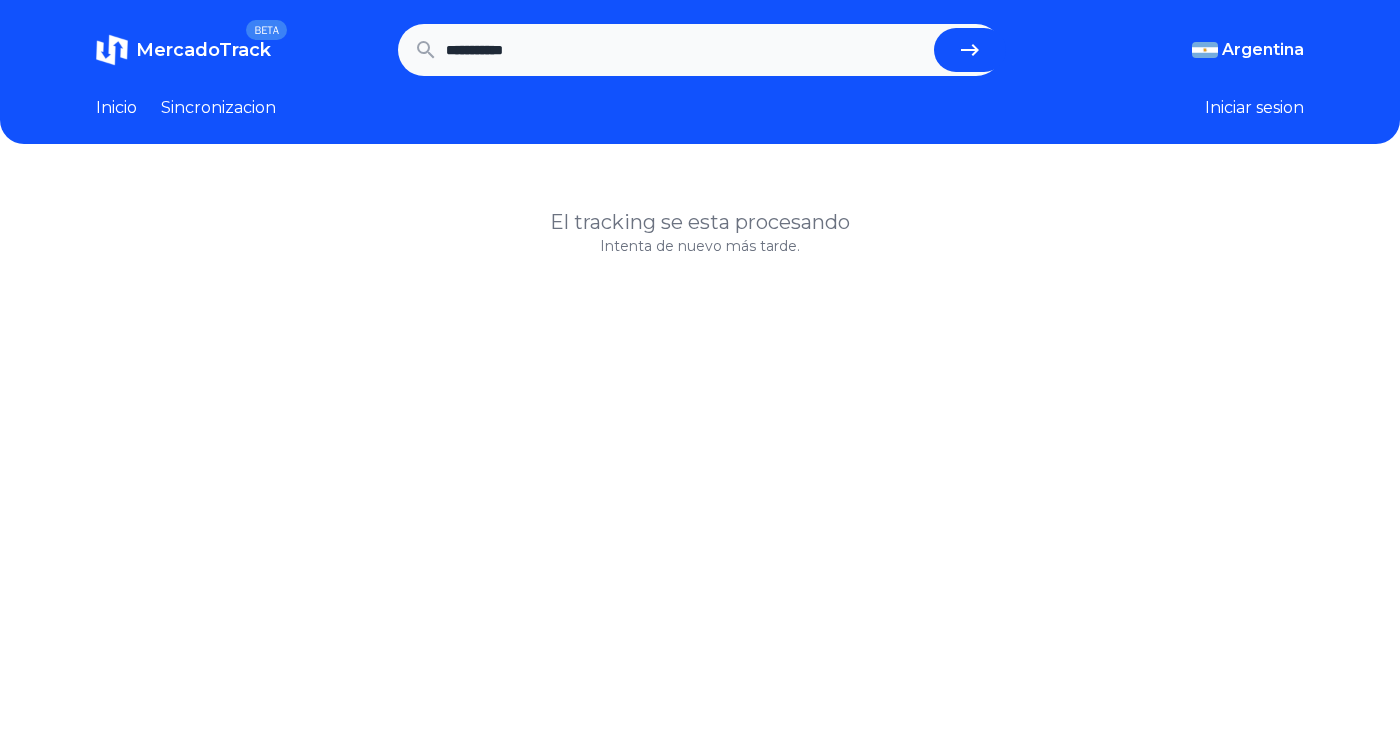 scroll, scrollTop: 0, scrollLeft: 0, axis: both 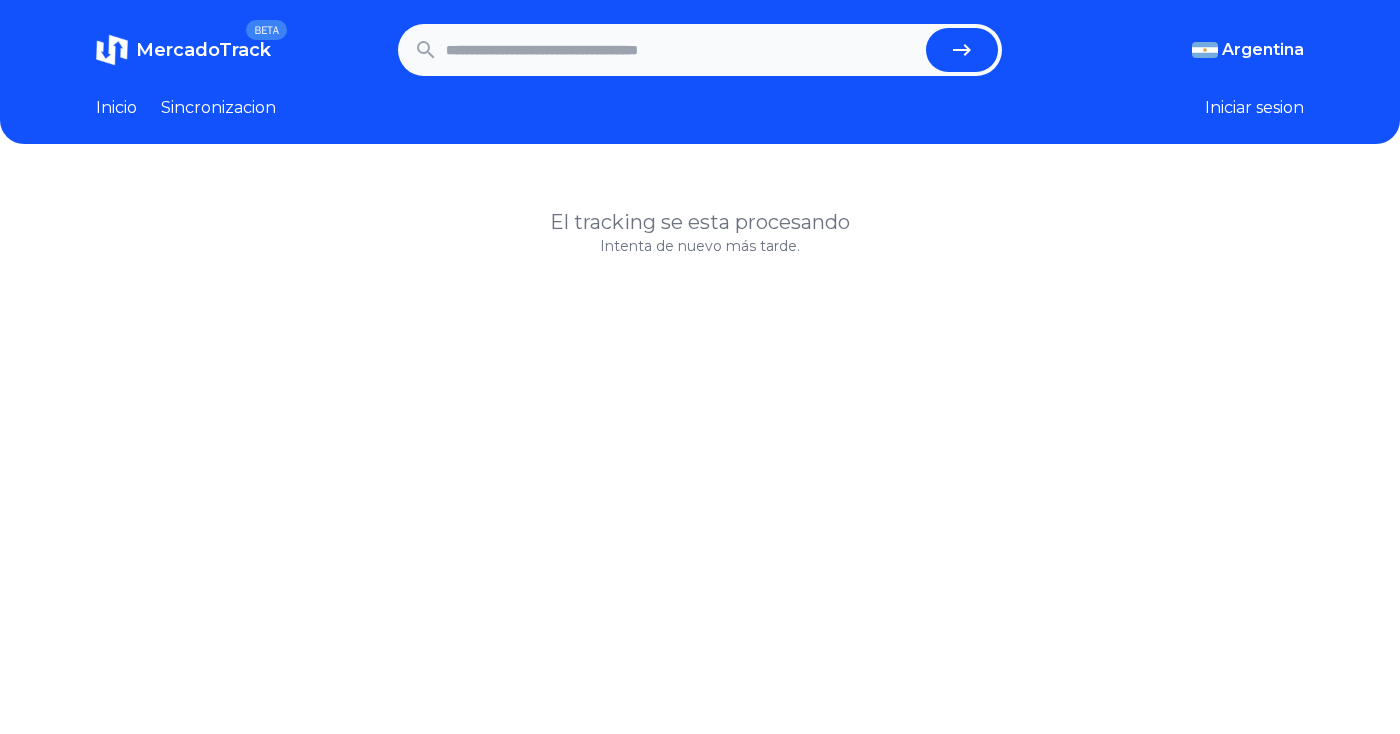 click at bounding box center [682, 50] 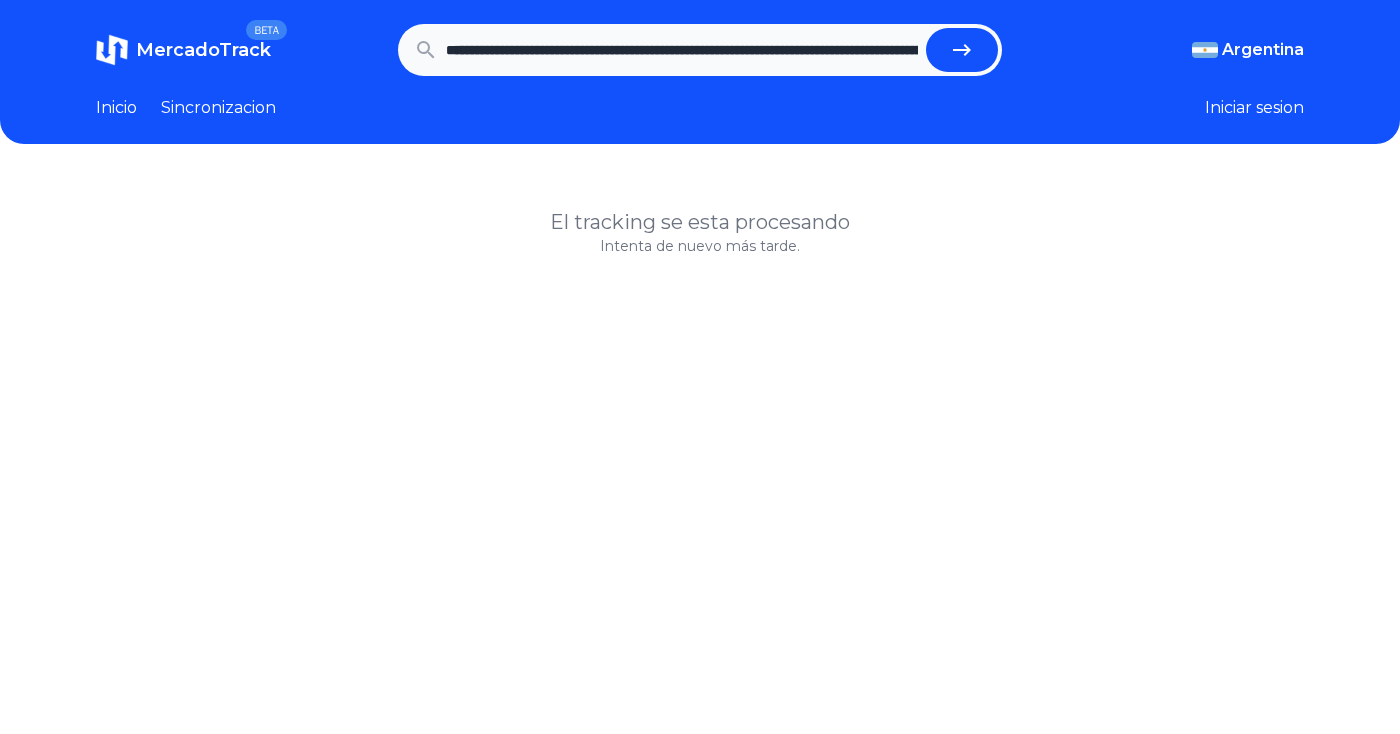 scroll, scrollTop: 0, scrollLeft: 1340, axis: horizontal 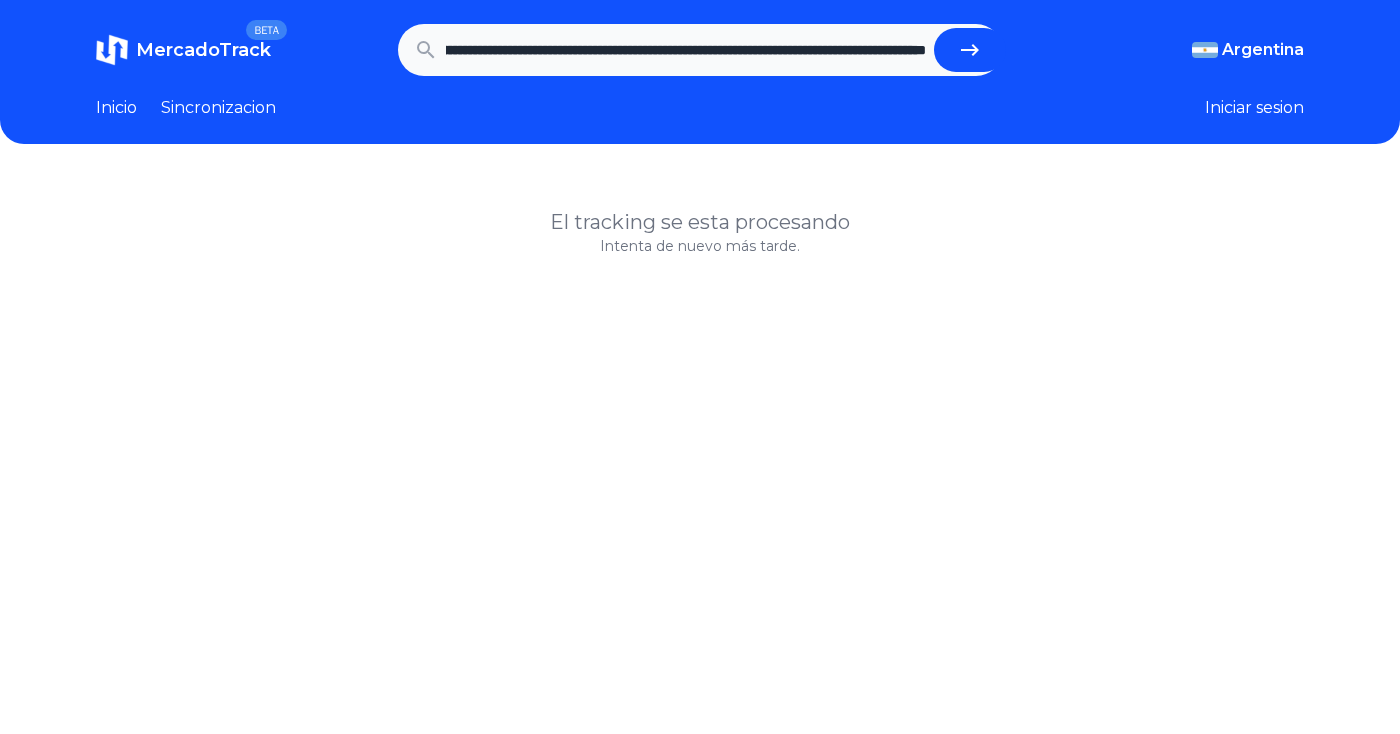 type on "**********" 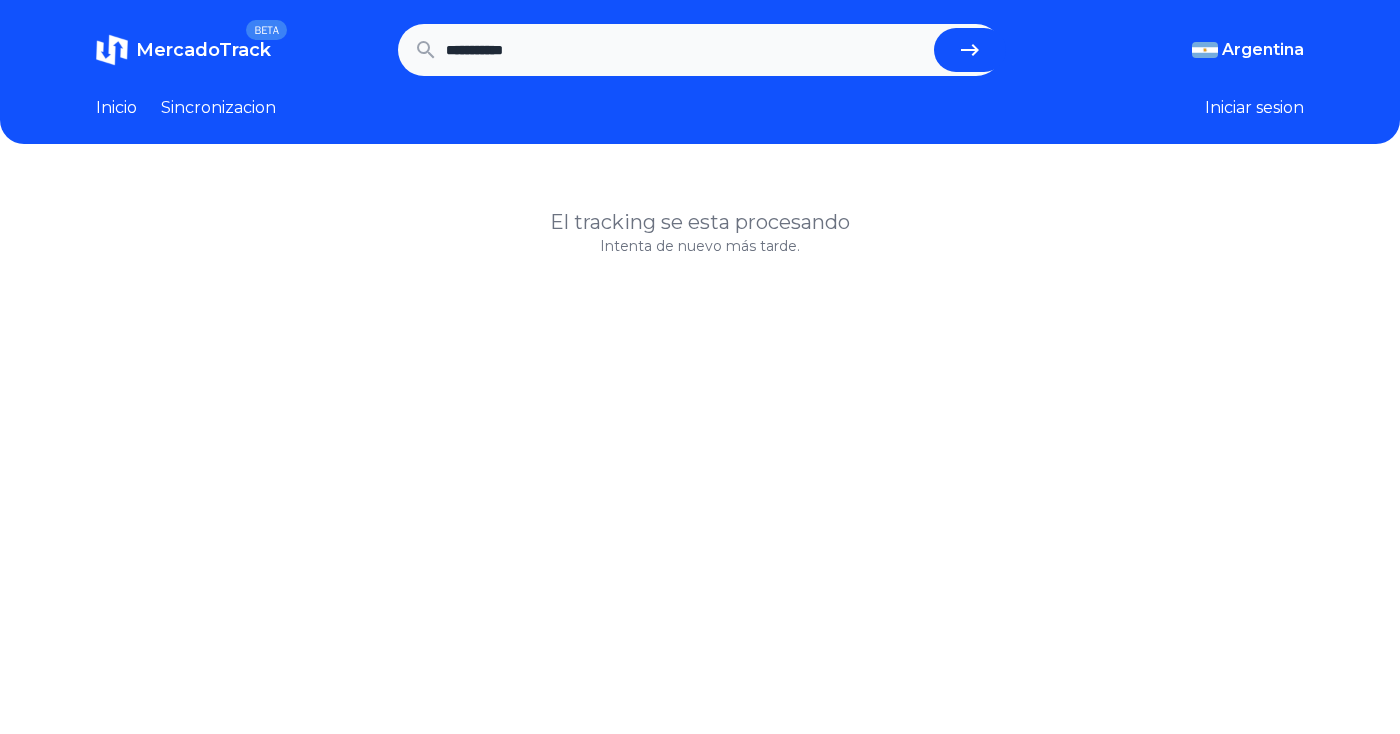 scroll, scrollTop: 0, scrollLeft: 0, axis: both 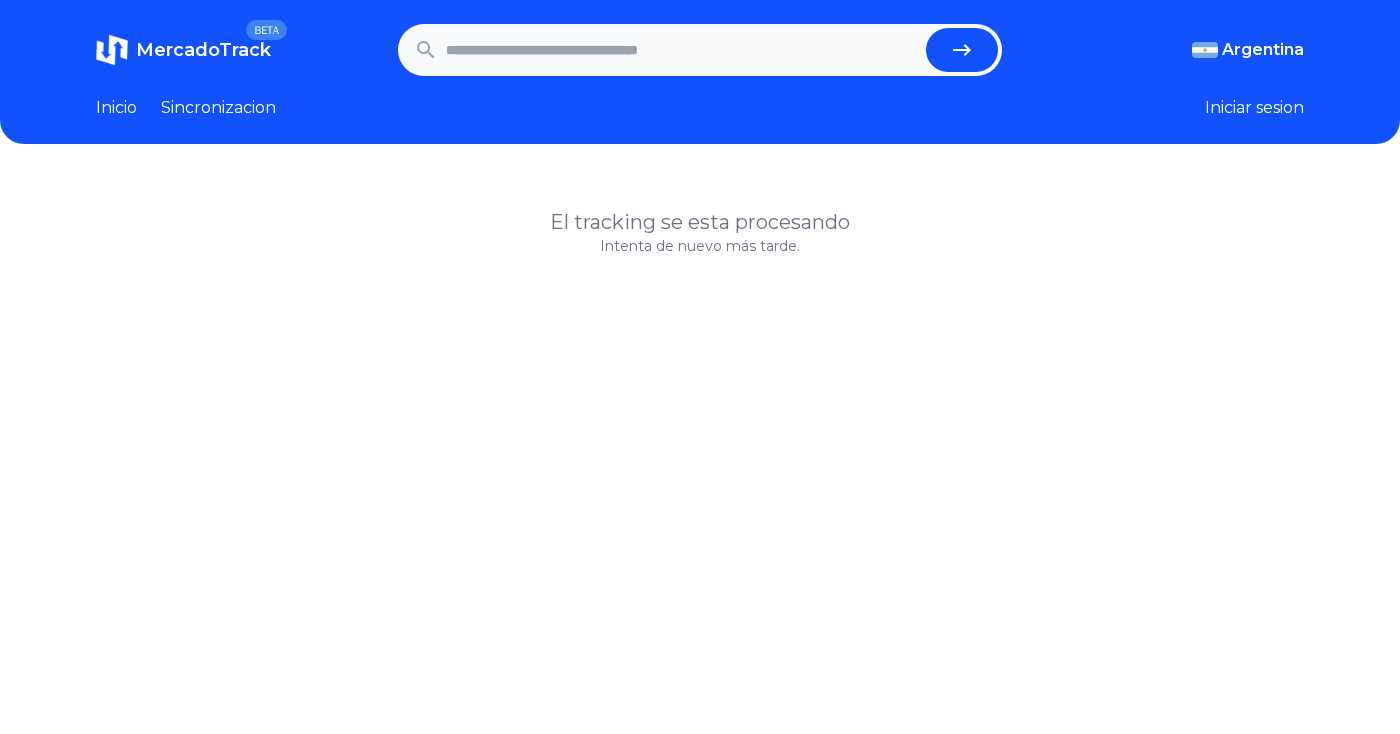 click at bounding box center [682, 50] 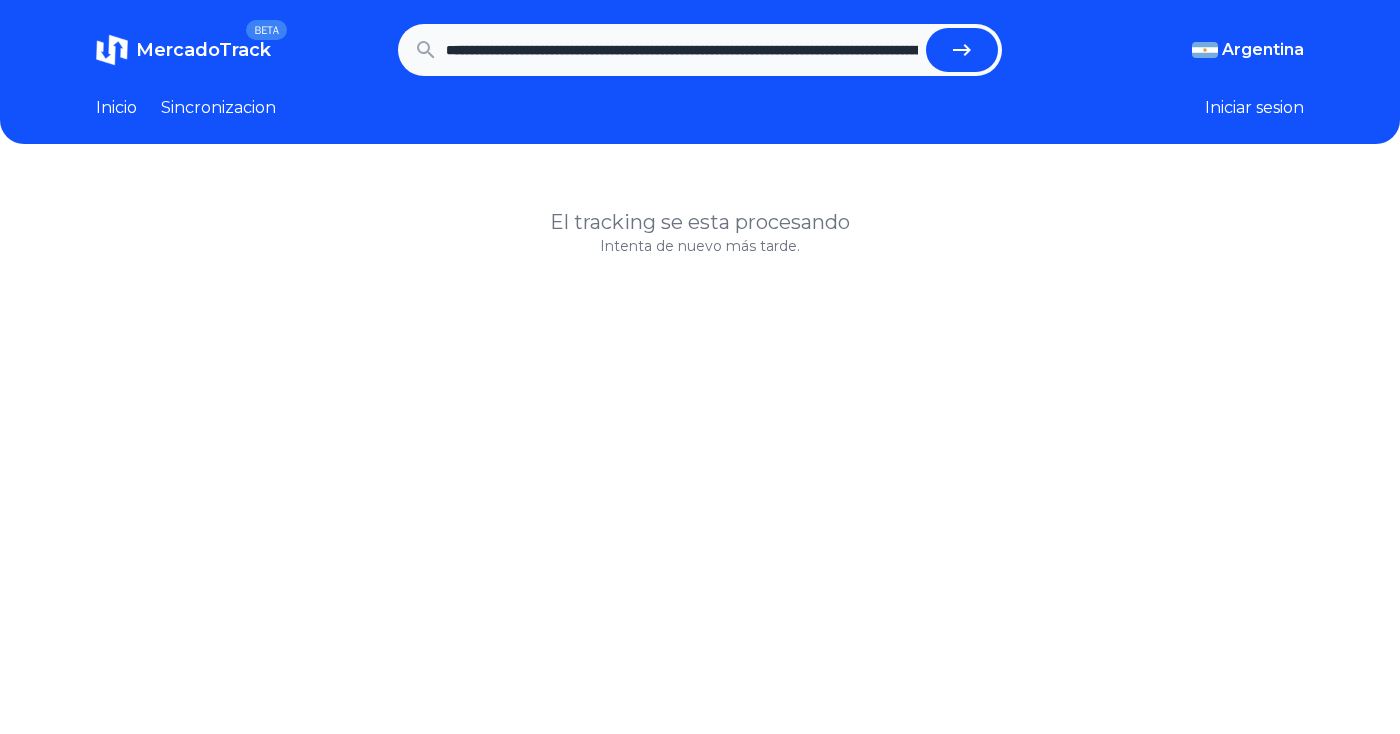 scroll, scrollTop: 0, scrollLeft: 1340, axis: horizontal 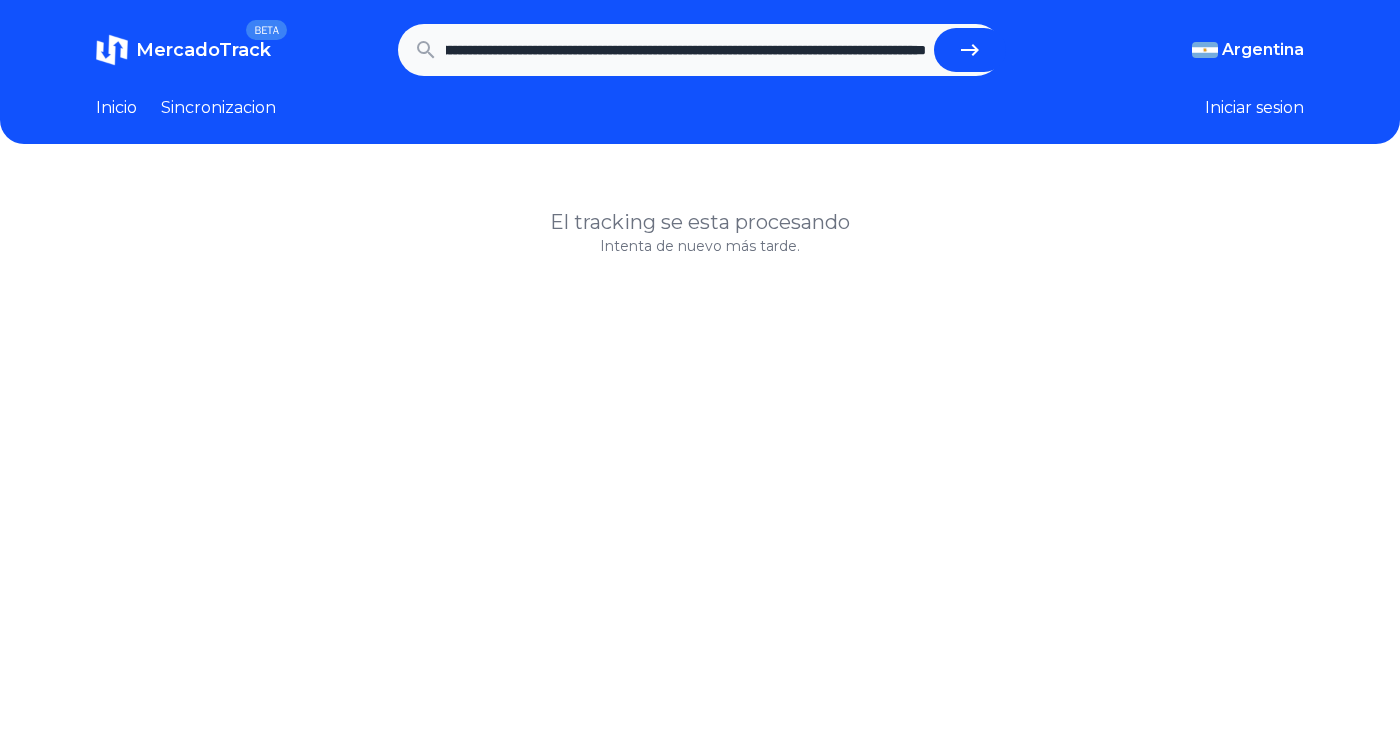 type on "**********" 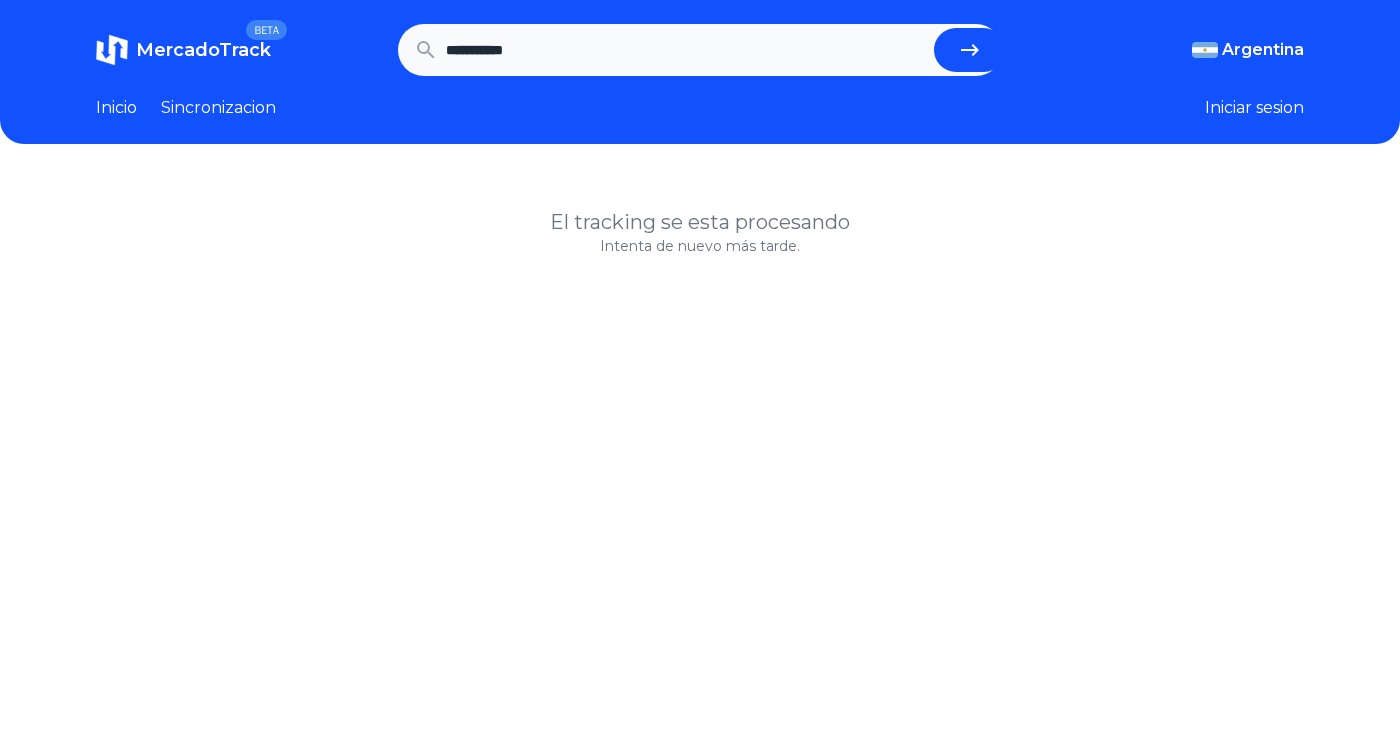 scroll, scrollTop: 0, scrollLeft: 0, axis: both 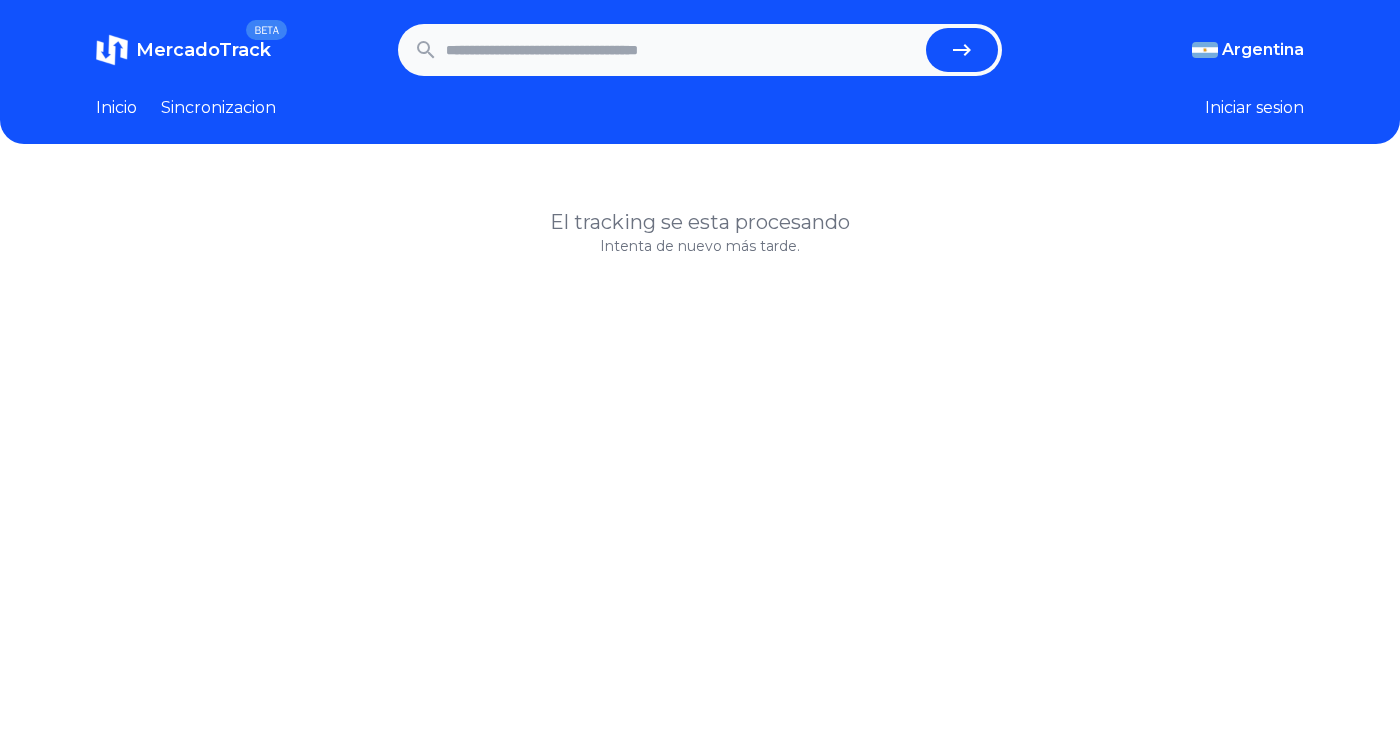 click at bounding box center [962, 50] 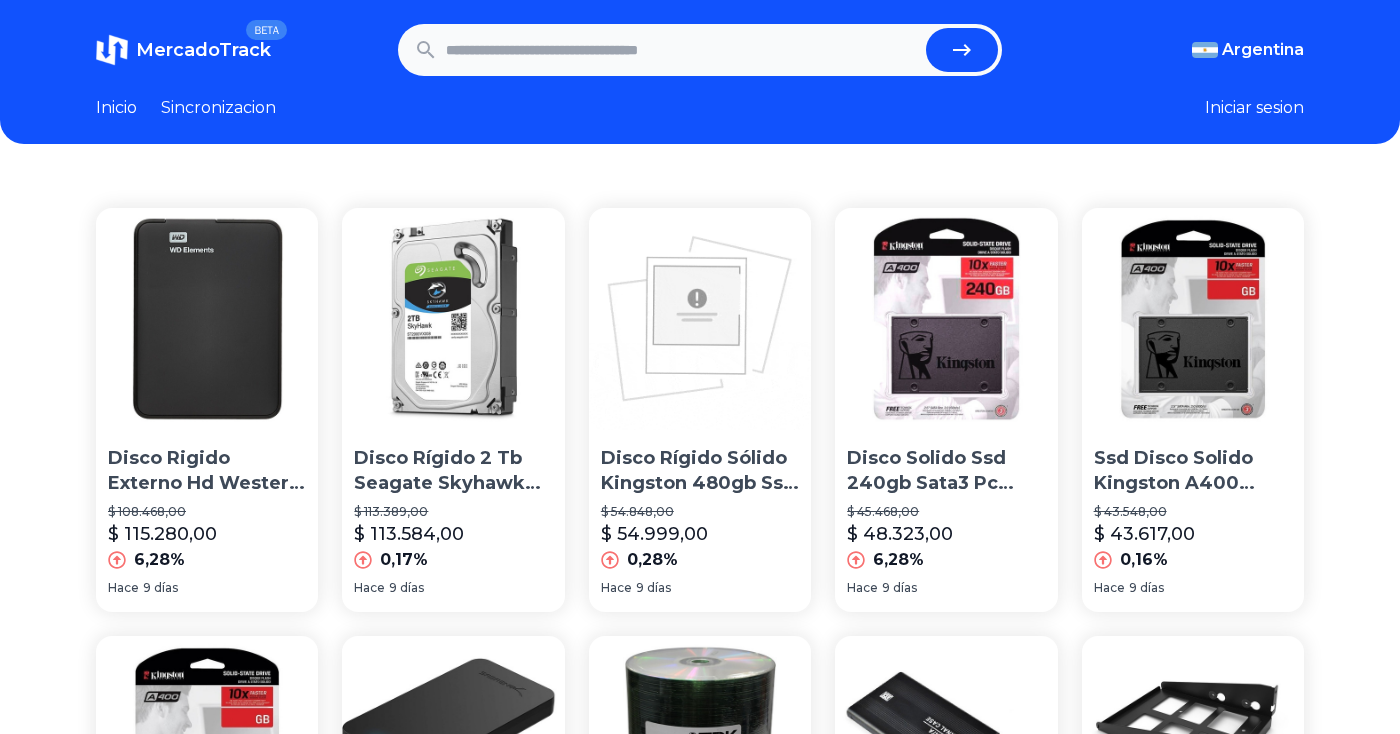scroll, scrollTop: 0, scrollLeft: 0, axis: both 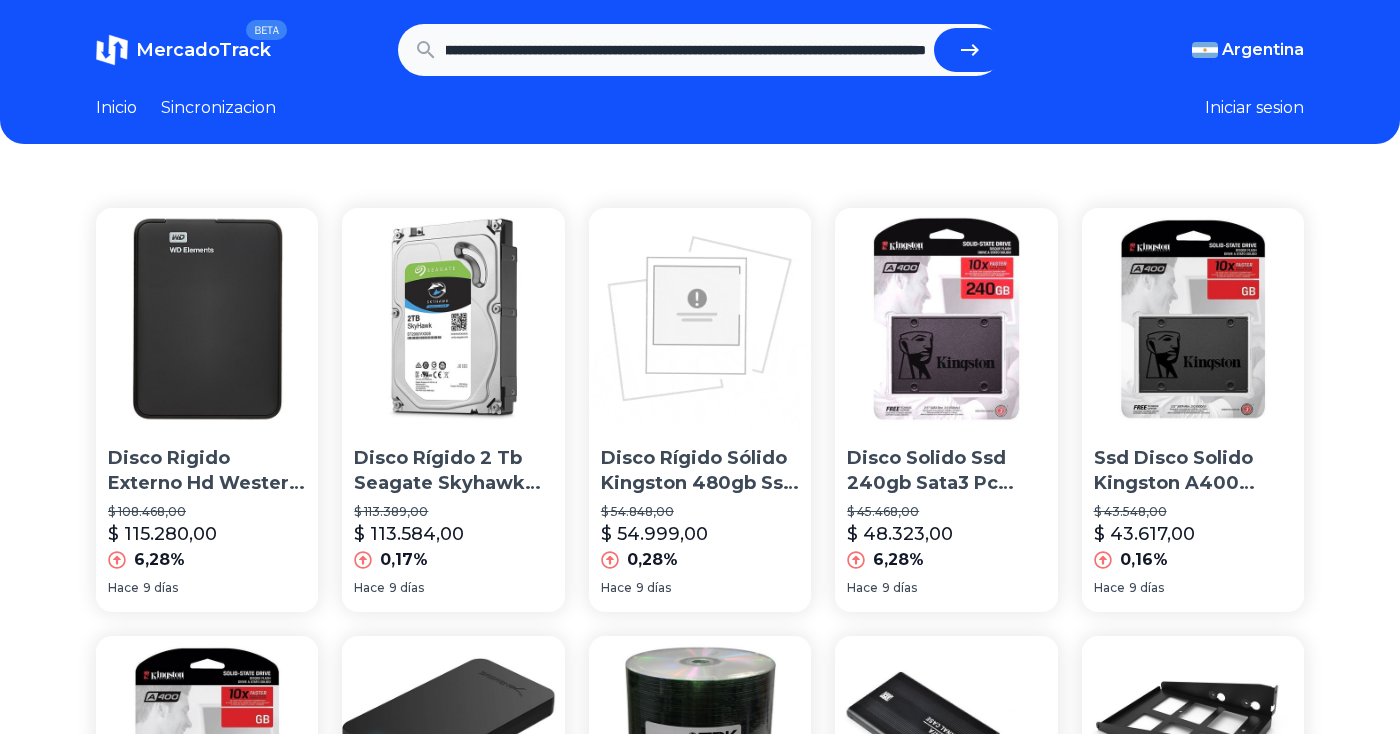 type on "**********" 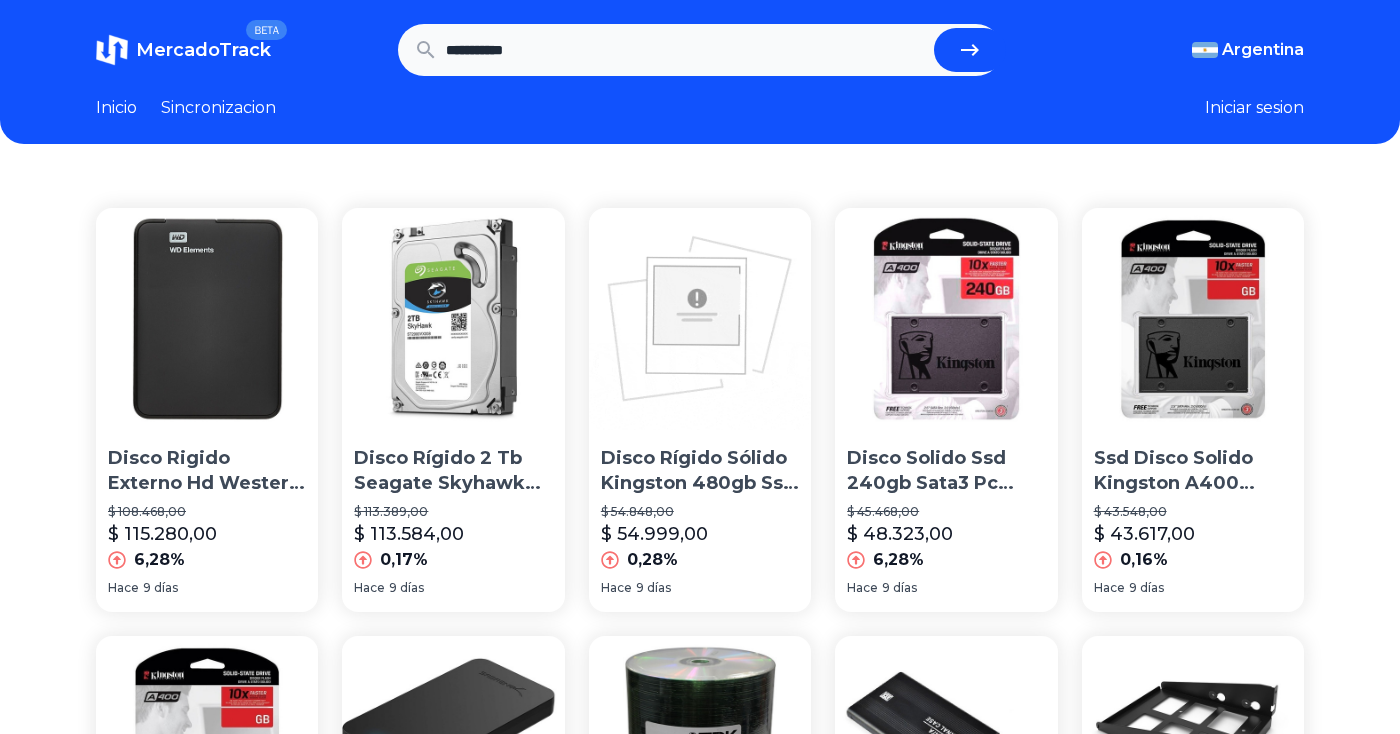scroll, scrollTop: 0, scrollLeft: 0, axis: both 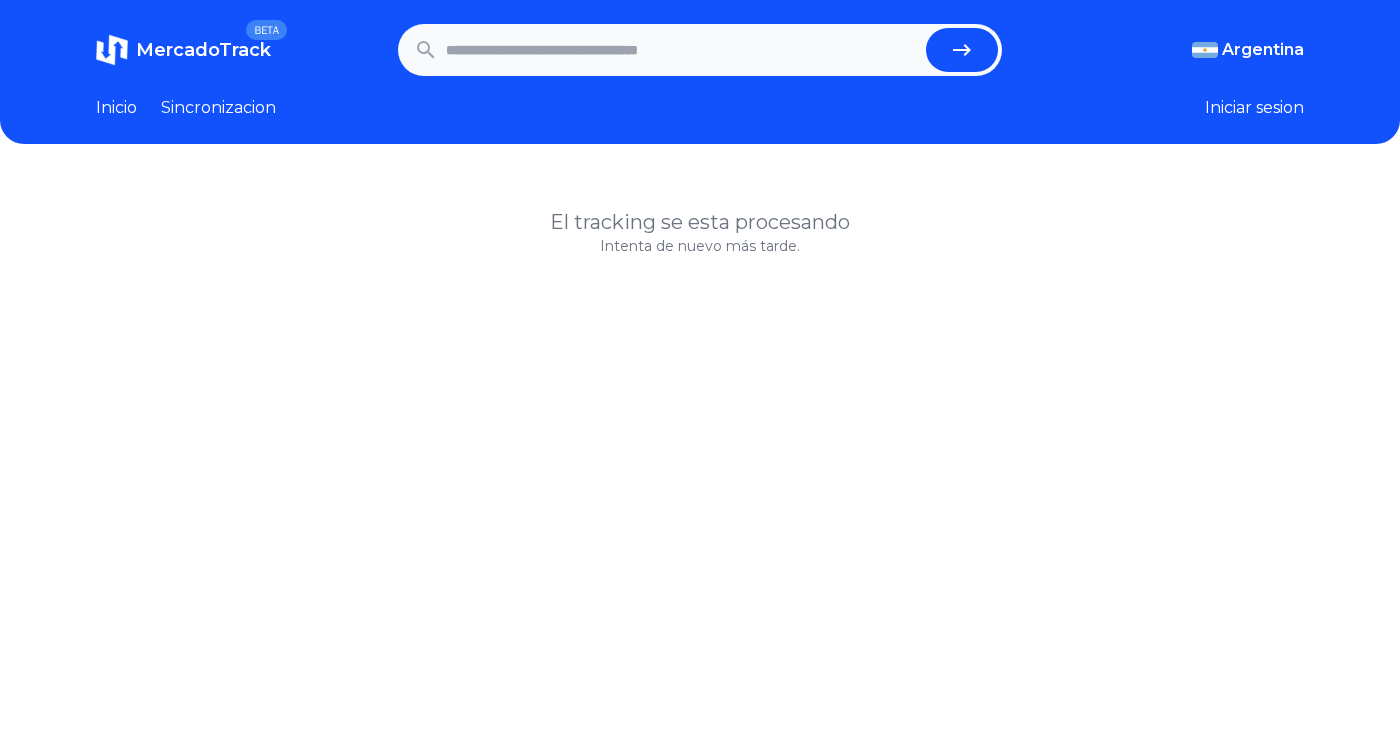 click at bounding box center [682, 50] 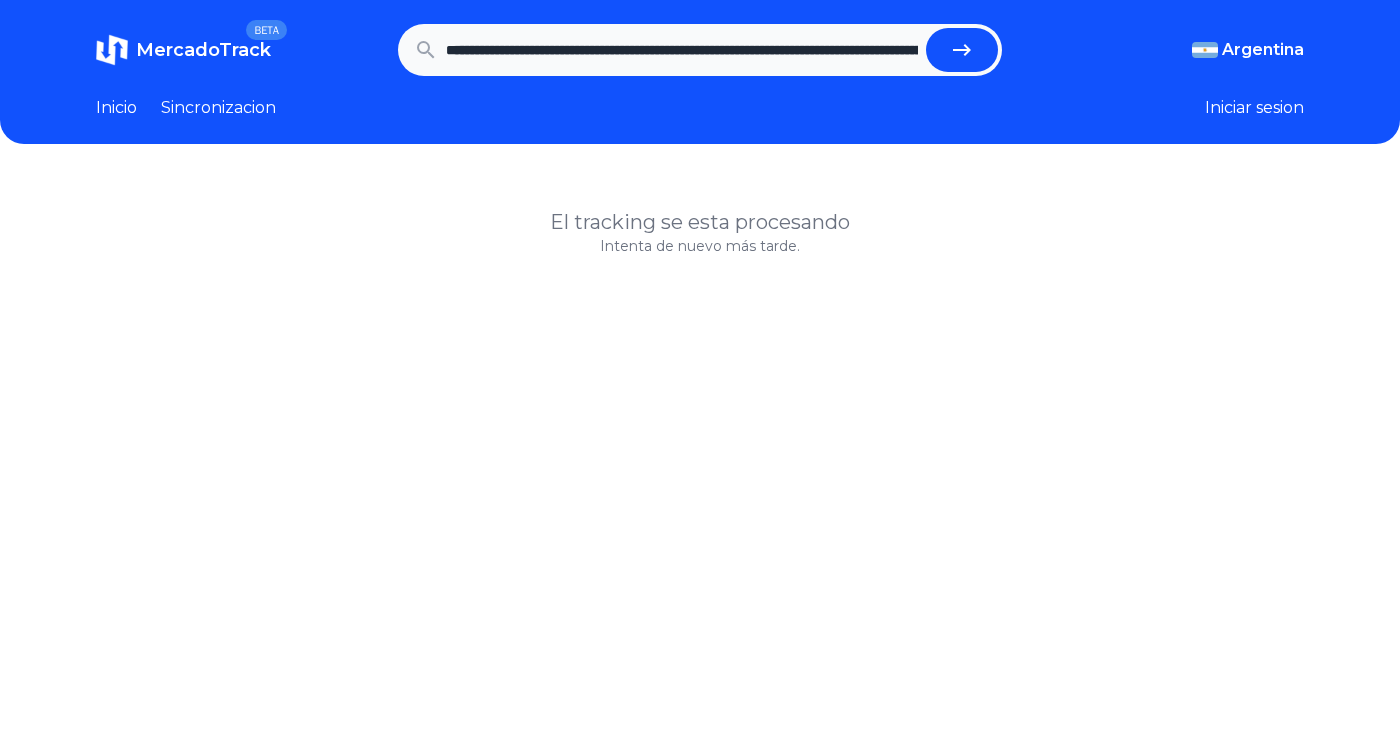 scroll, scrollTop: 0, scrollLeft: 666, axis: horizontal 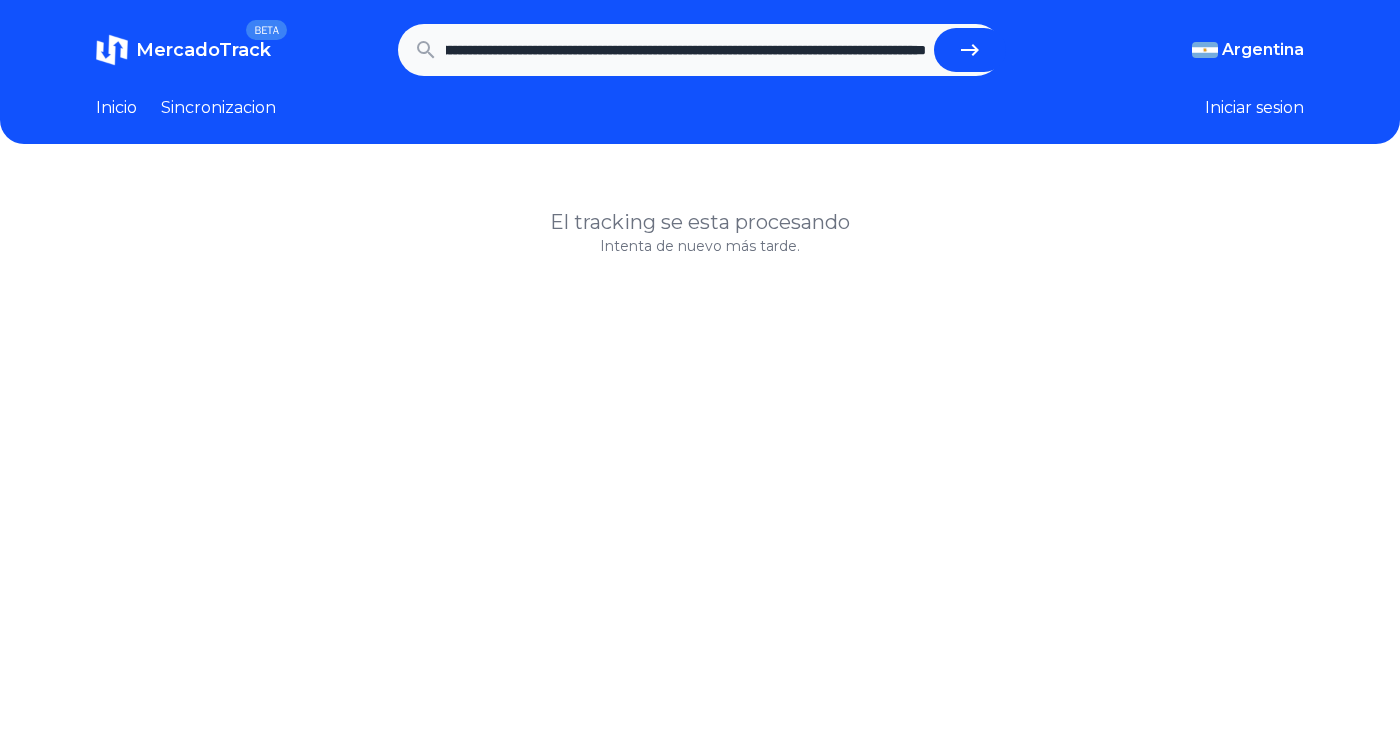 type on "**********" 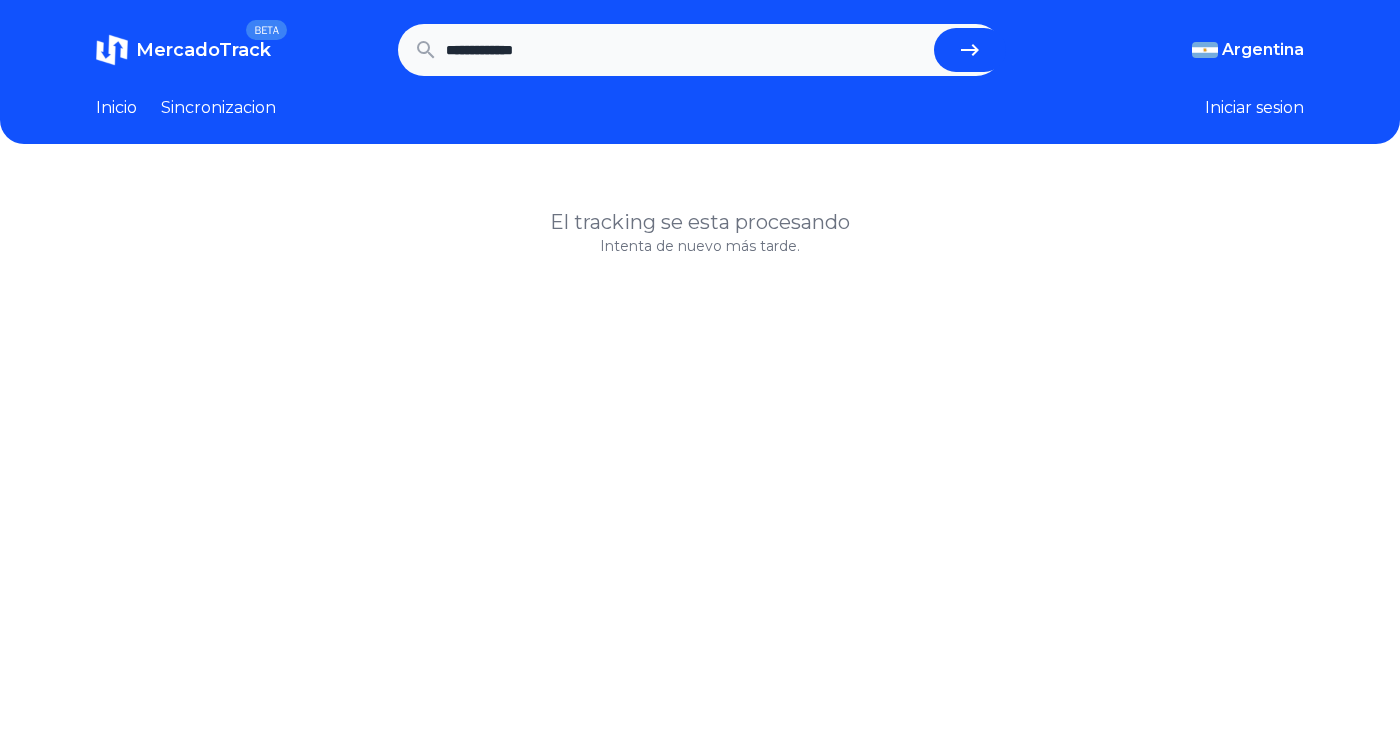 scroll, scrollTop: 0, scrollLeft: 0, axis: both 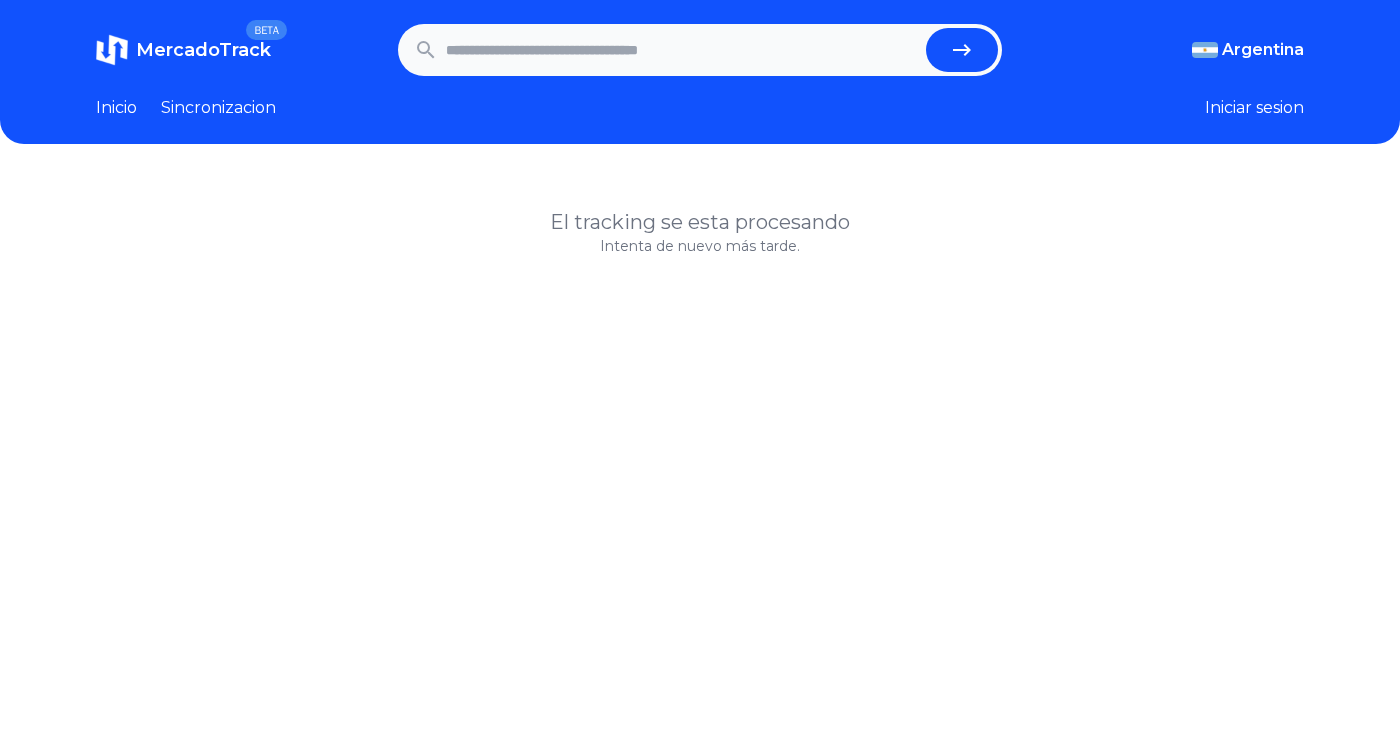click at bounding box center [682, 50] 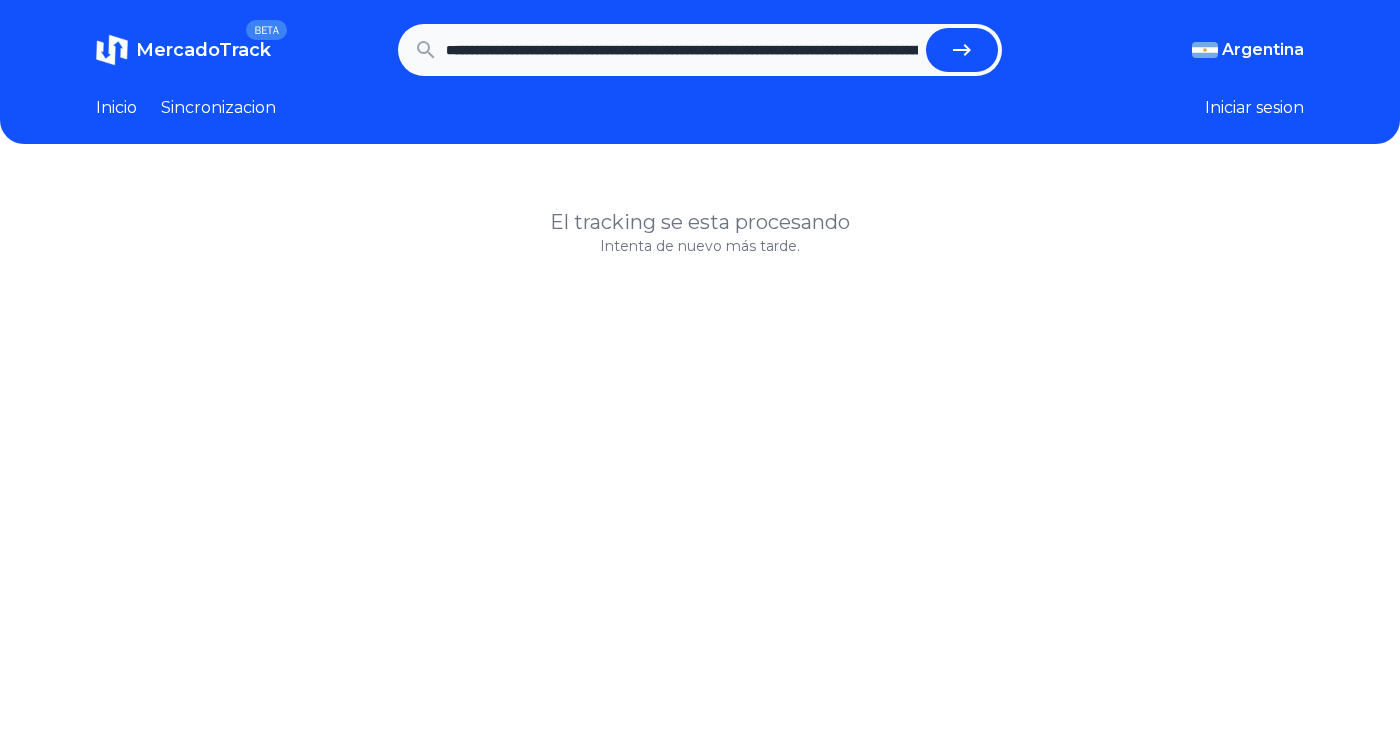 scroll, scrollTop: 0, scrollLeft: 762, axis: horizontal 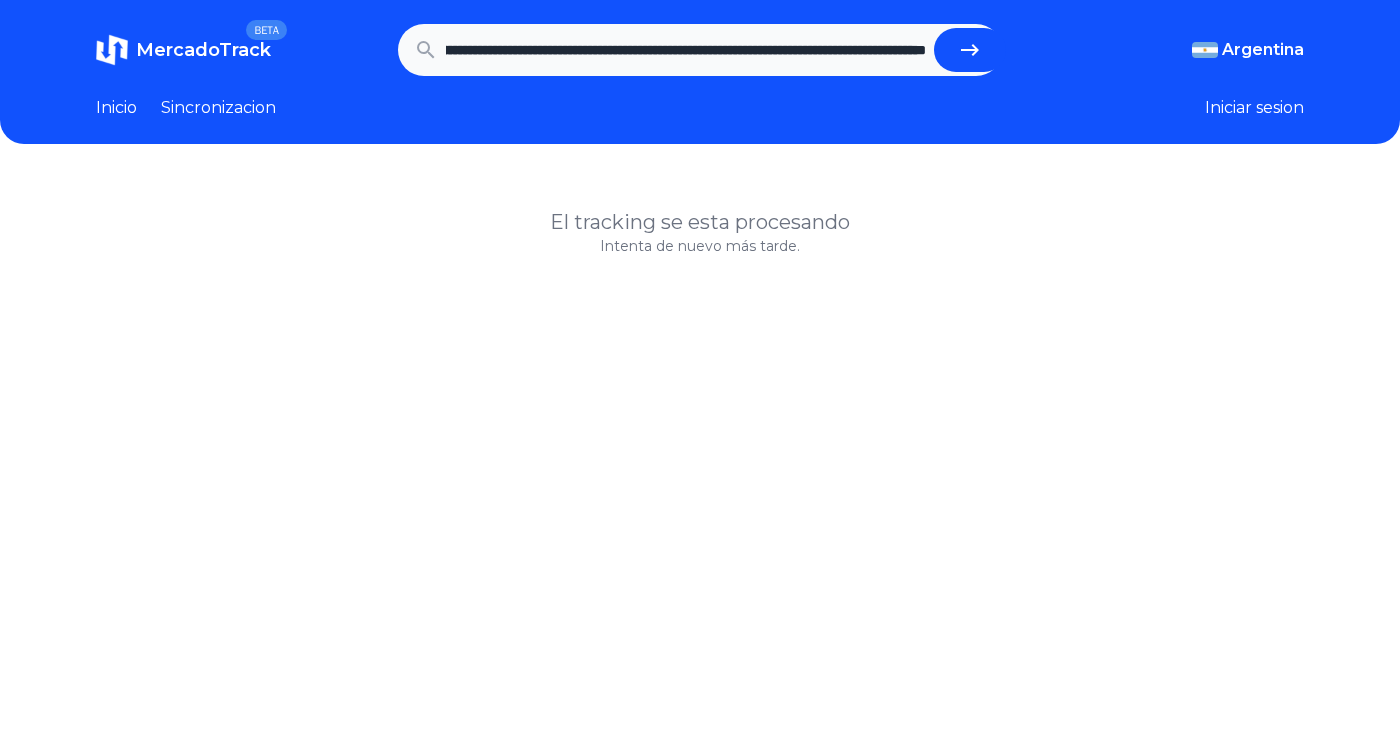 type on "**********" 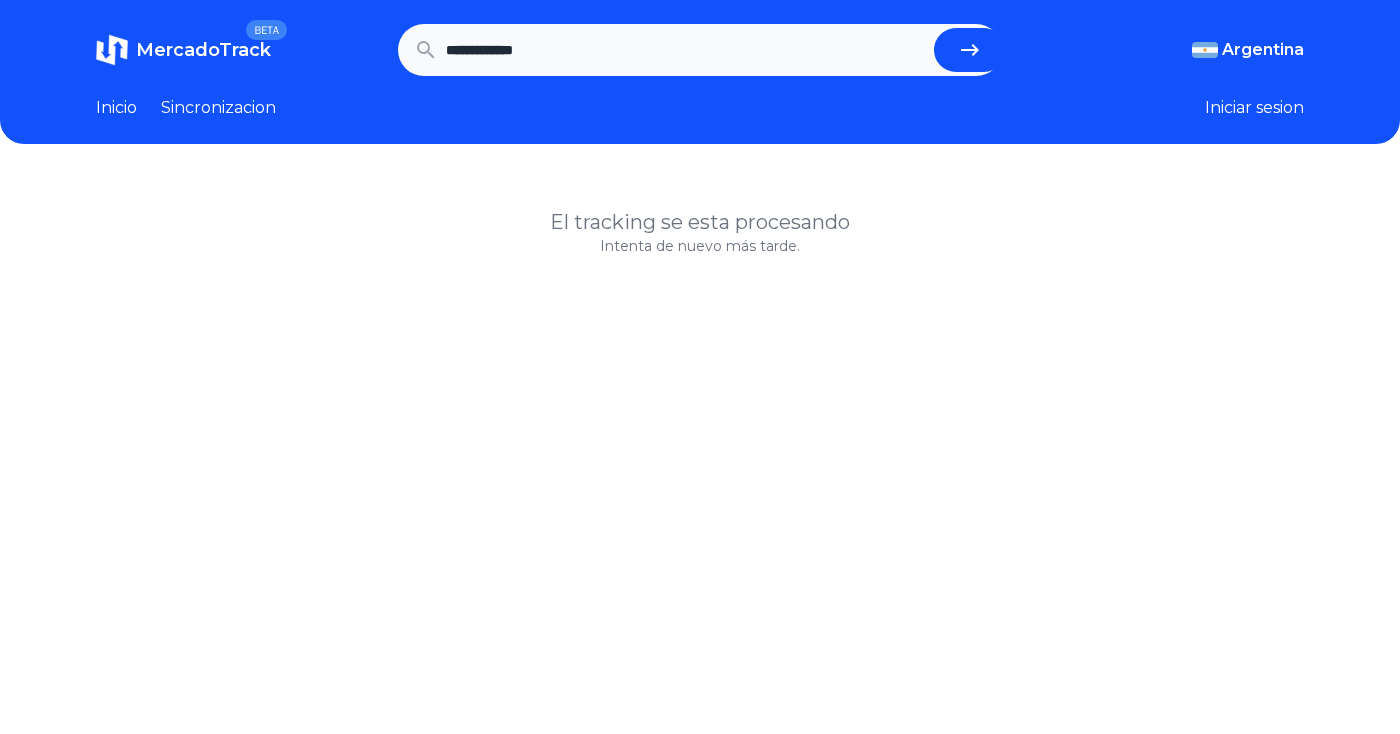 scroll, scrollTop: 0, scrollLeft: 0, axis: both 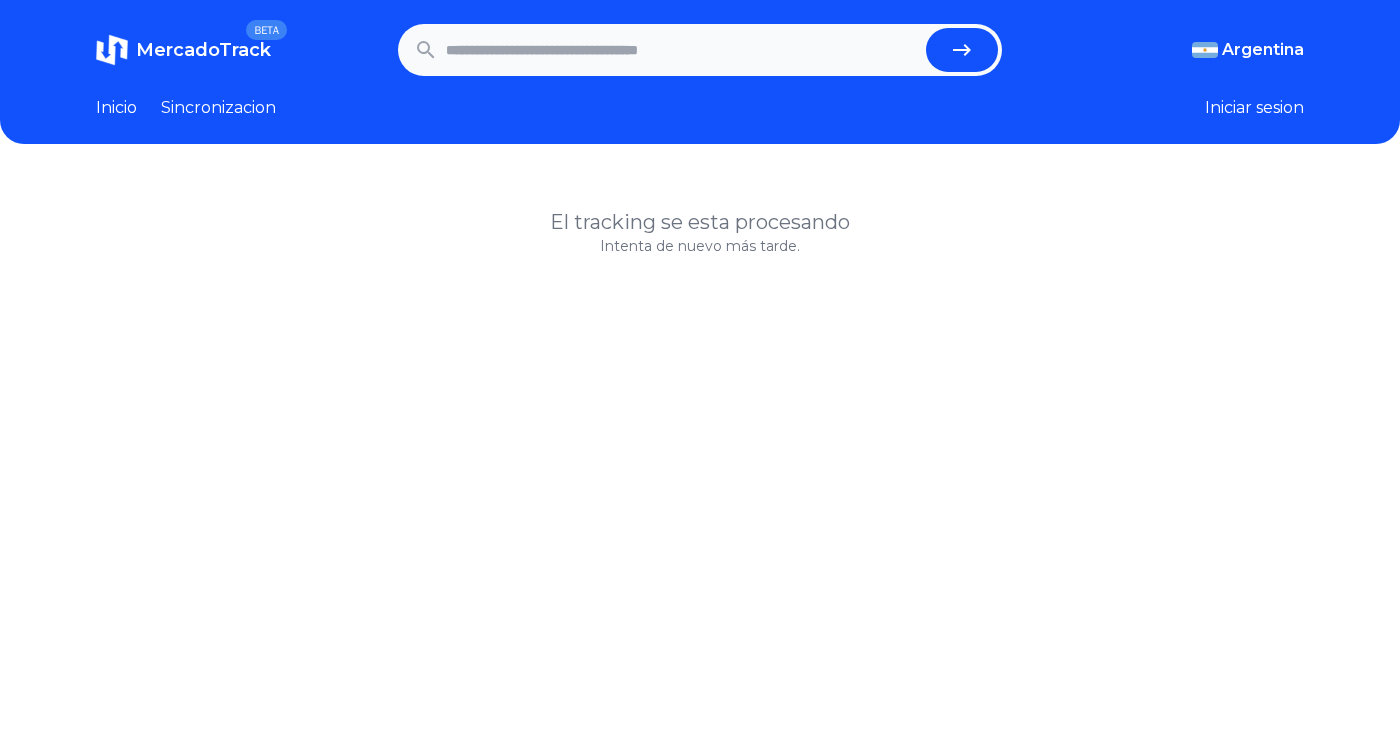 click at bounding box center (682, 50) 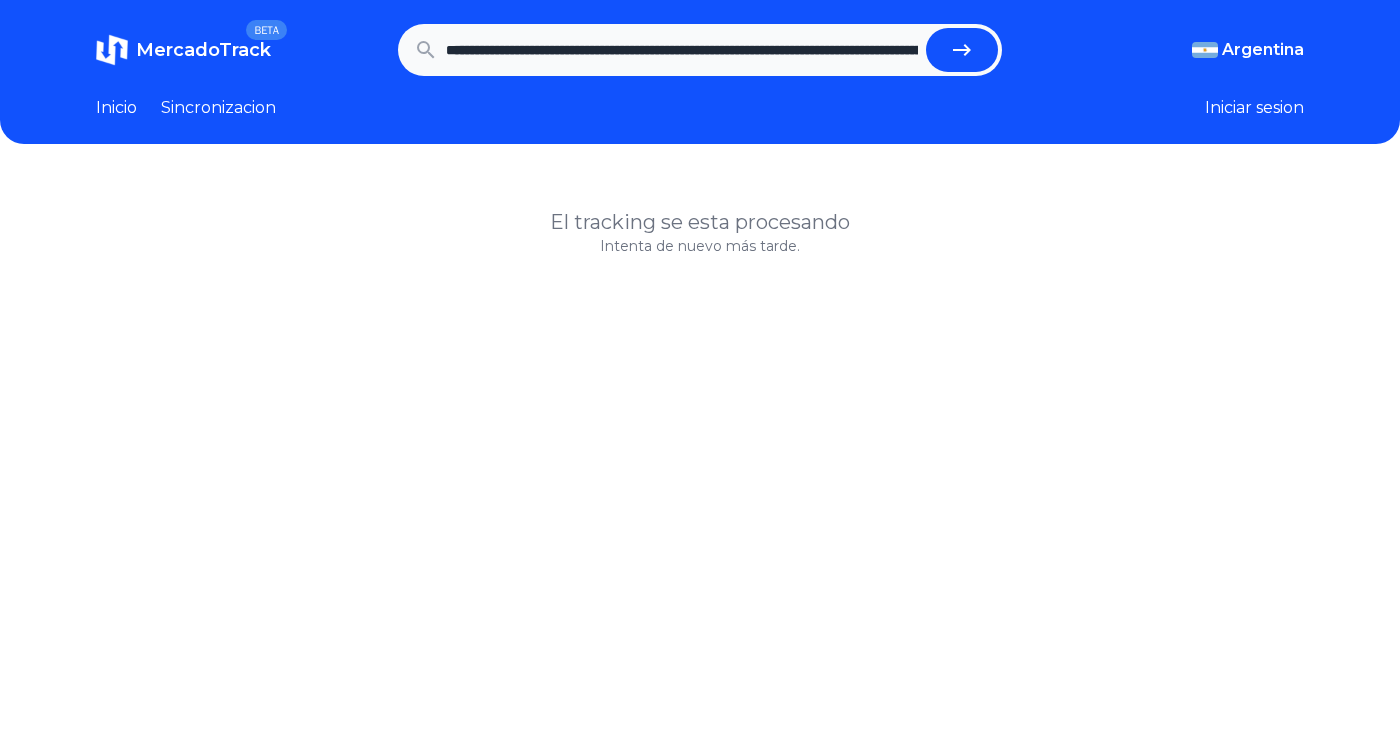 scroll, scrollTop: 0, scrollLeft: 535, axis: horizontal 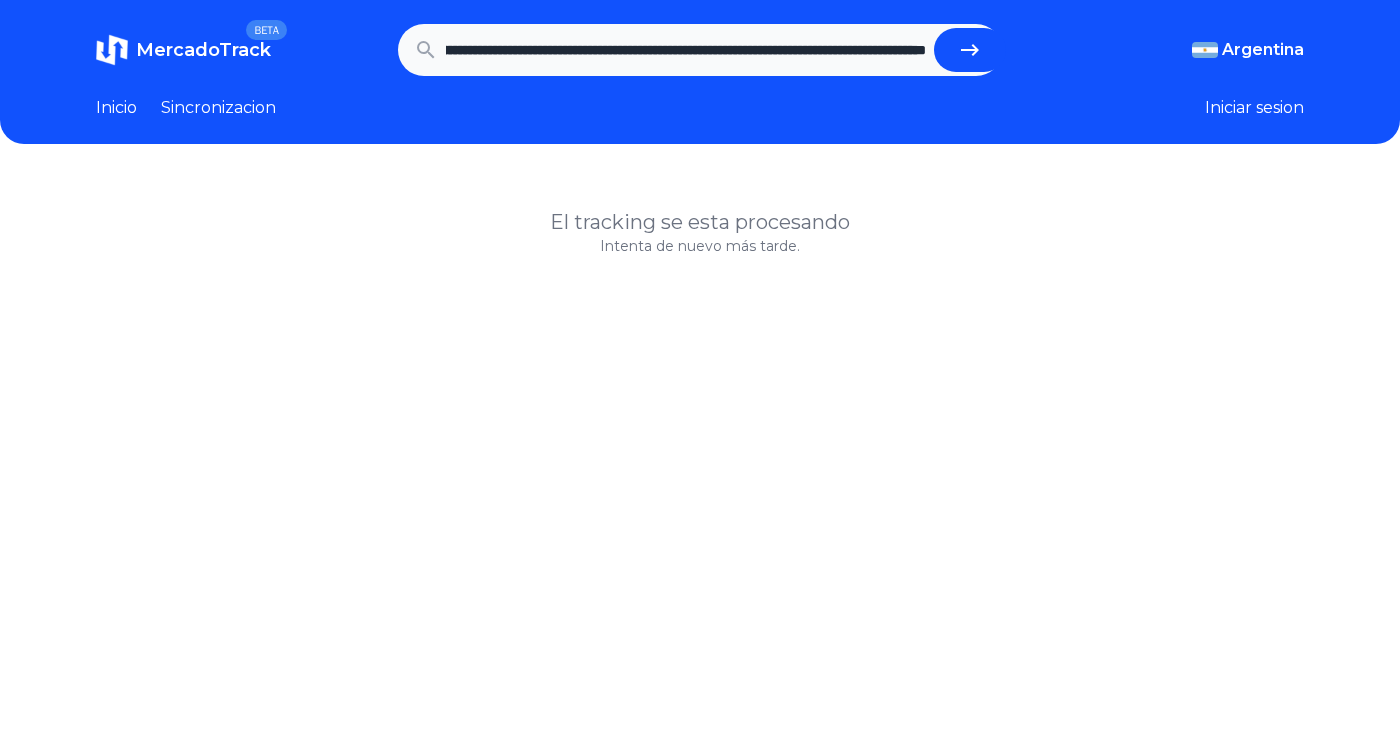 type on "**********" 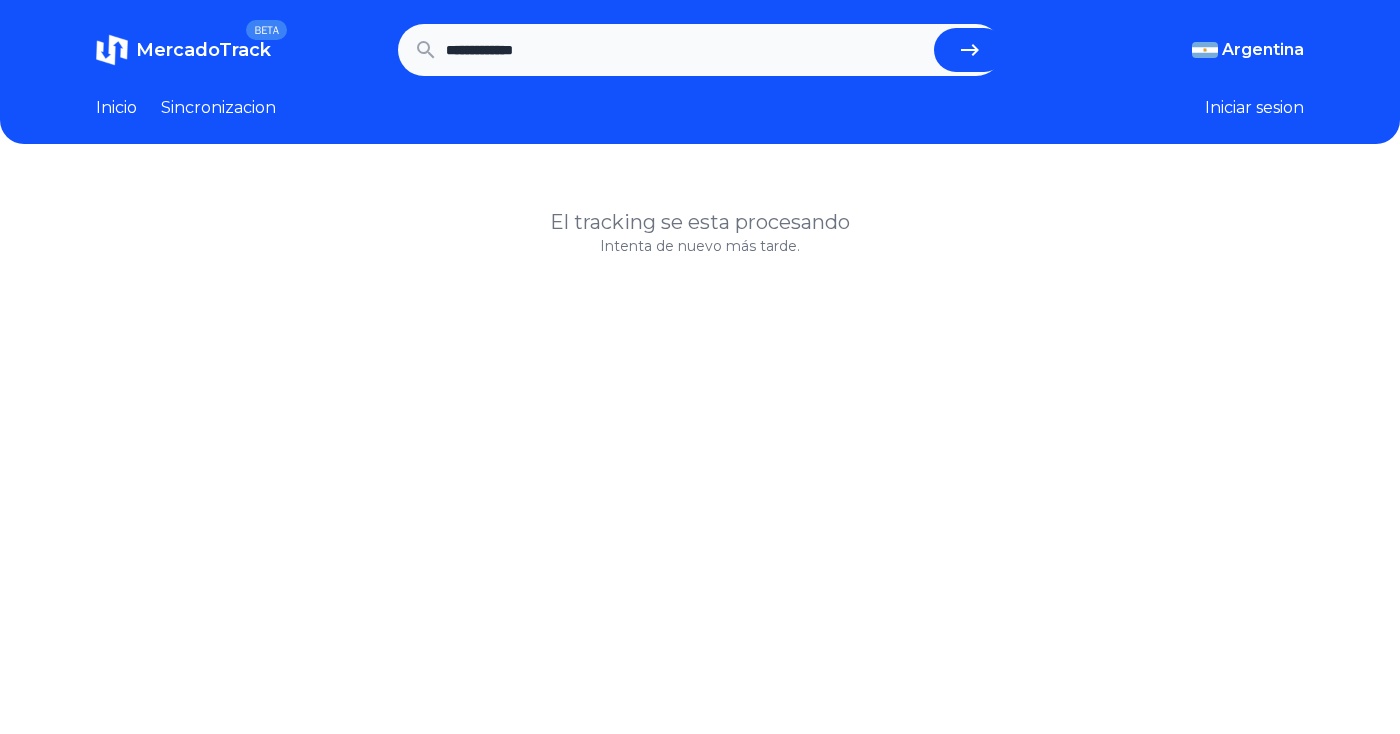 scroll, scrollTop: 0, scrollLeft: 0, axis: both 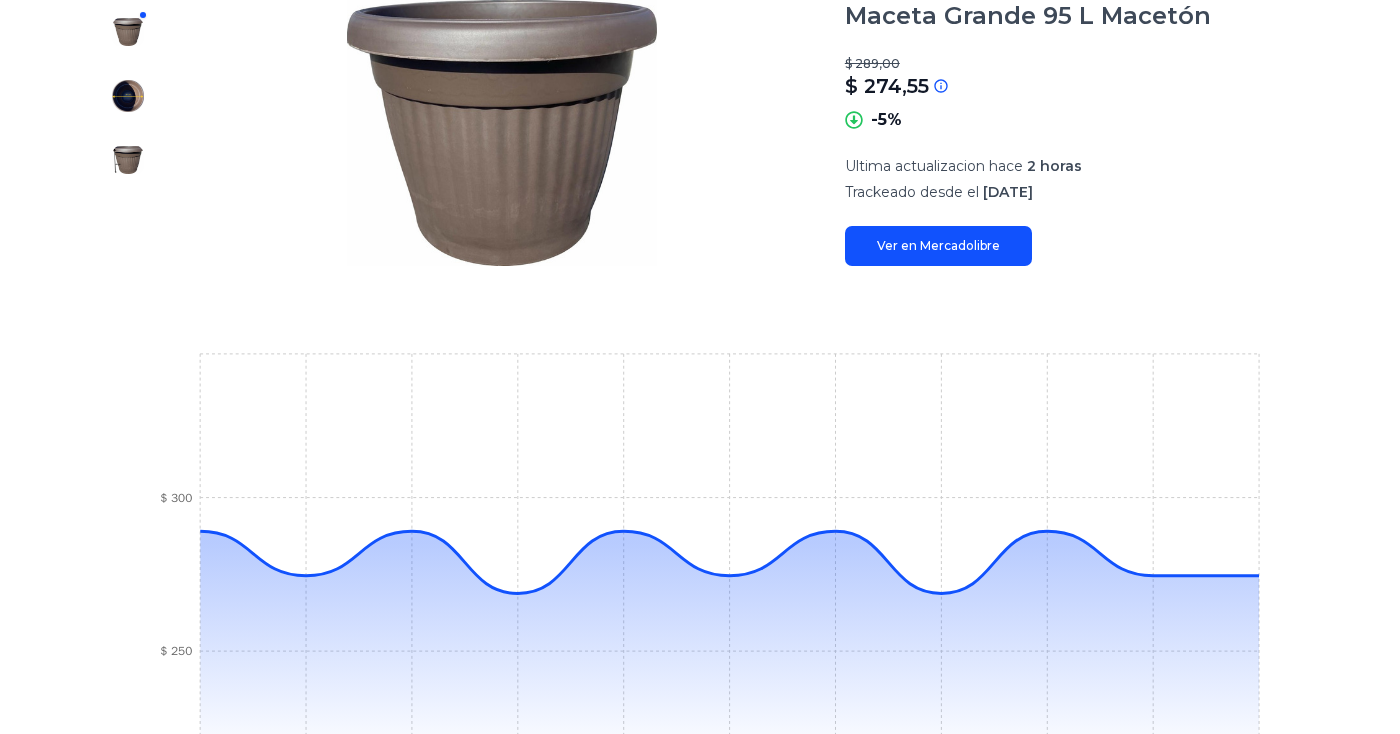 click on "Ver en Mercadolibre" at bounding box center [938, 246] 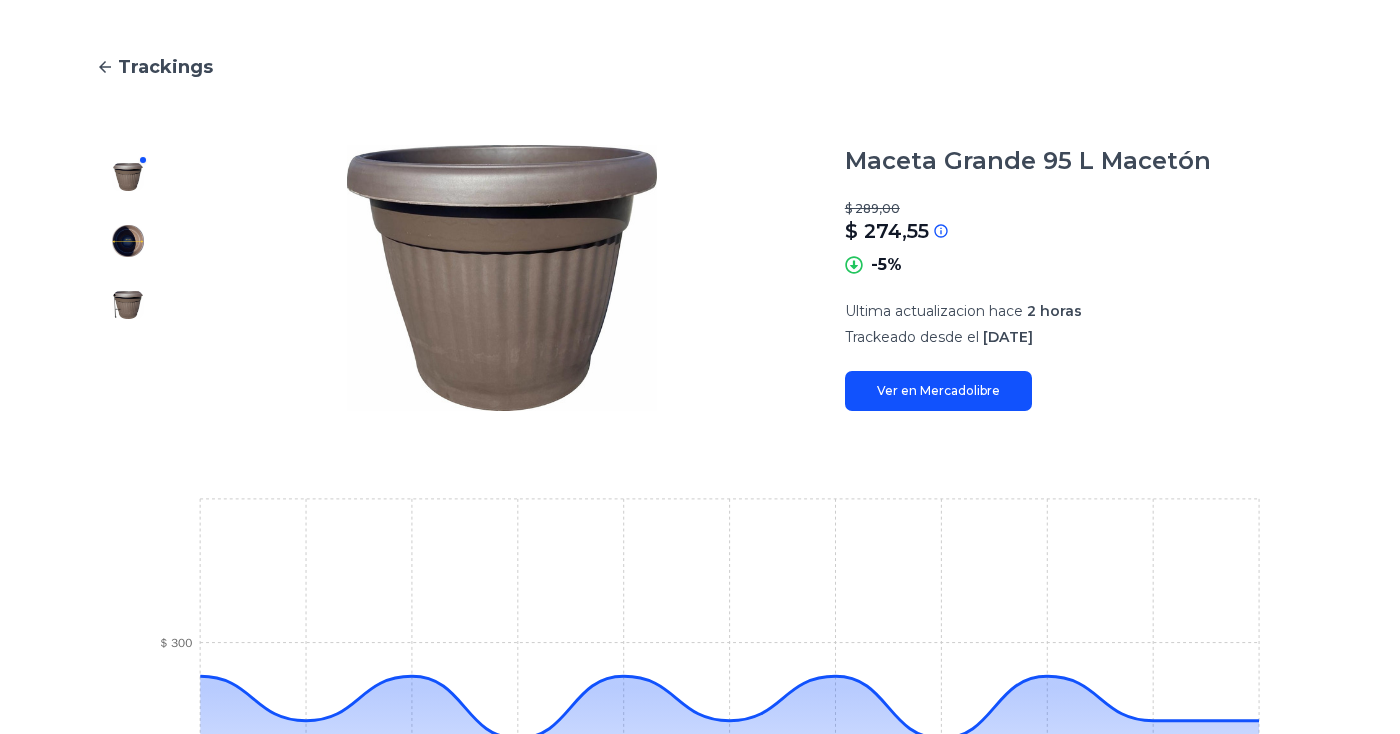 scroll, scrollTop: 0, scrollLeft: 0, axis: both 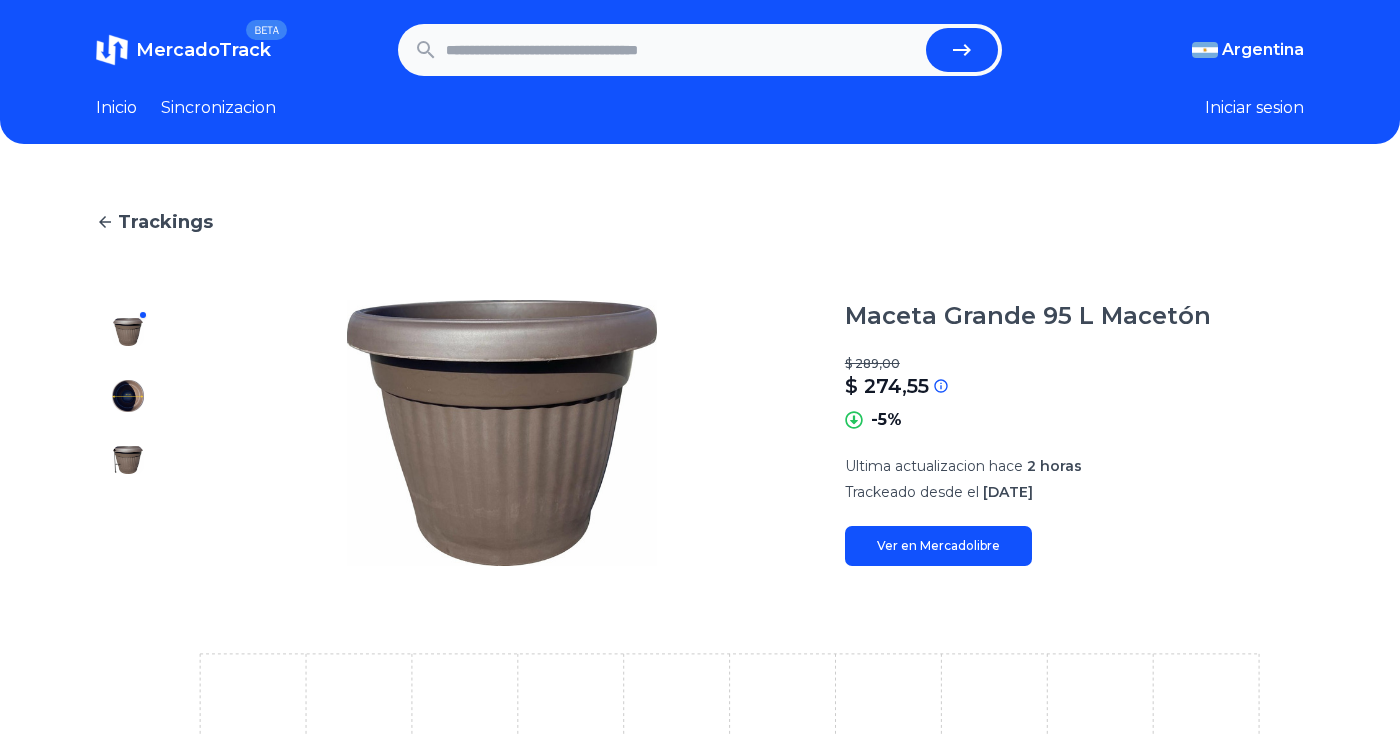 click at bounding box center [682, 50] 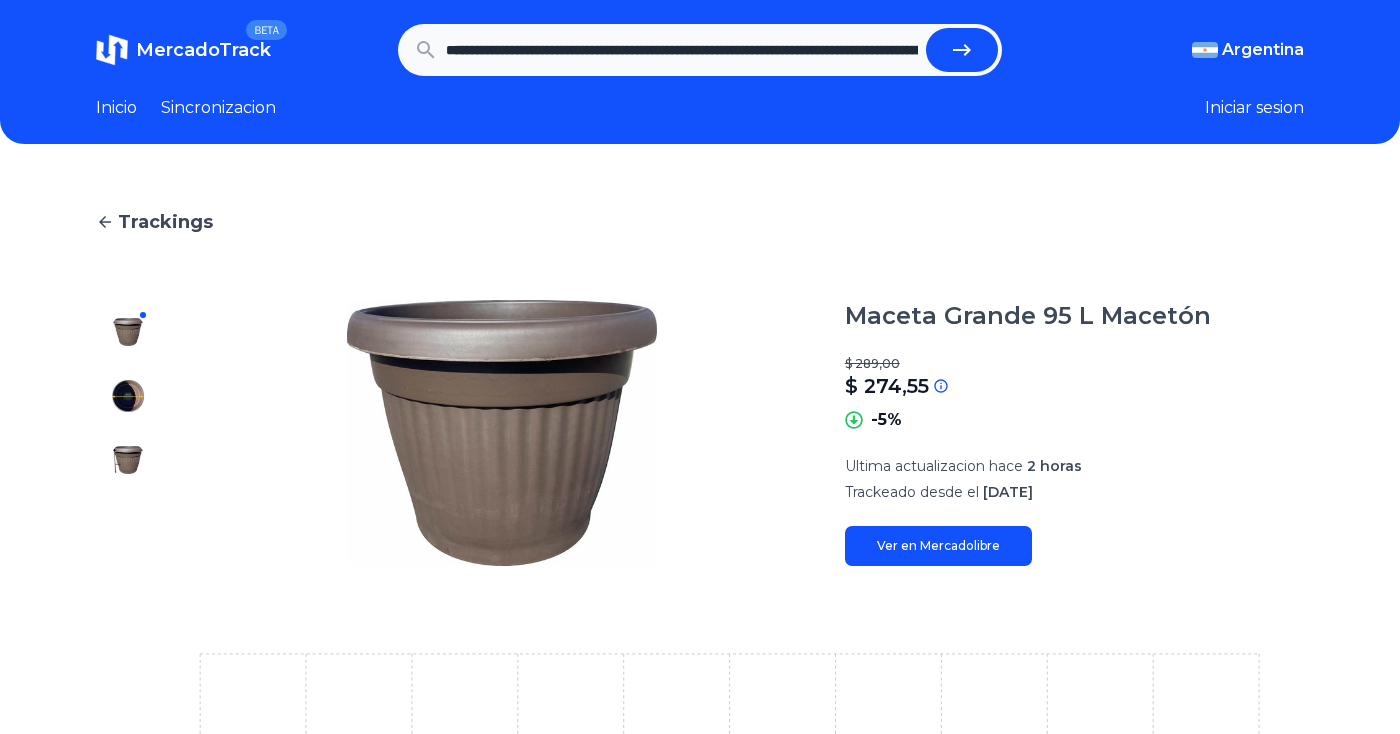 scroll, scrollTop: 0, scrollLeft: 519, axis: horizontal 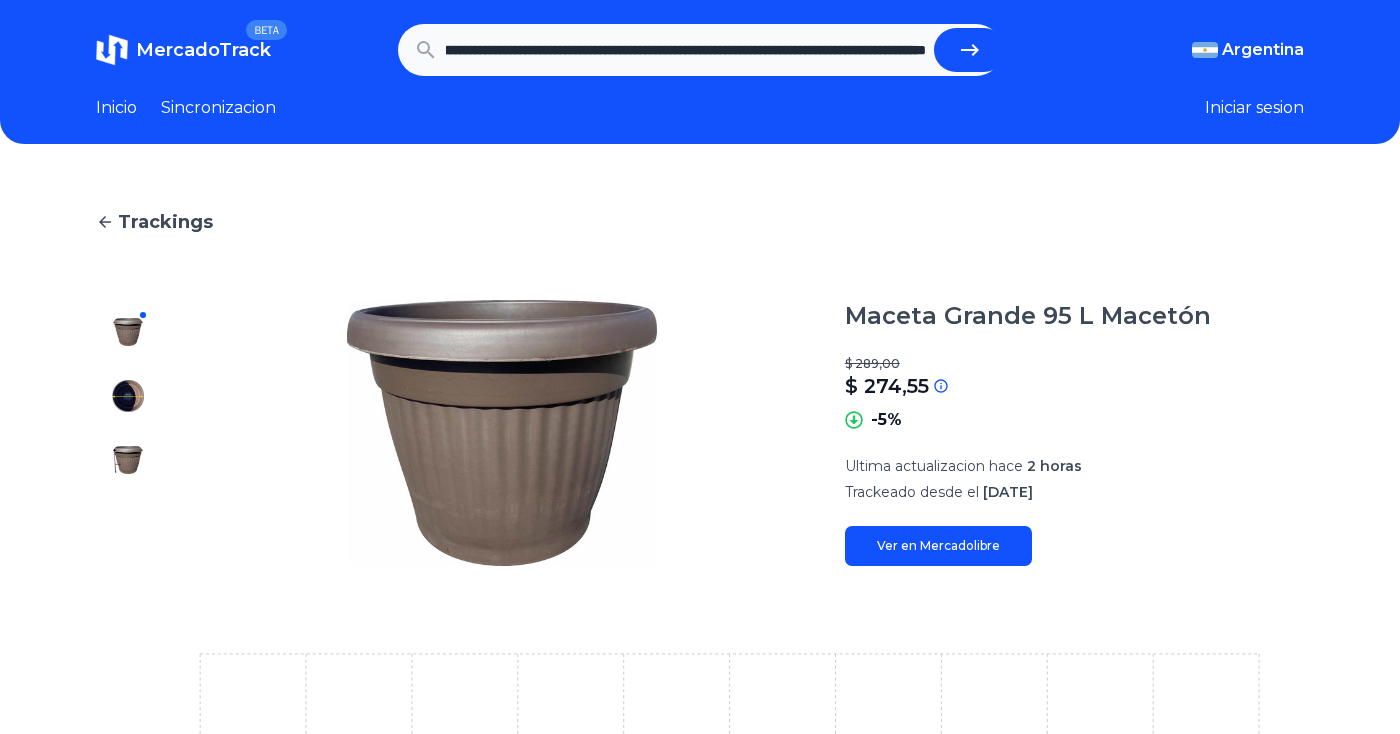 type on "**********" 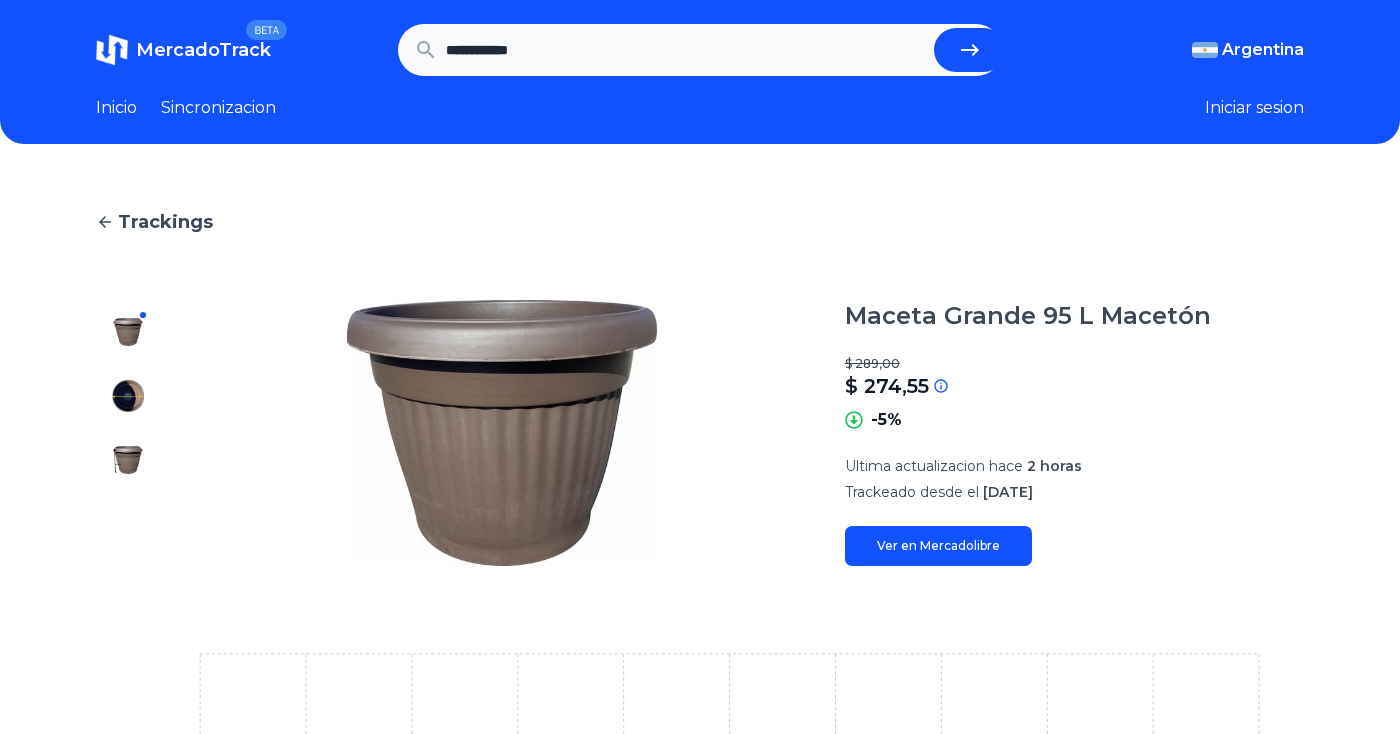 scroll, scrollTop: 0, scrollLeft: 0, axis: both 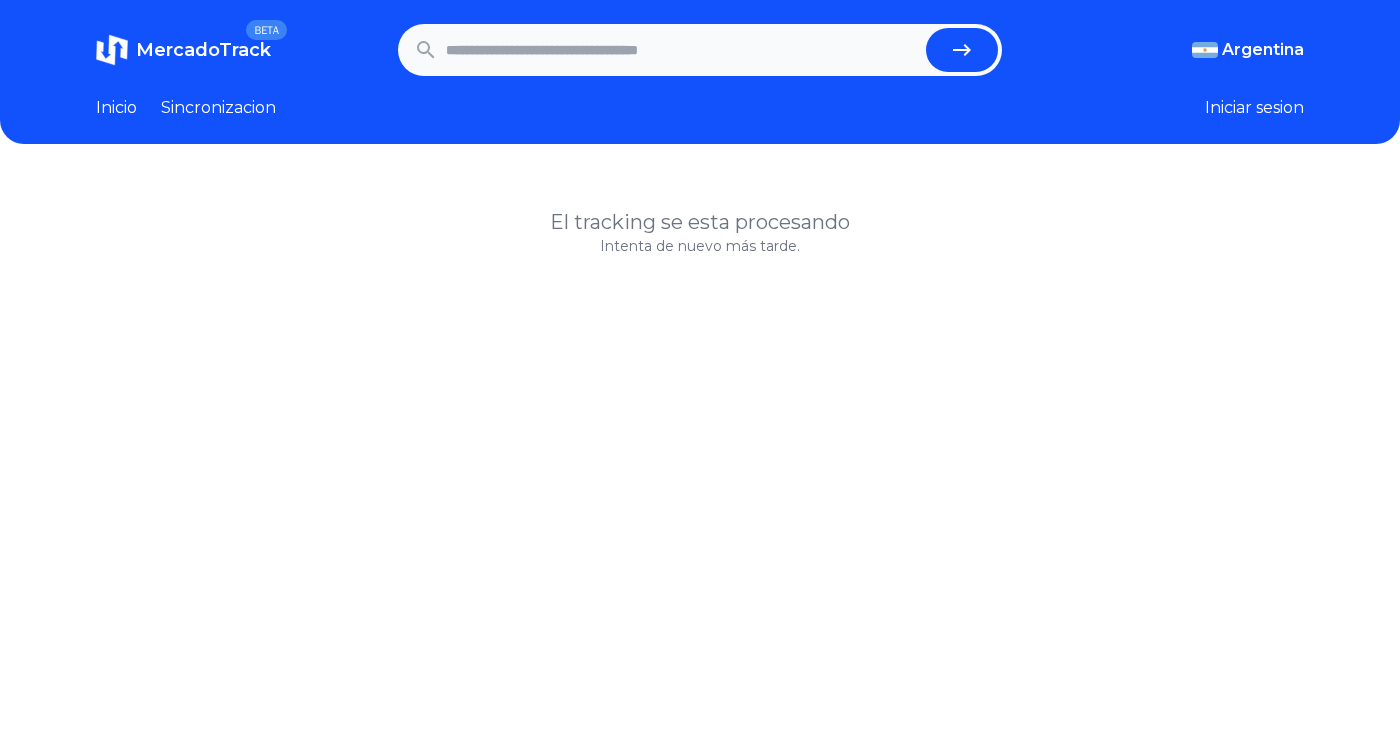 click at bounding box center [682, 50] 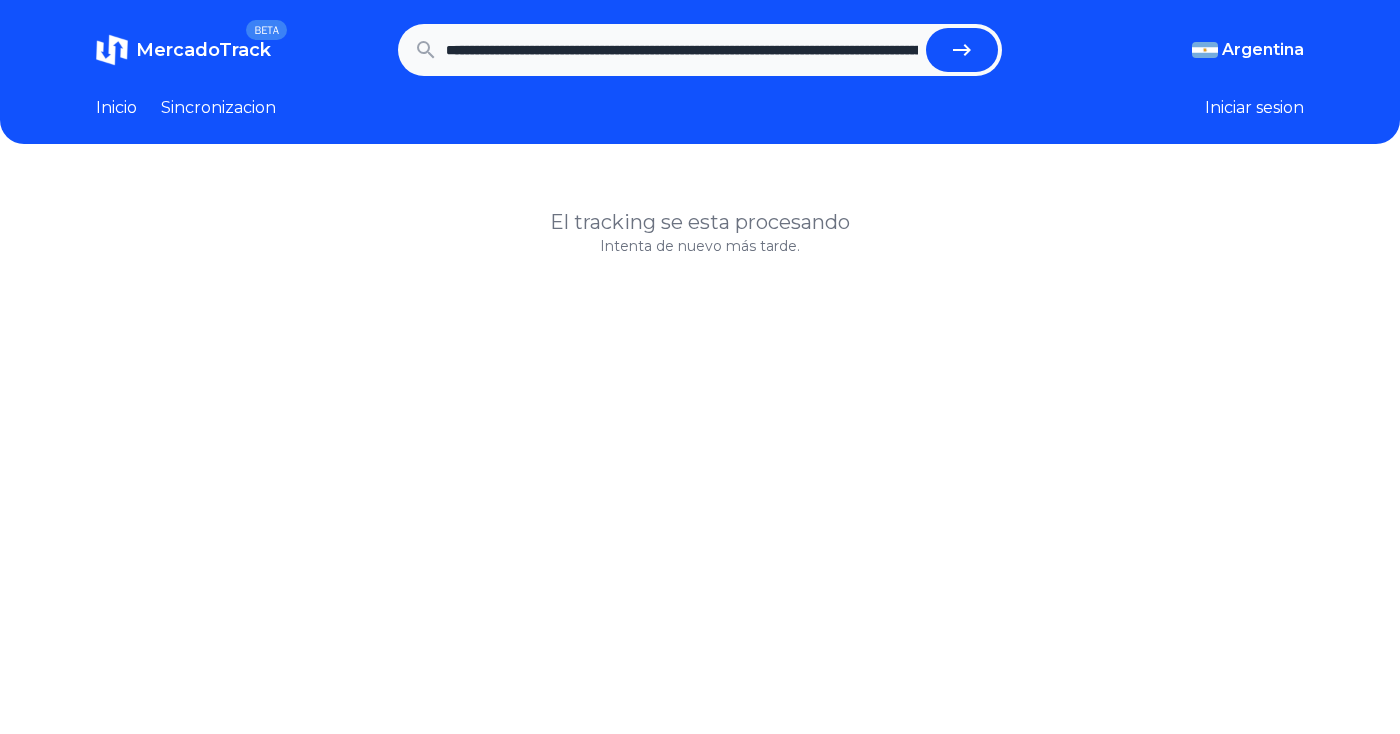 scroll, scrollTop: 0, scrollLeft: 741, axis: horizontal 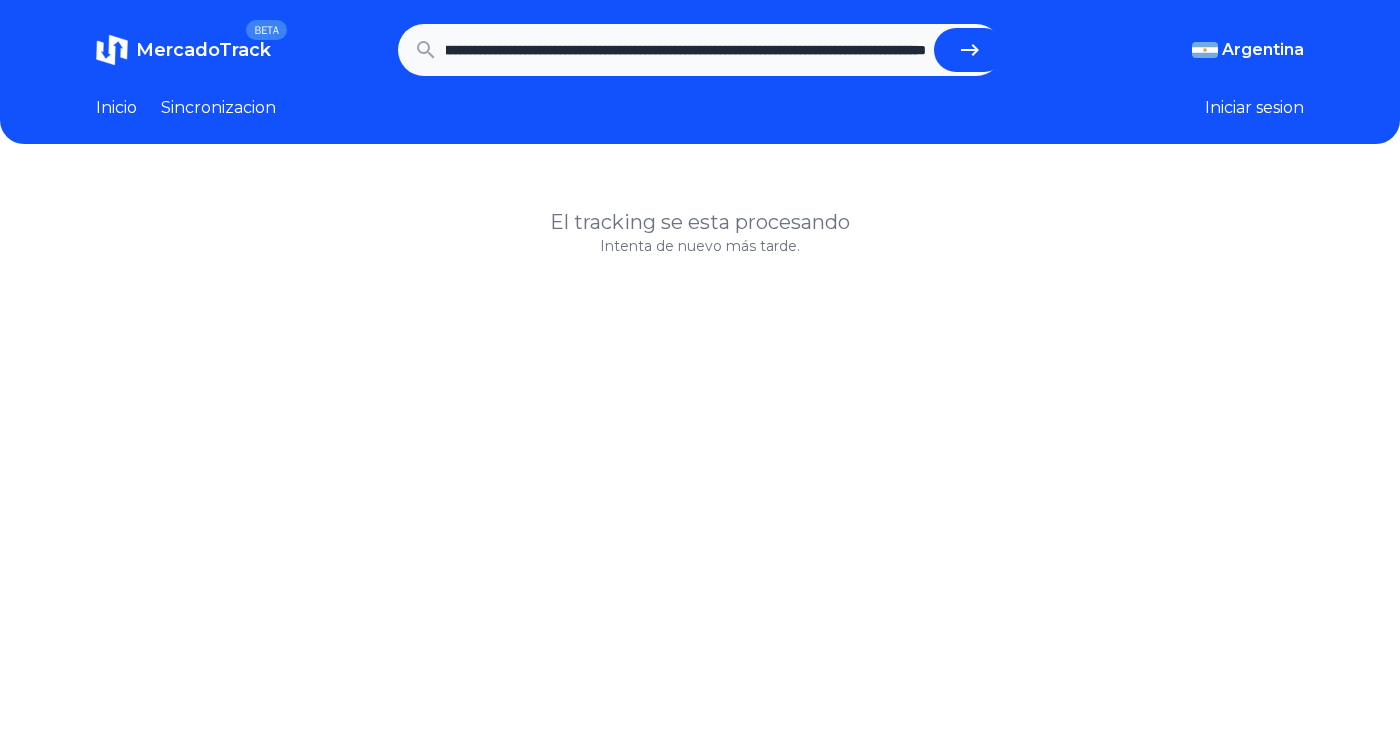 type on "**********" 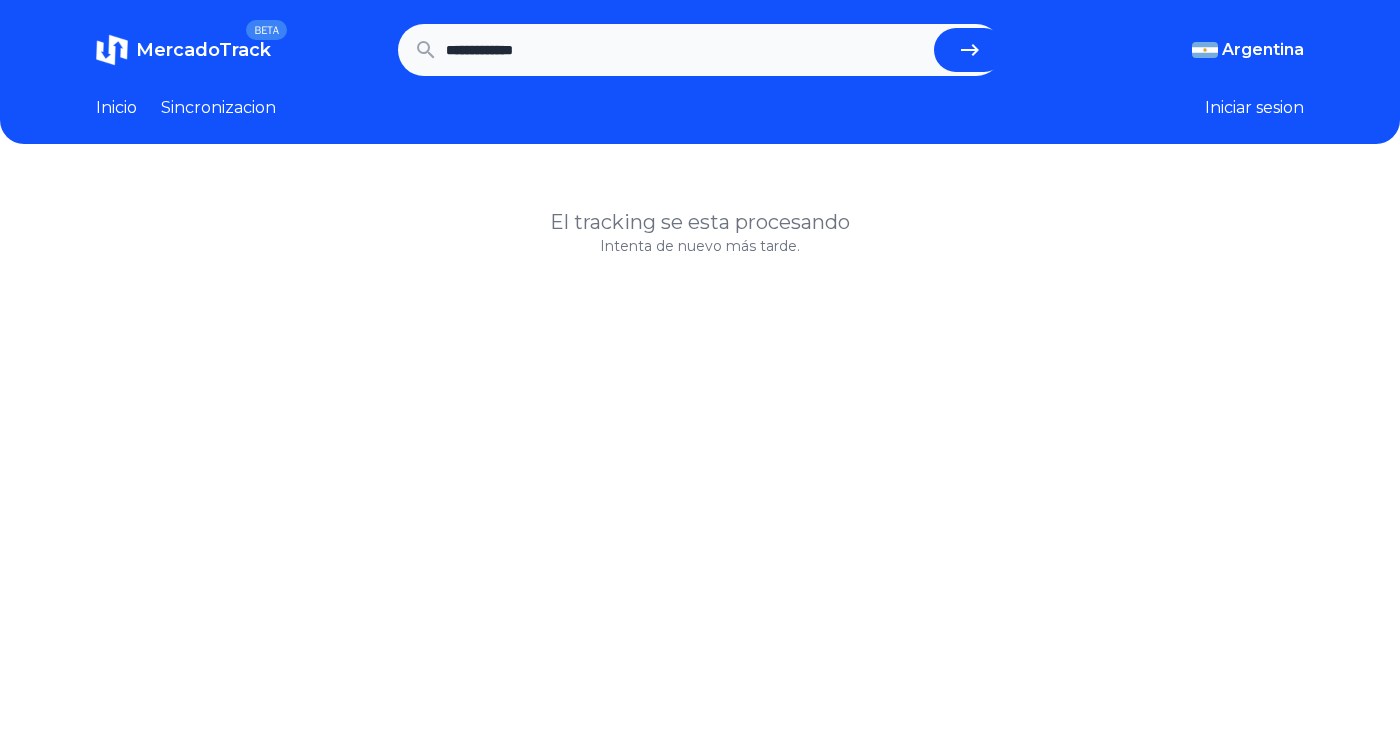 scroll, scrollTop: 0, scrollLeft: 0, axis: both 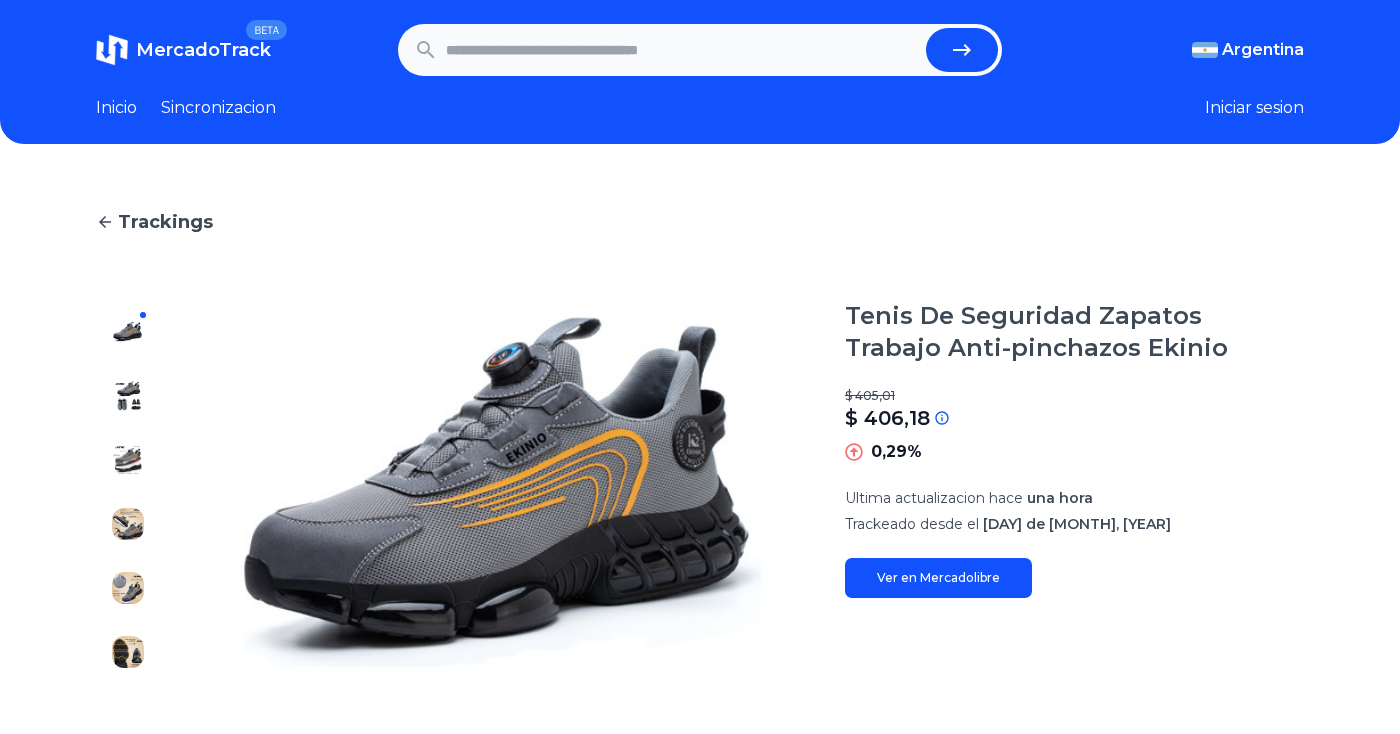 click at bounding box center (682, 50) 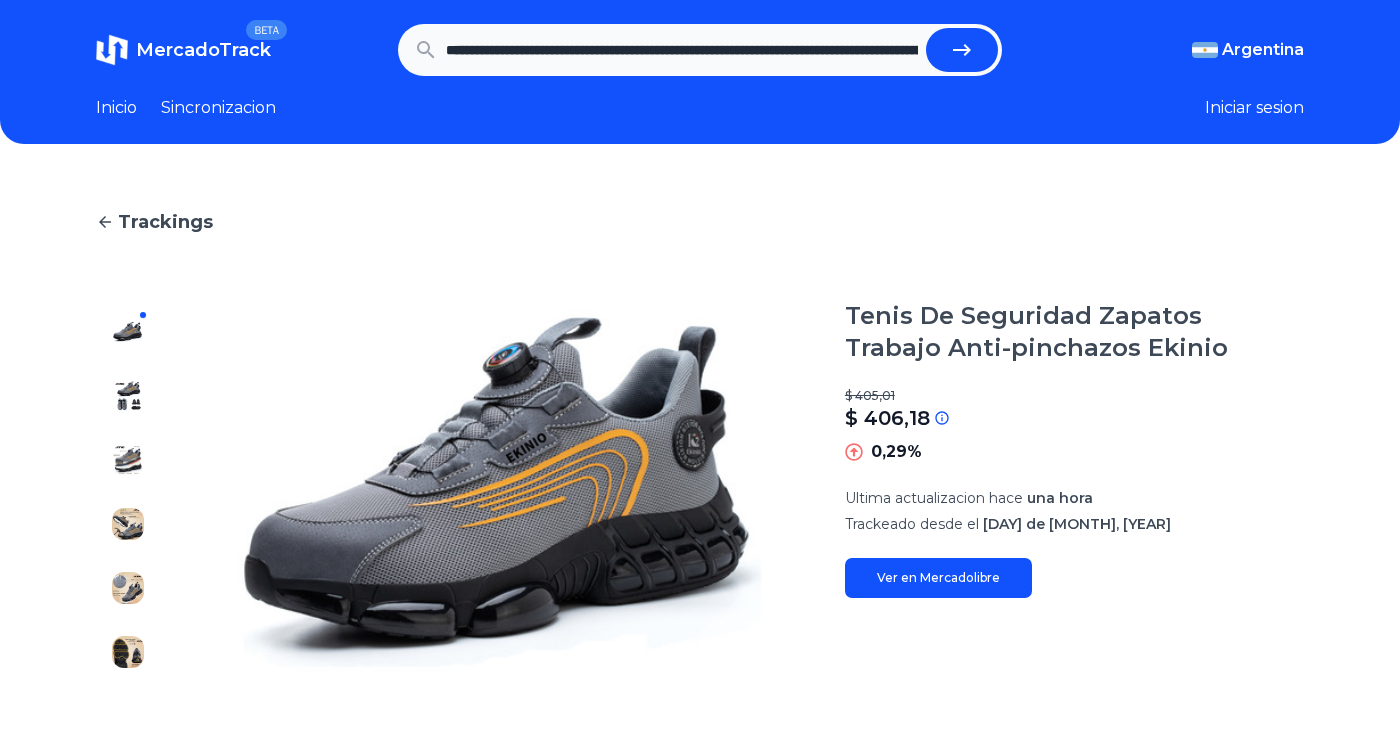 scroll, scrollTop: 0, scrollLeft: 583, axis: horizontal 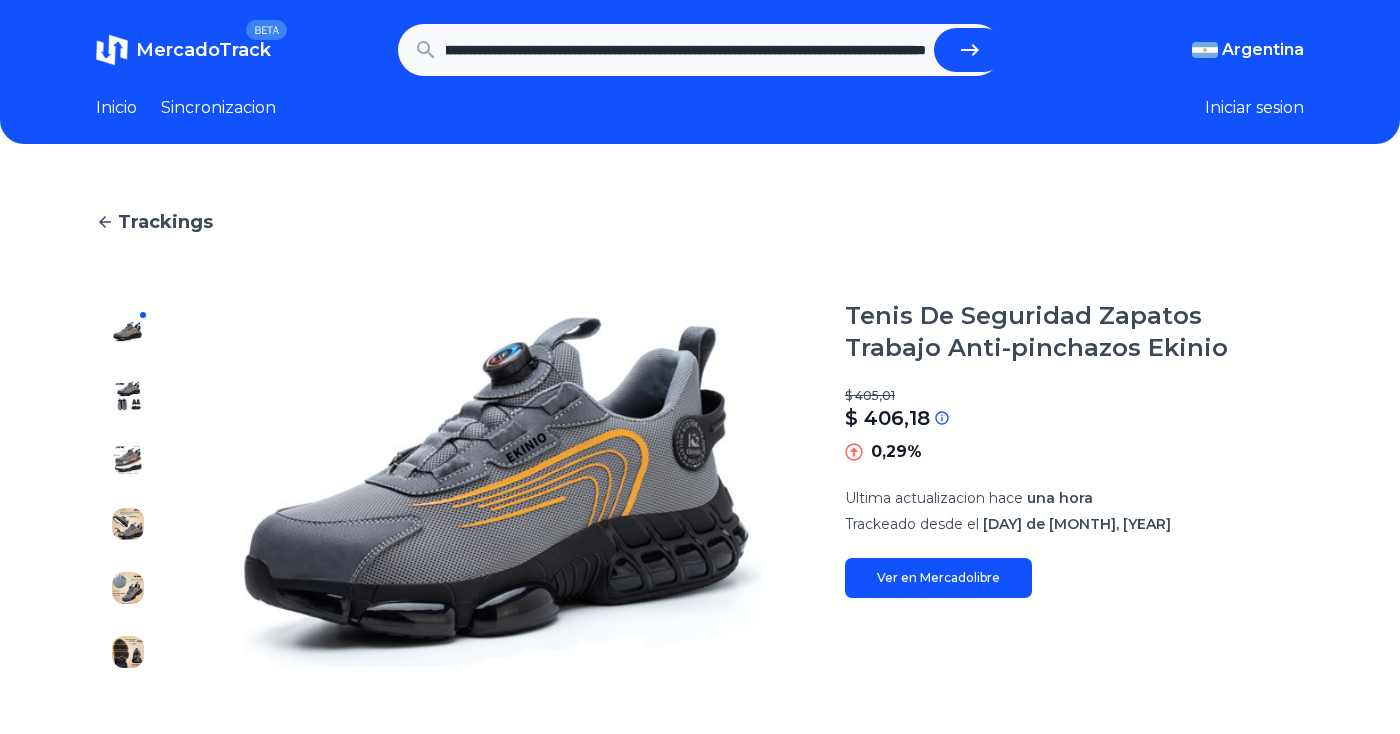 type on "**********" 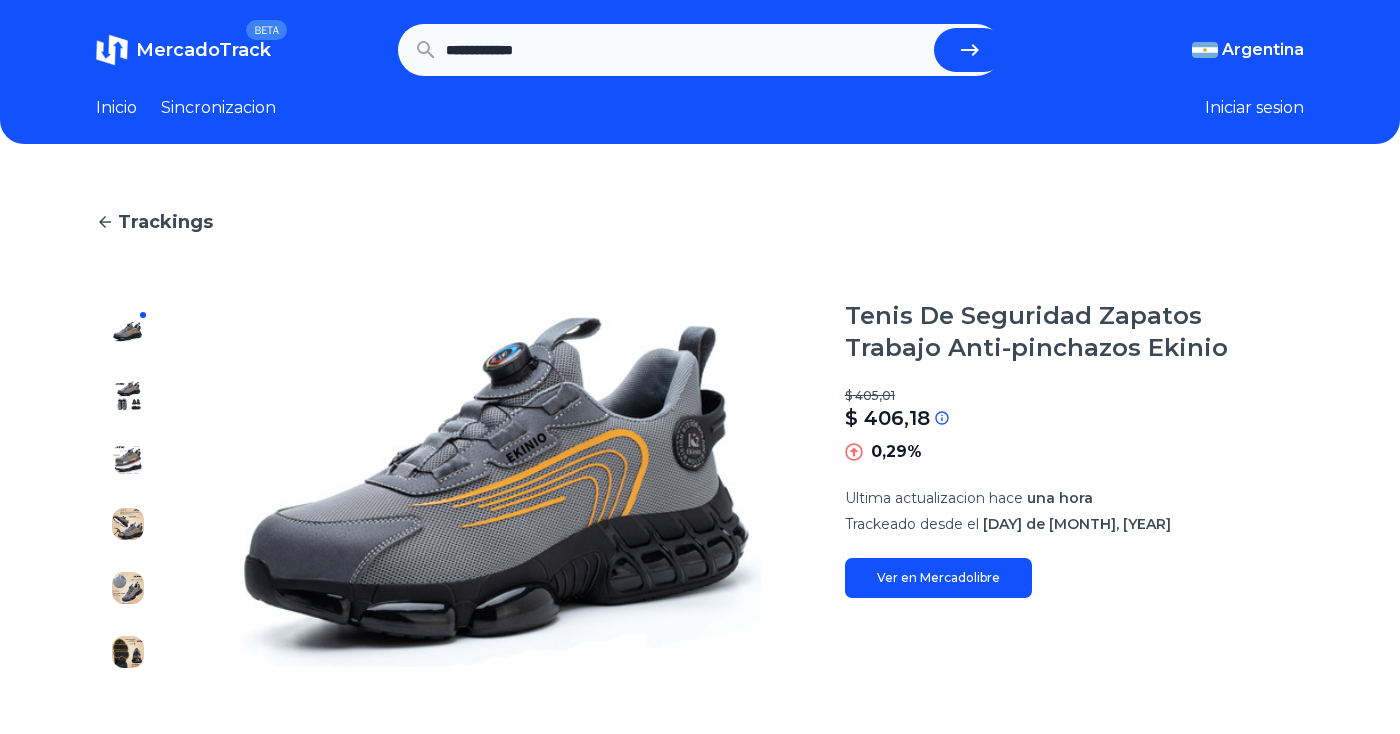 scroll, scrollTop: 0, scrollLeft: 0, axis: both 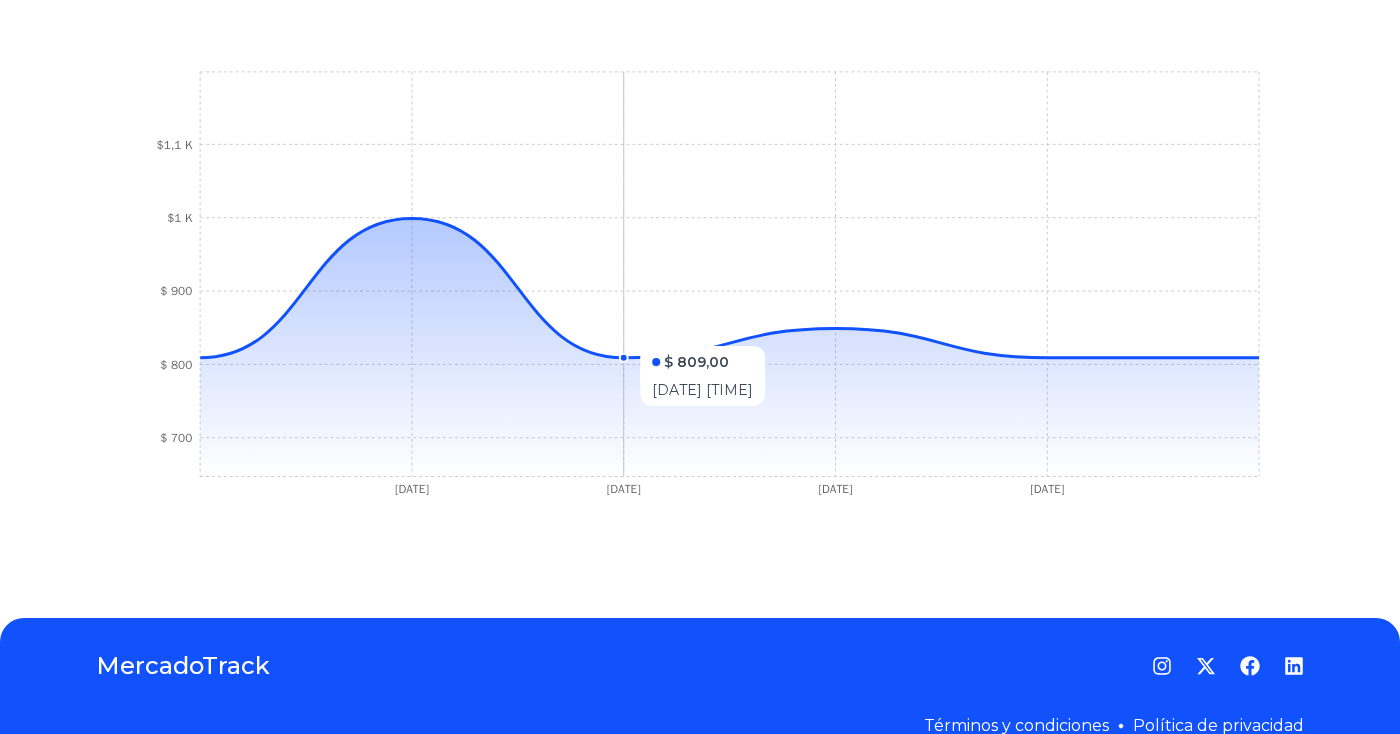 drag, startPoint x: 1170, startPoint y: 435, endPoint x: 728, endPoint y: 415, distance: 442.45227 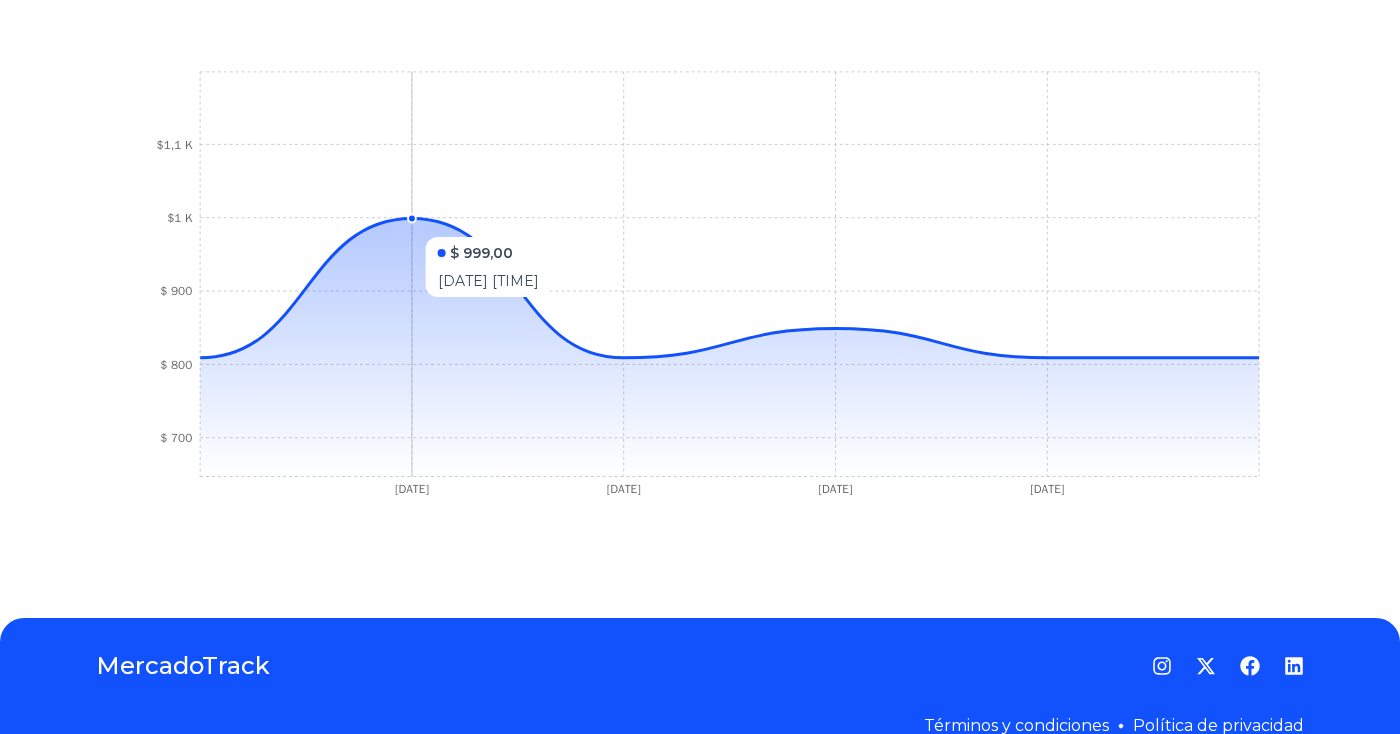 drag, startPoint x: 1088, startPoint y: 285, endPoint x: 429, endPoint y: 223, distance: 661.9101 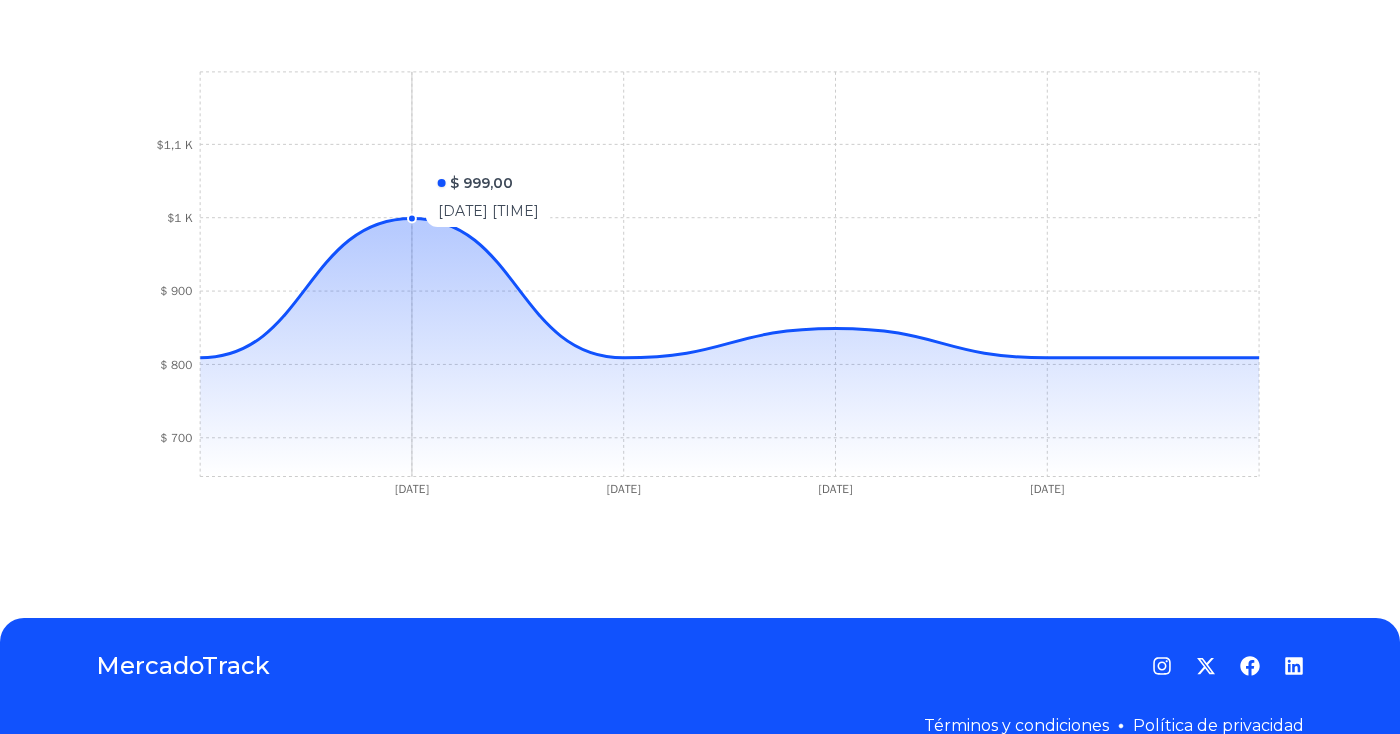 click on "18 Mar 25 19 Mar 25 22 Mar 25 25 Mar 25 $ 700 $ 800 $ 900 $1 K $1,1 K" at bounding box center [700, 289] 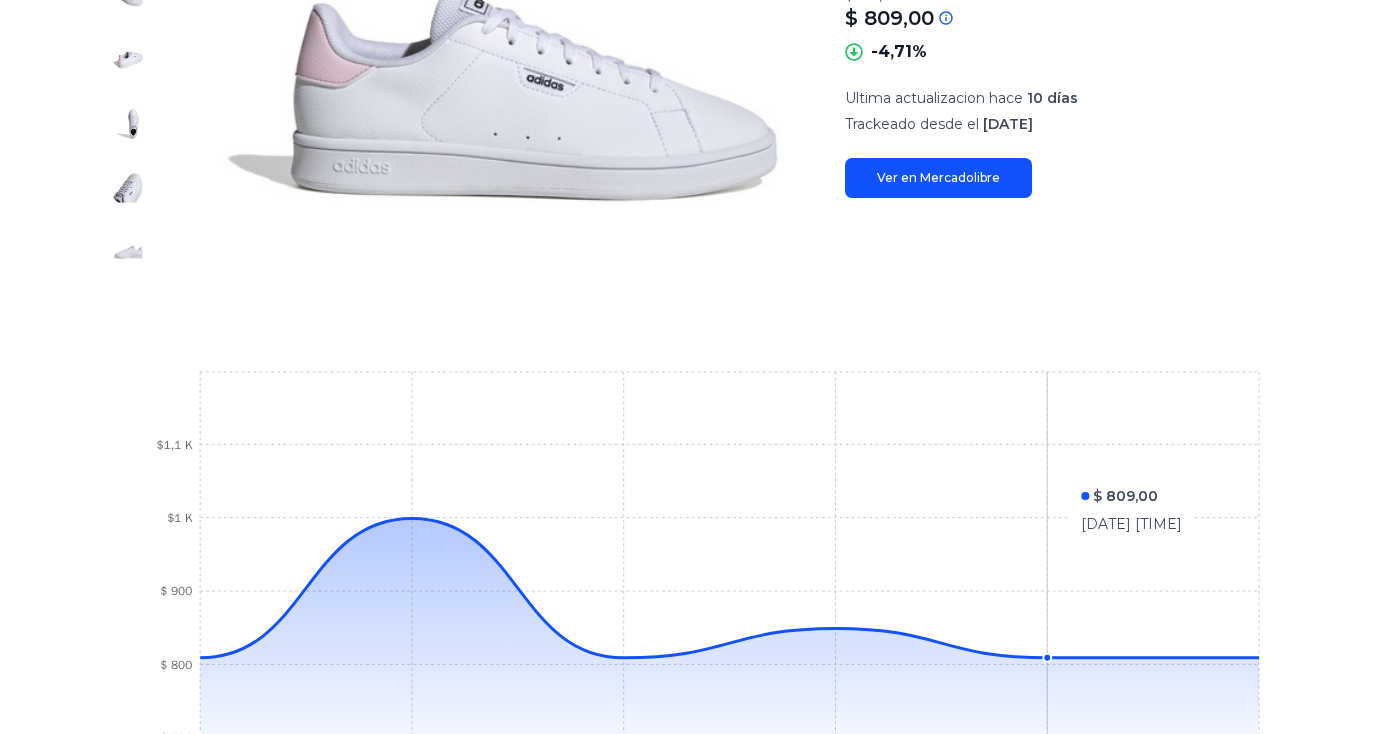 scroll, scrollTop: 0, scrollLeft: 0, axis: both 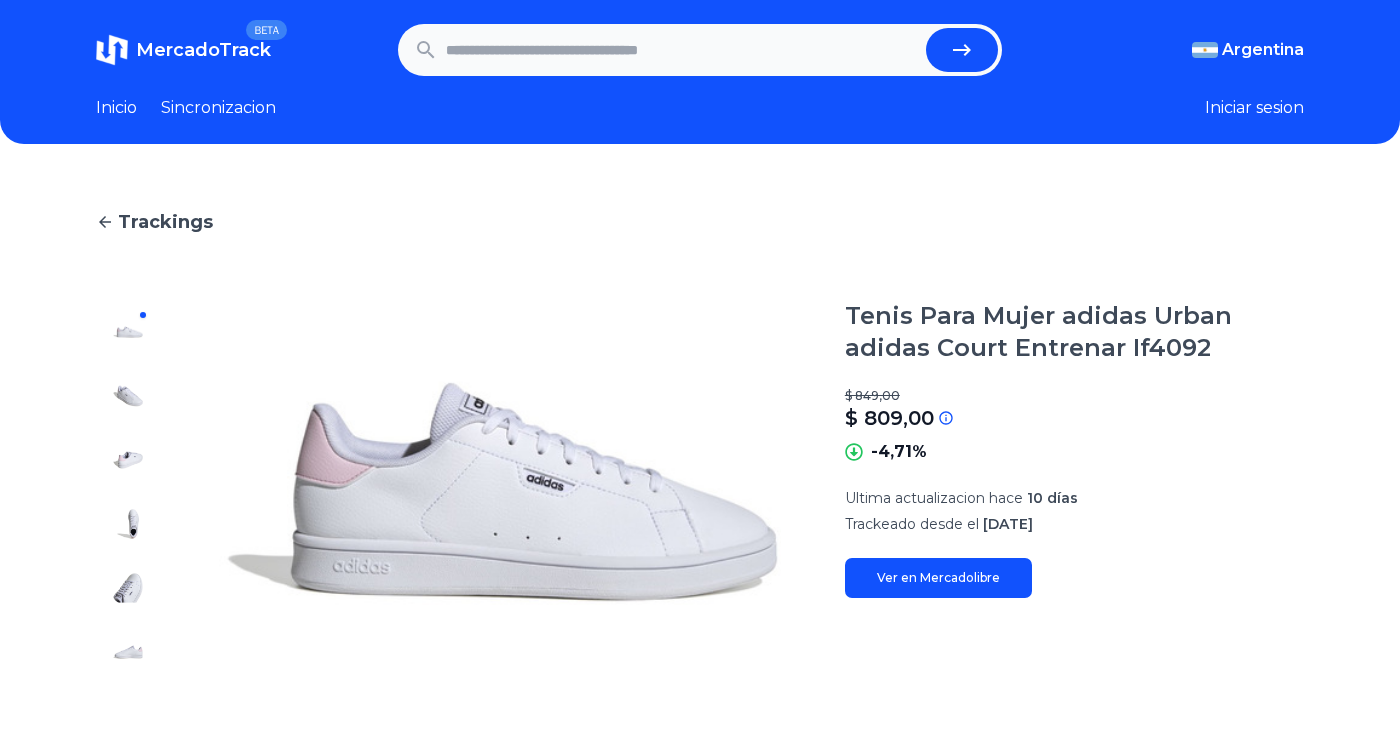 click at bounding box center [682, 50] 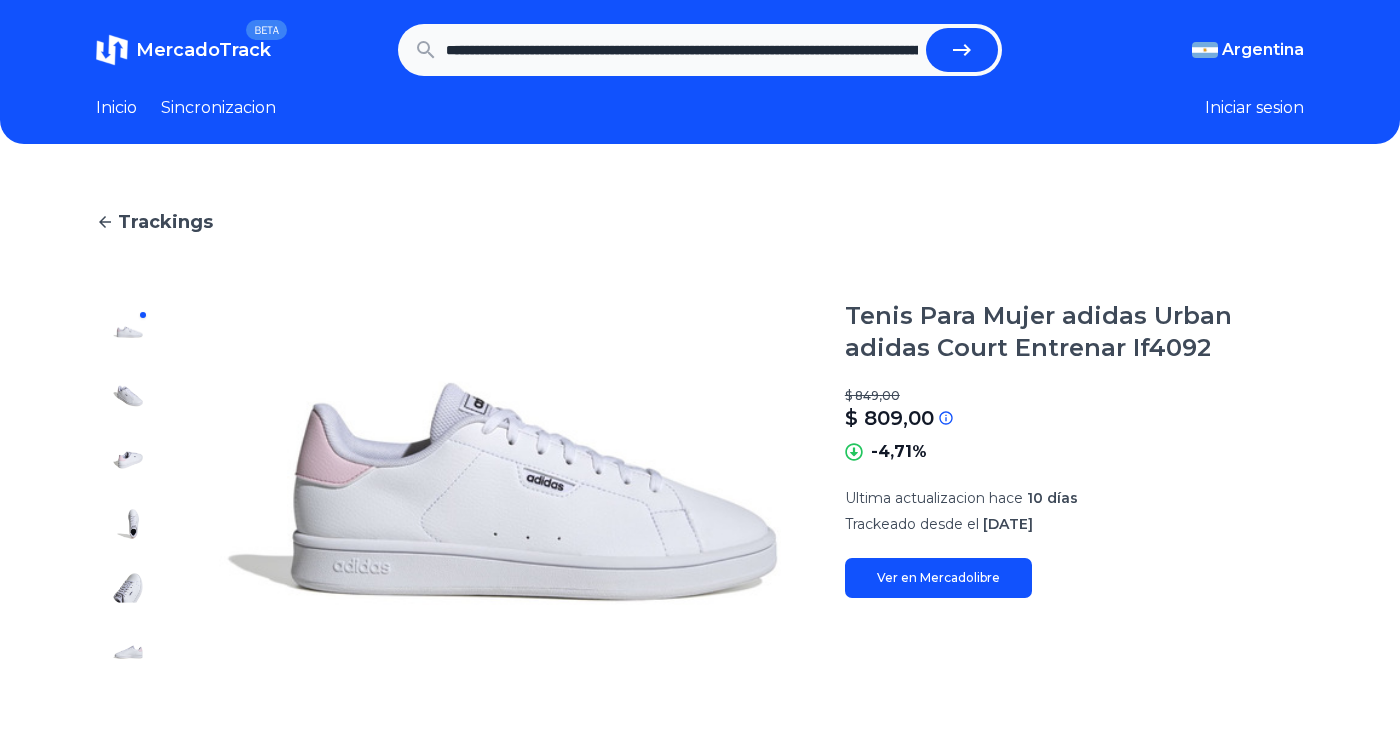 scroll, scrollTop: 0, scrollLeft: 1525, axis: horizontal 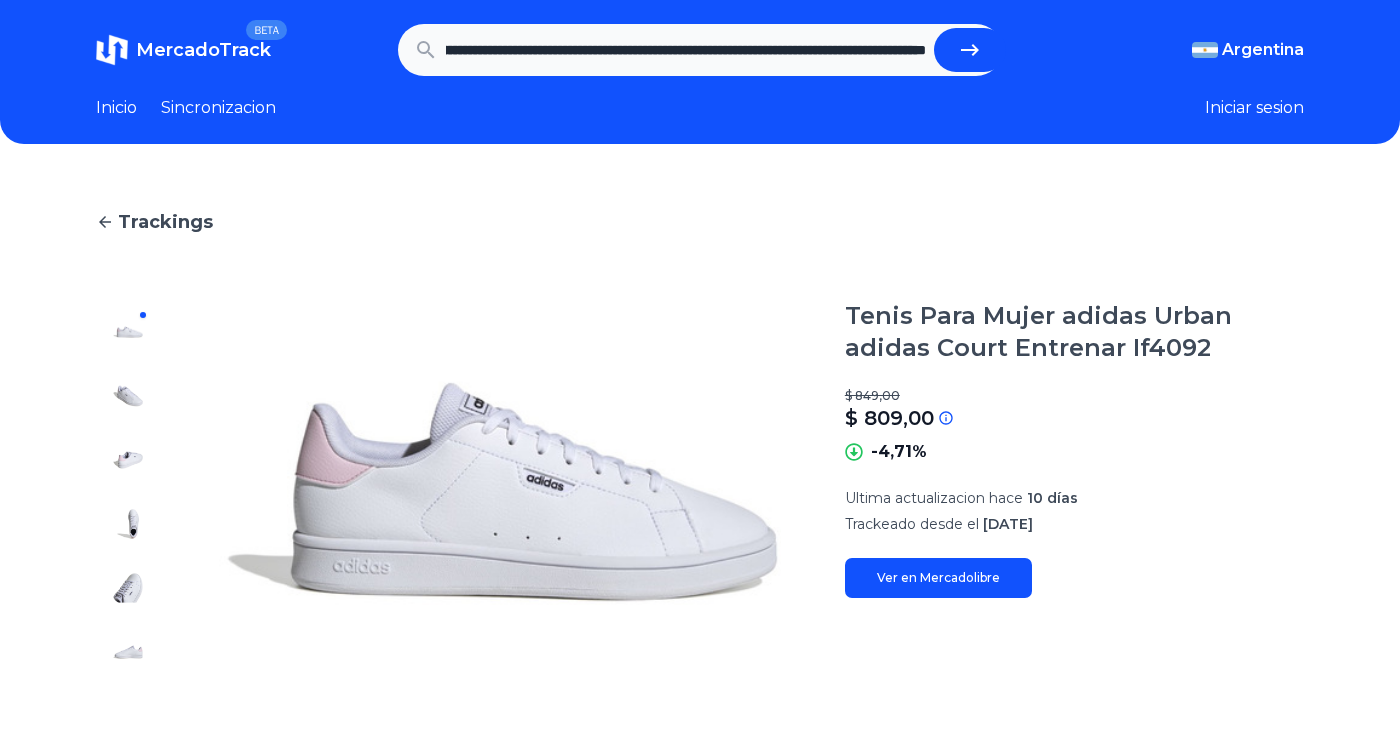 type on "**********" 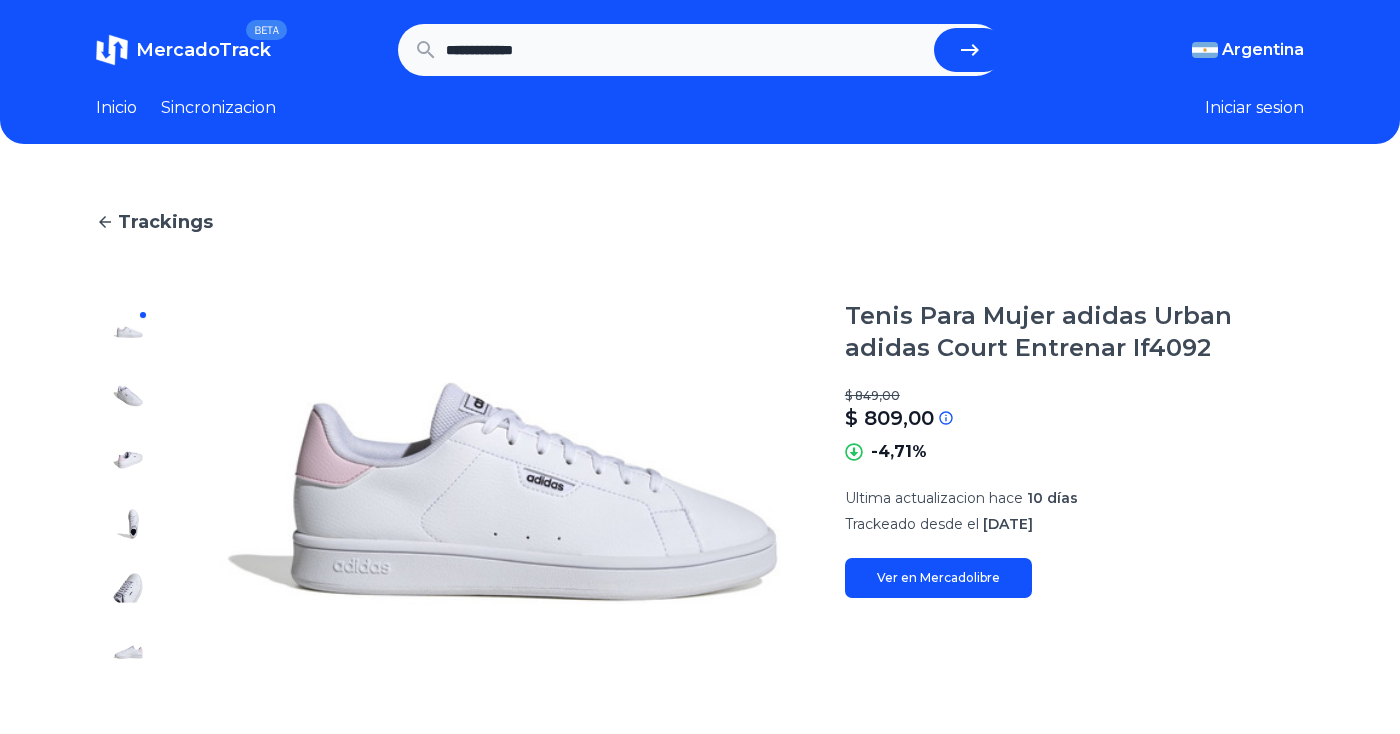 scroll, scrollTop: 0, scrollLeft: 0, axis: both 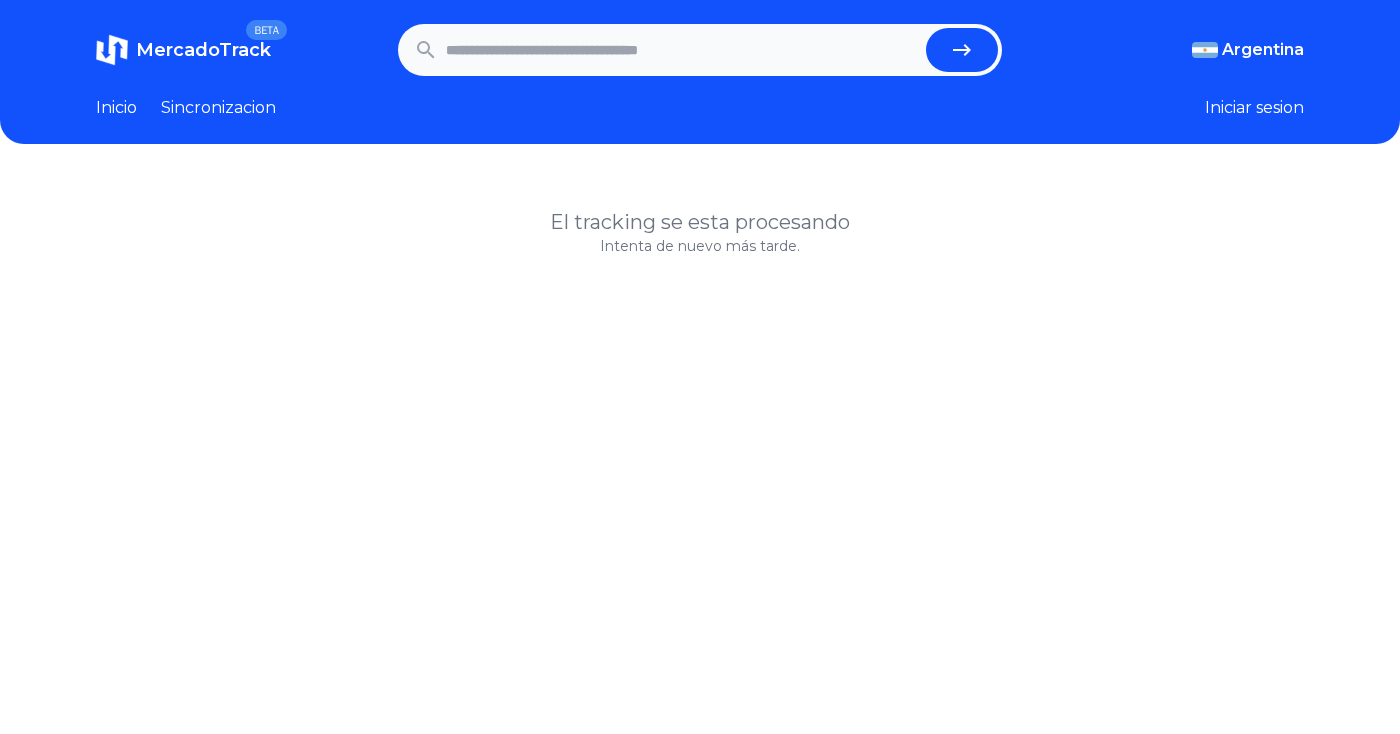 click at bounding box center [682, 50] 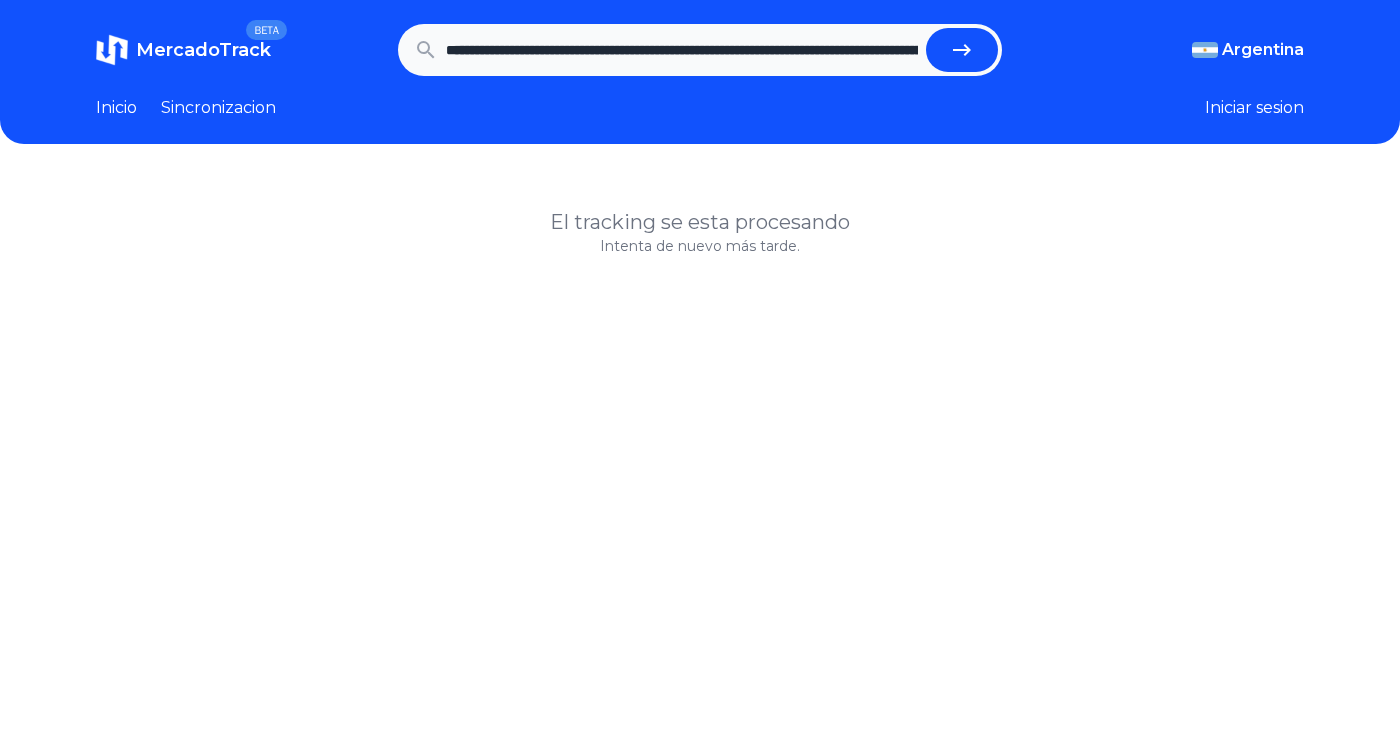scroll, scrollTop: 0, scrollLeft: 1525, axis: horizontal 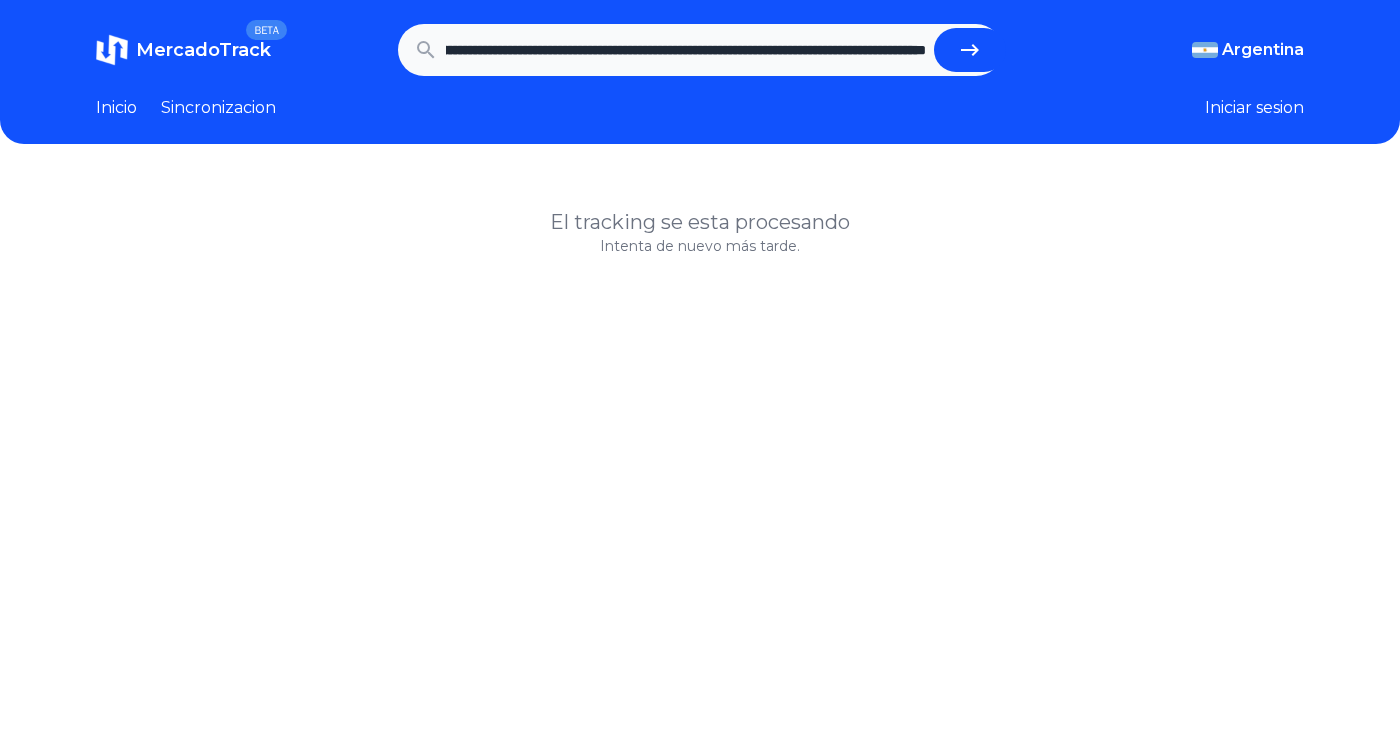 type on "**********" 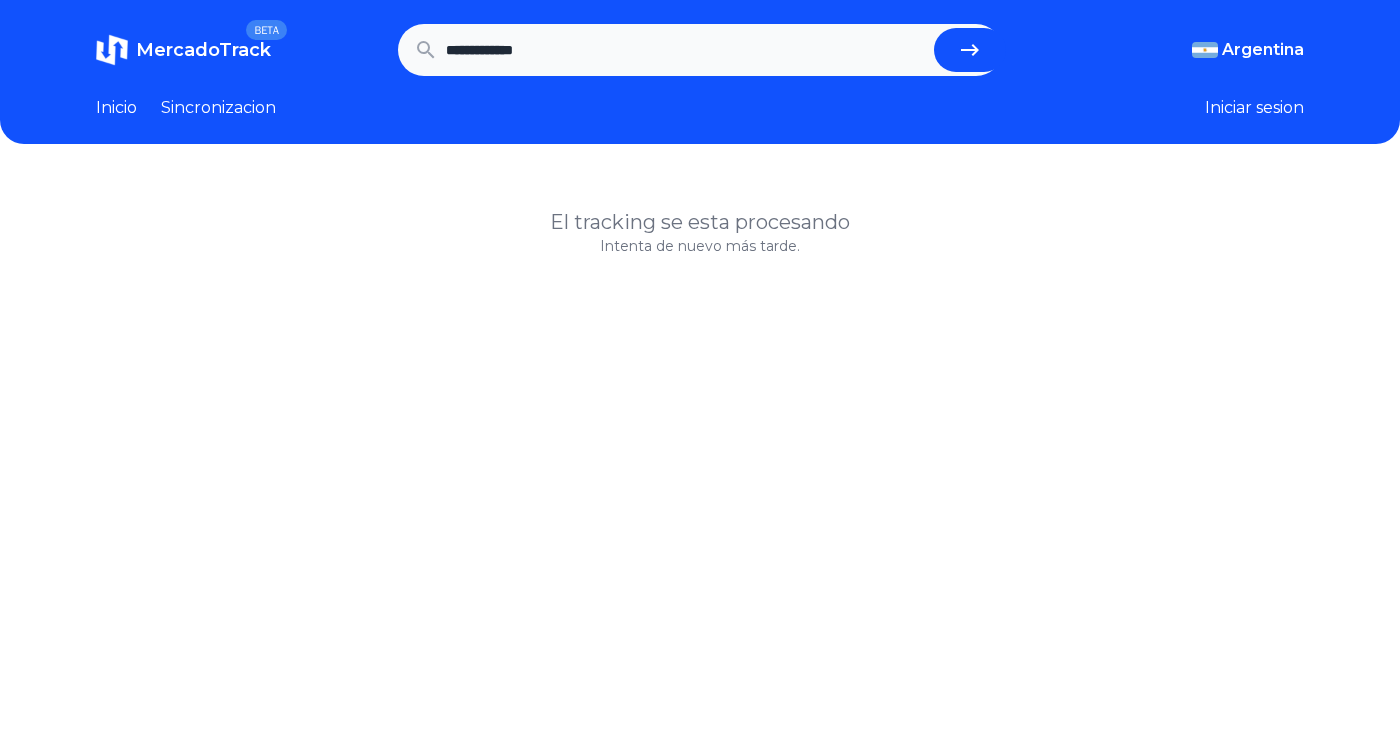 scroll, scrollTop: 0, scrollLeft: 0, axis: both 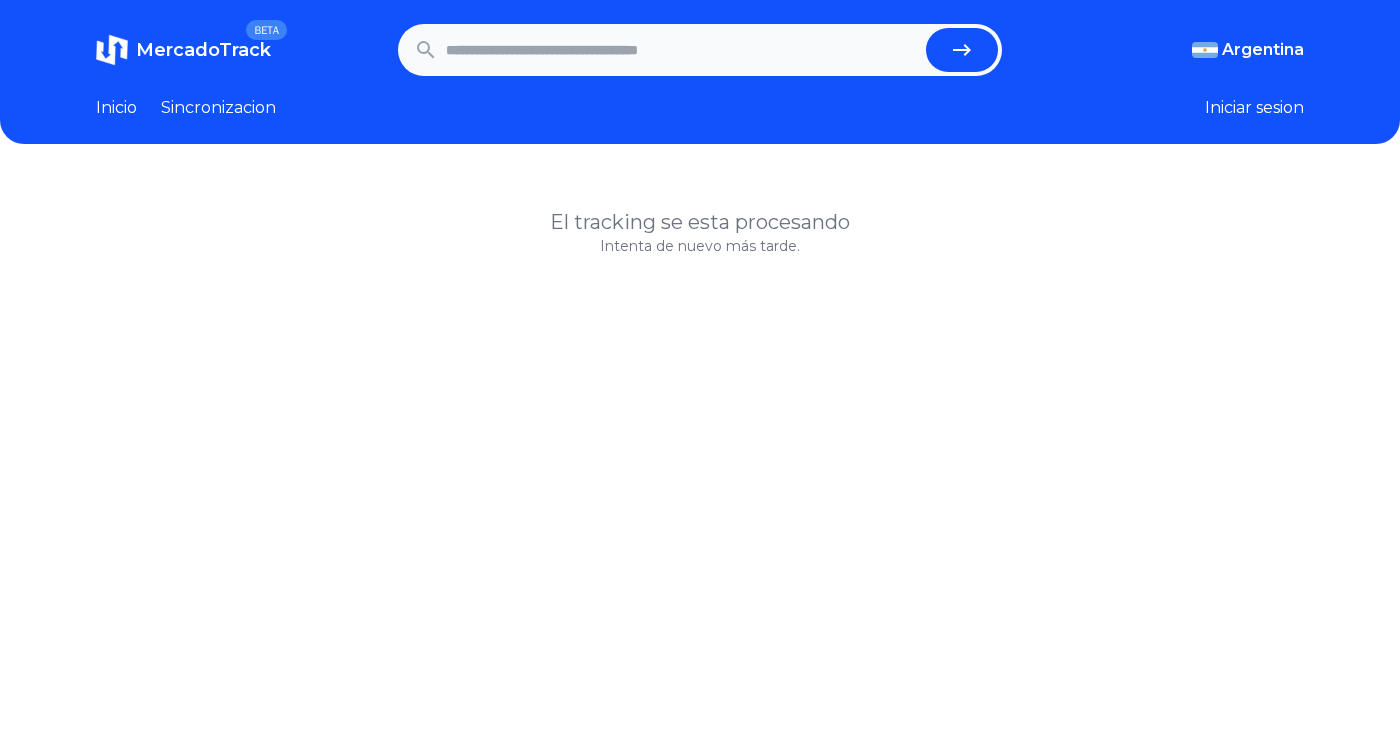 click at bounding box center (682, 50) 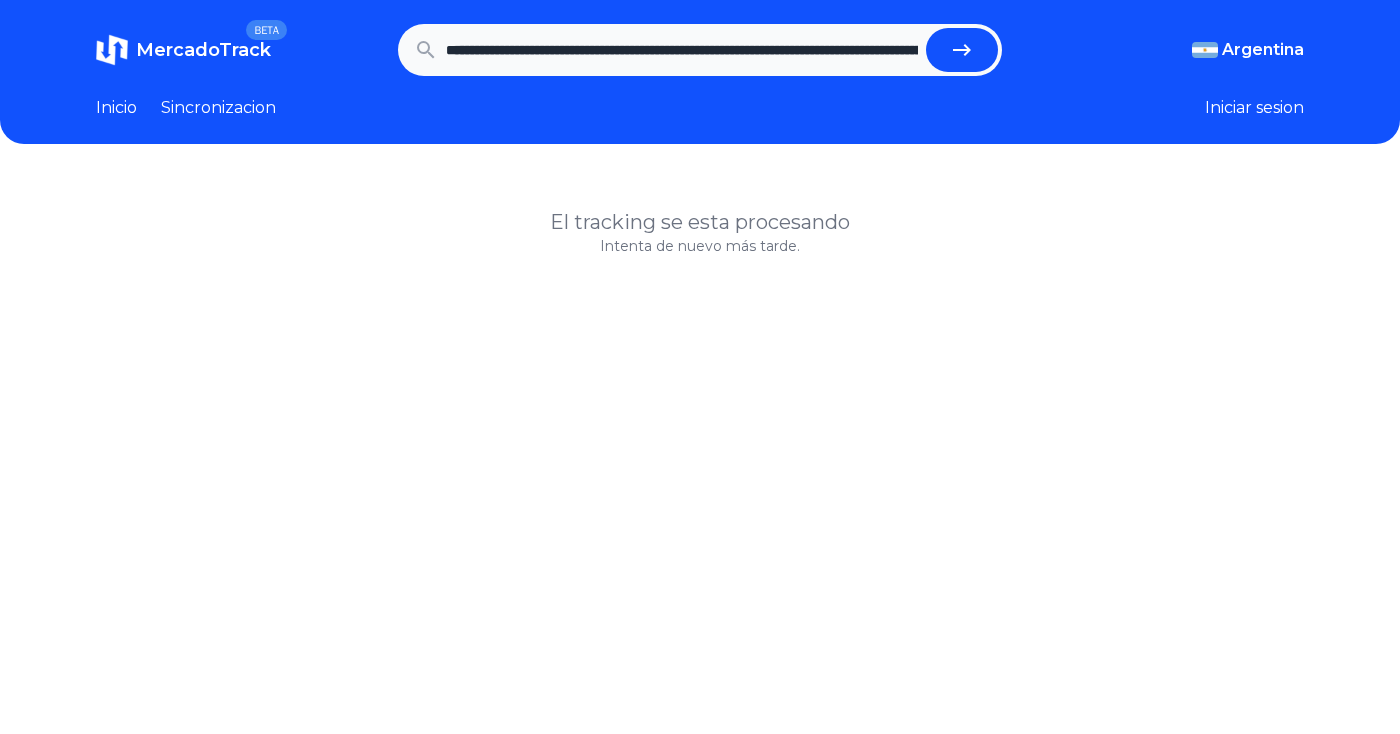 scroll, scrollTop: 0, scrollLeft: 1394, axis: horizontal 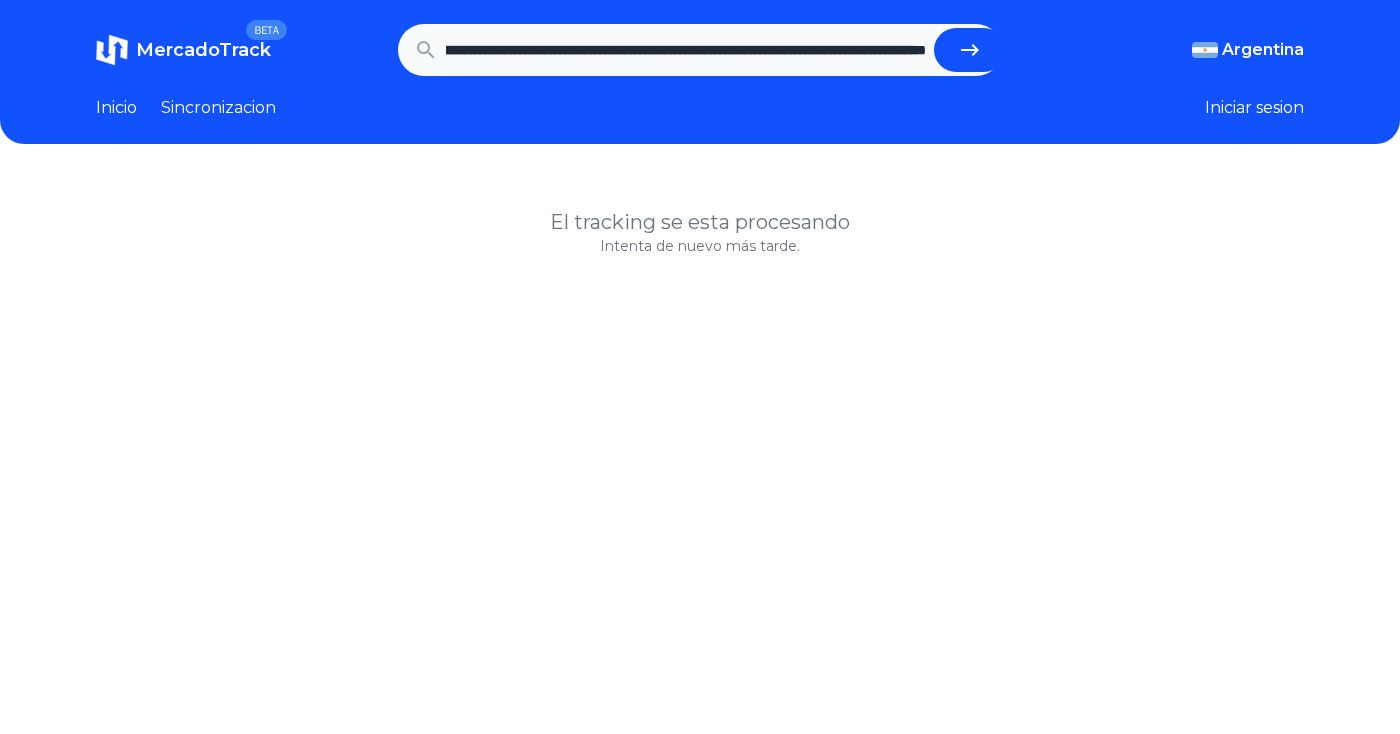 type on "**********" 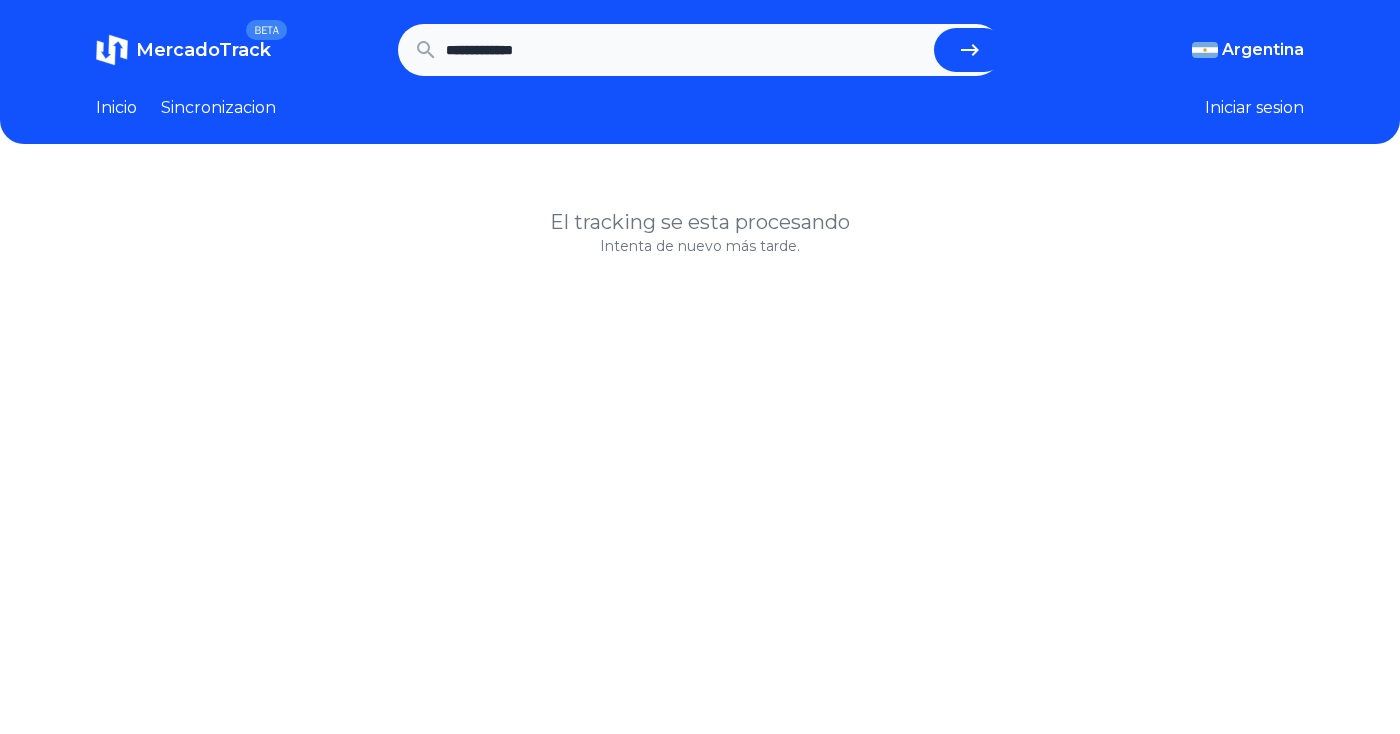 scroll, scrollTop: 0, scrollLeft: 0, axis: both 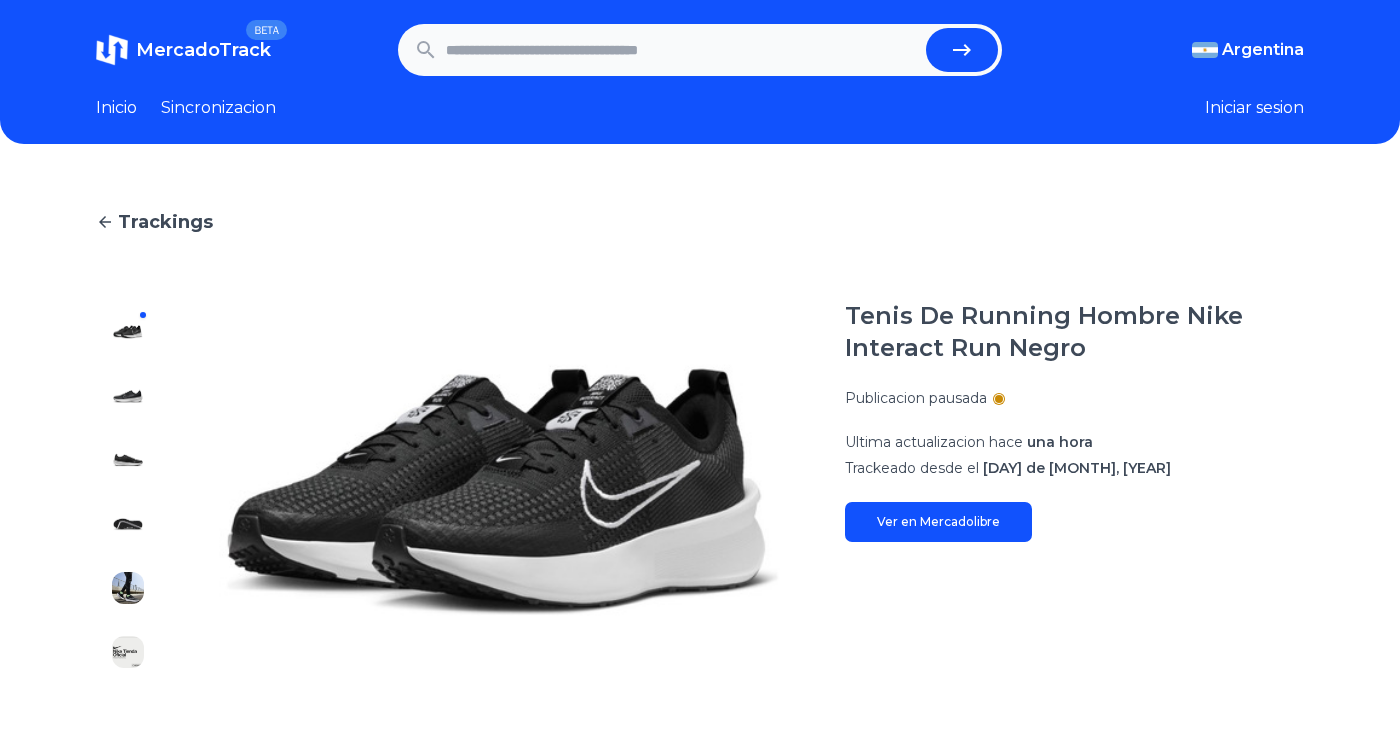 click at bounding box center [682, 50] 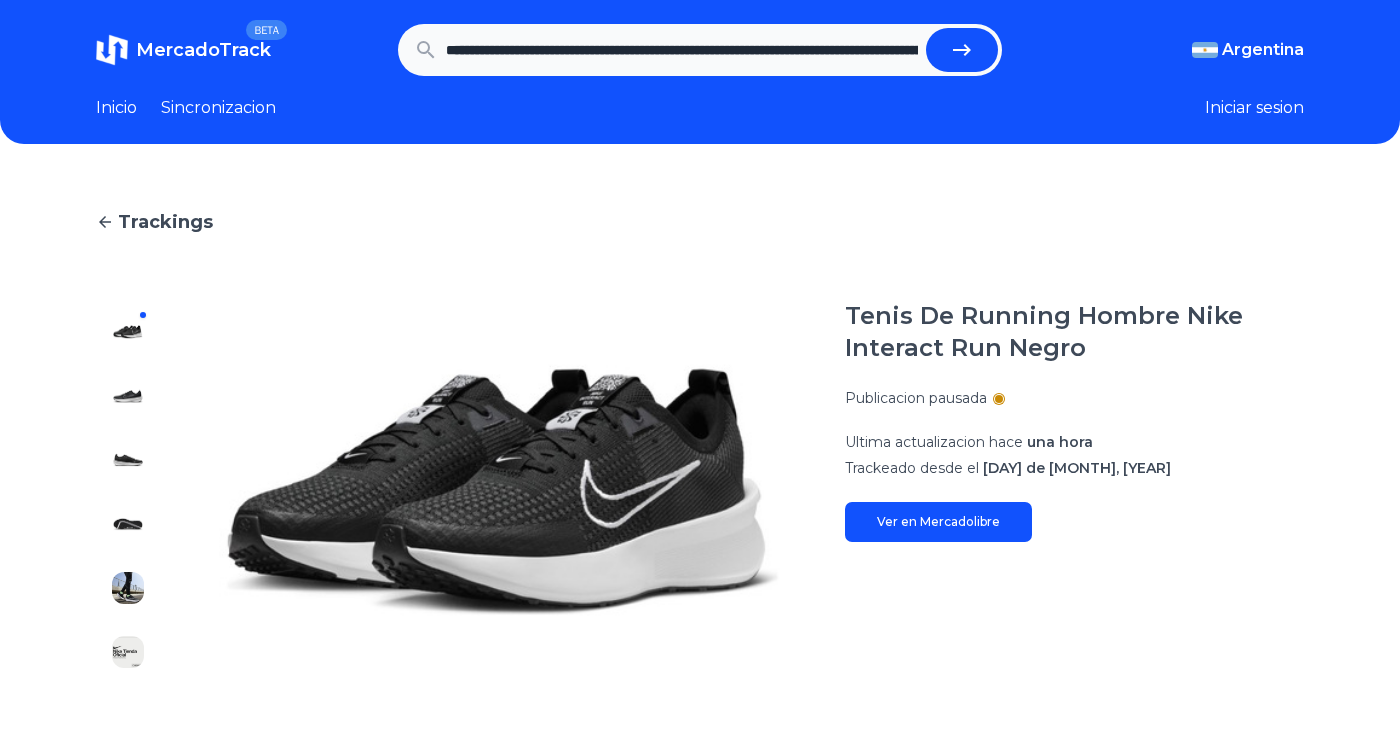 scroll, scrollTop: 0, scrollLeft: 1966, axis: horizontal 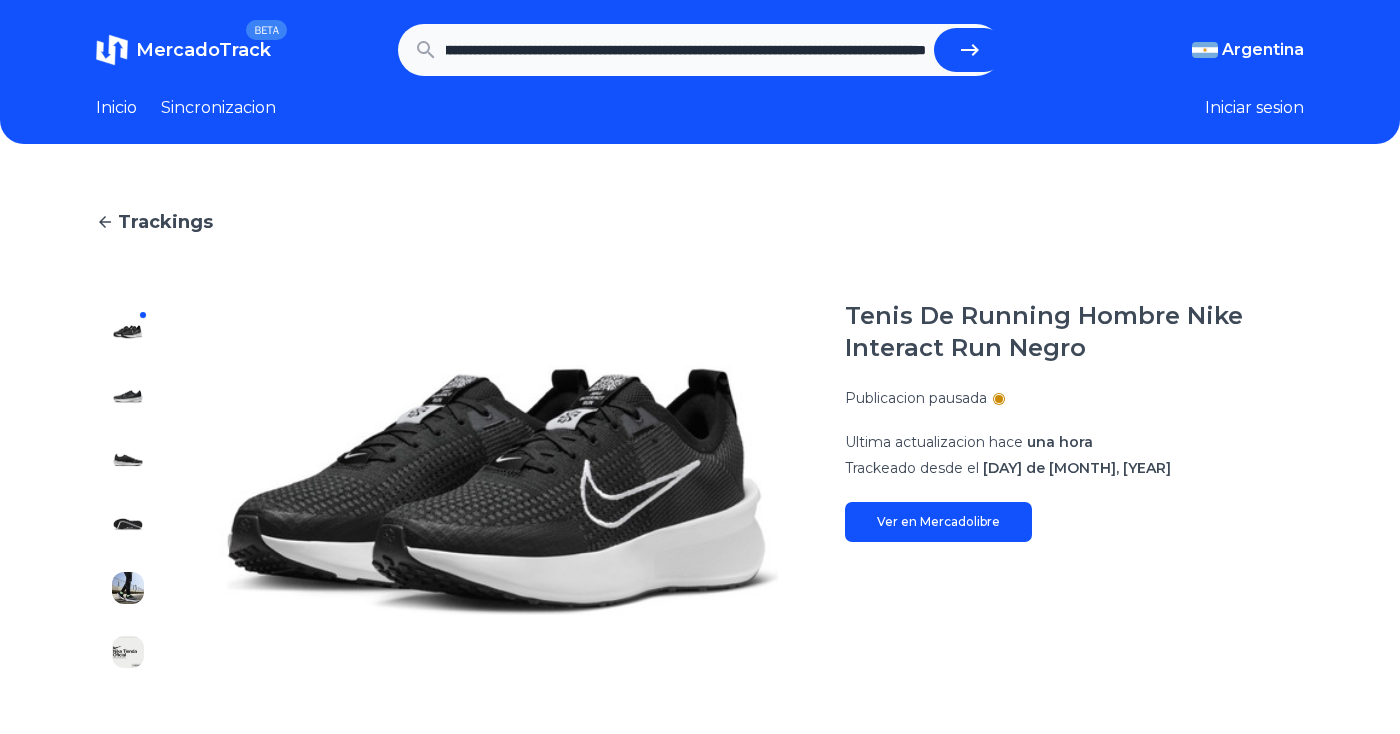 type on "**********" 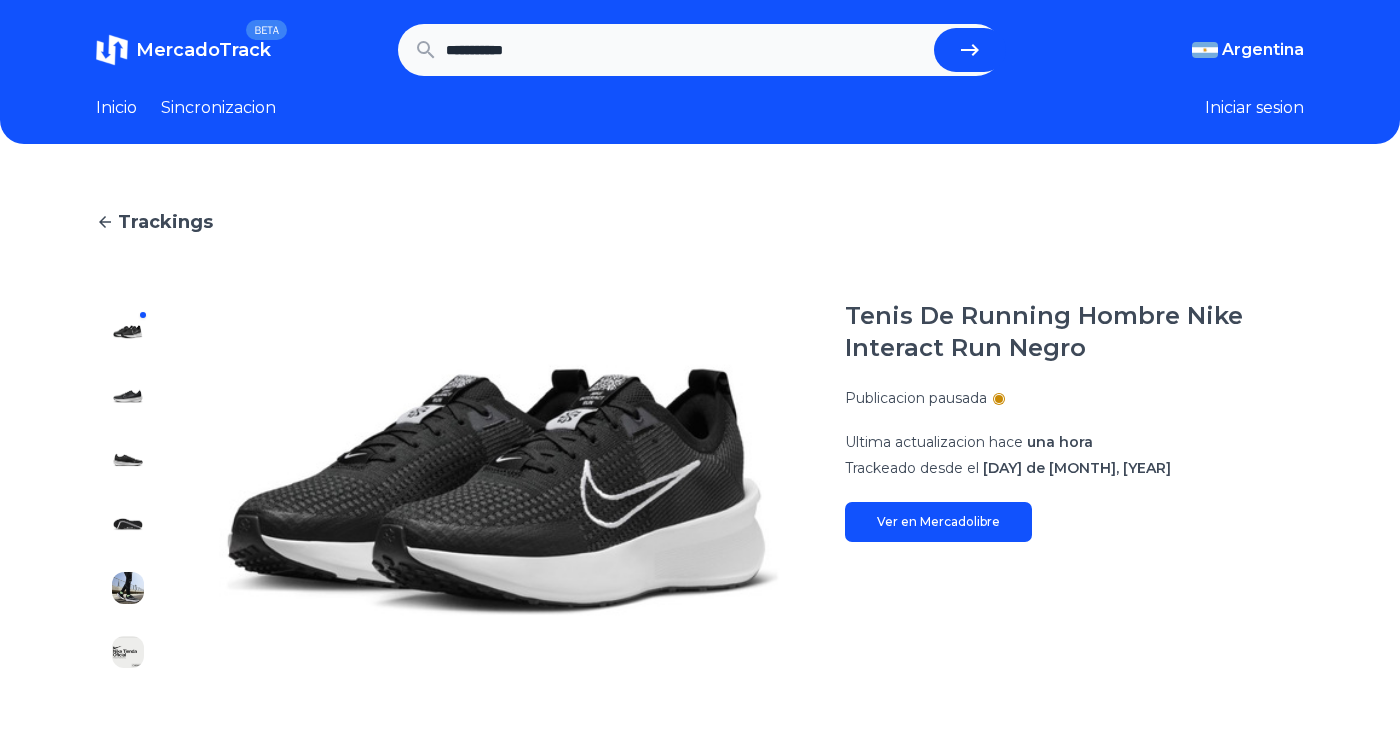 scroll, scrollTop: 0, scrollLeft: 0, axis: both 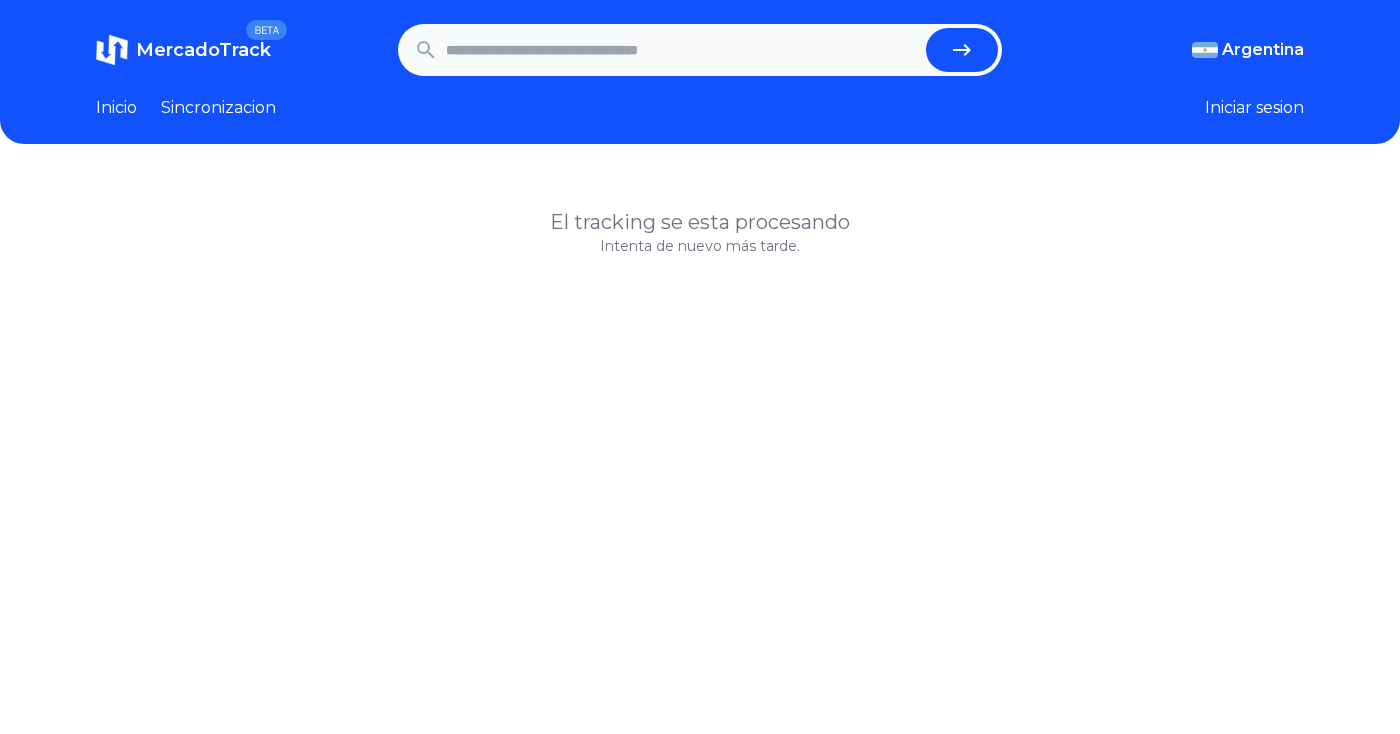 click at bounding box center [682, 50] 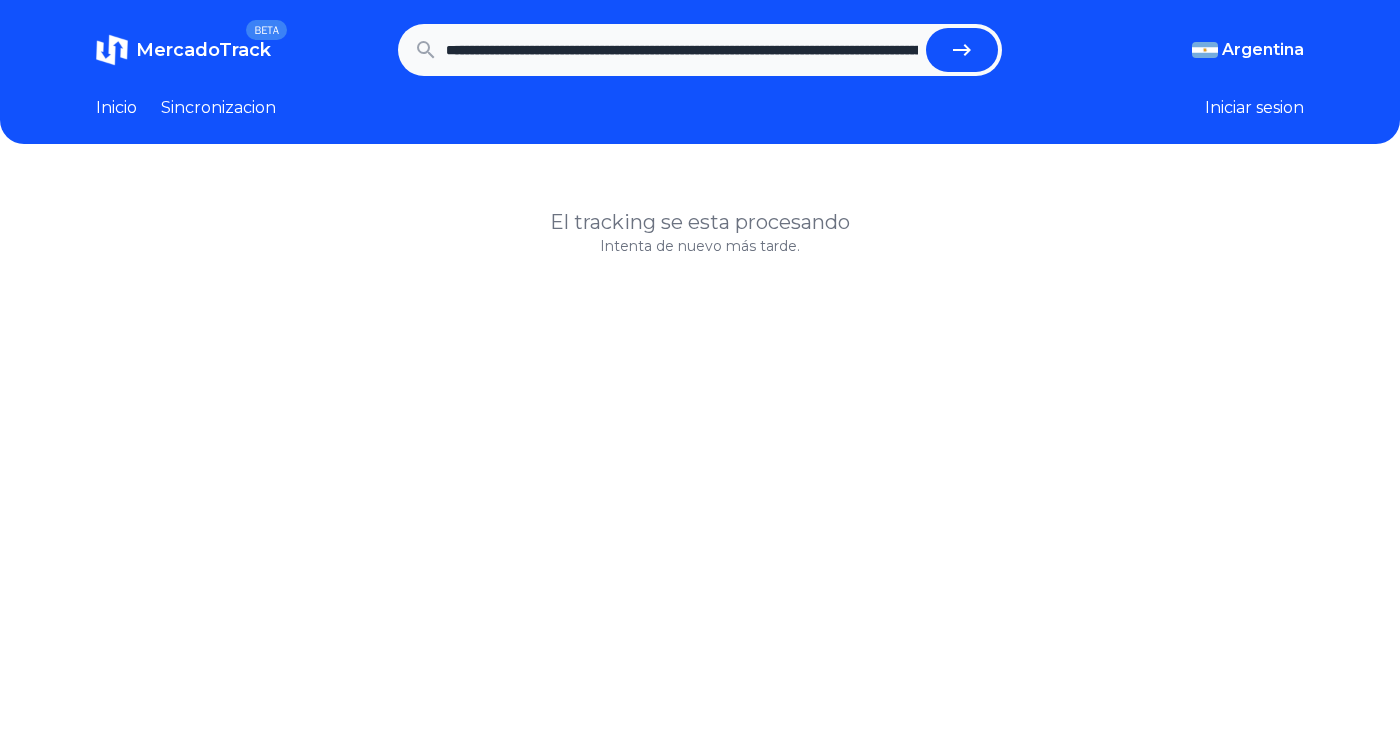 scroll, scrollTop: 0, scrollLeft: 3663, axis: horizontal 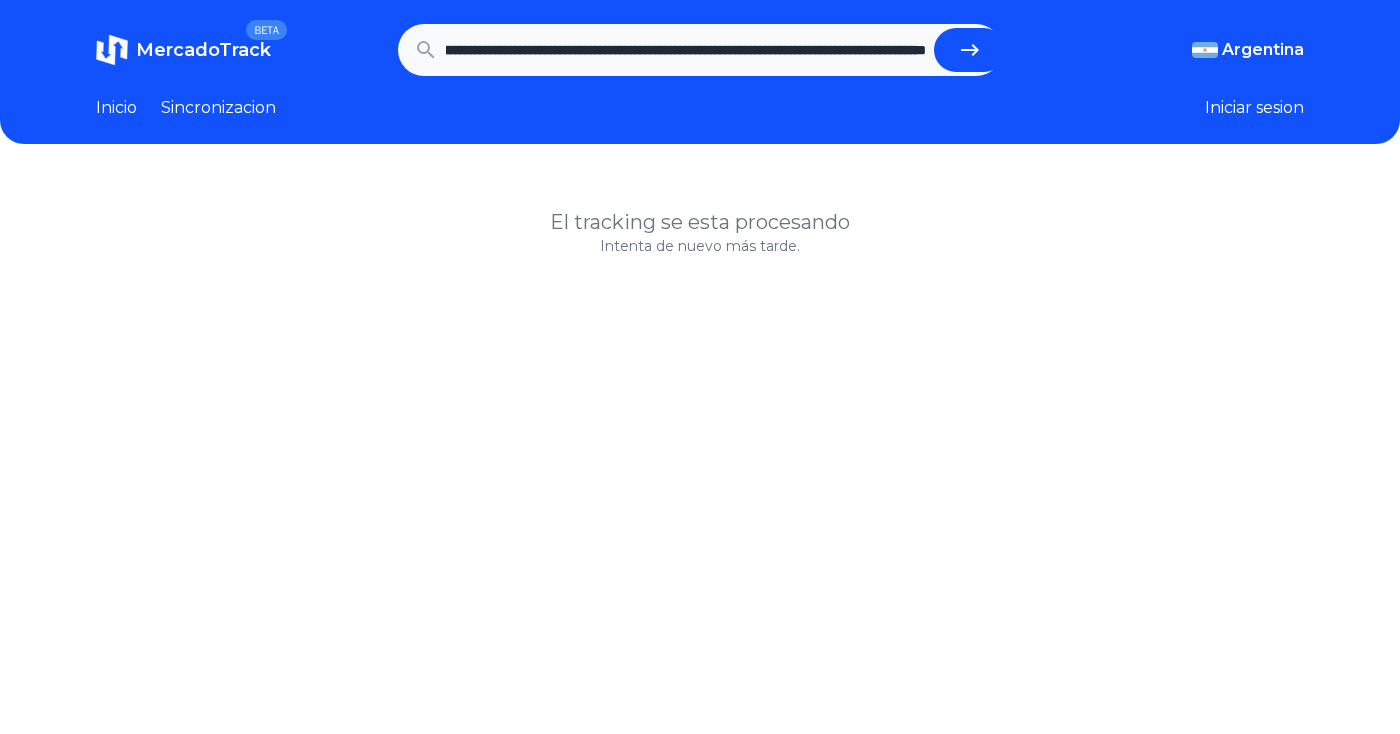 type on "**********" 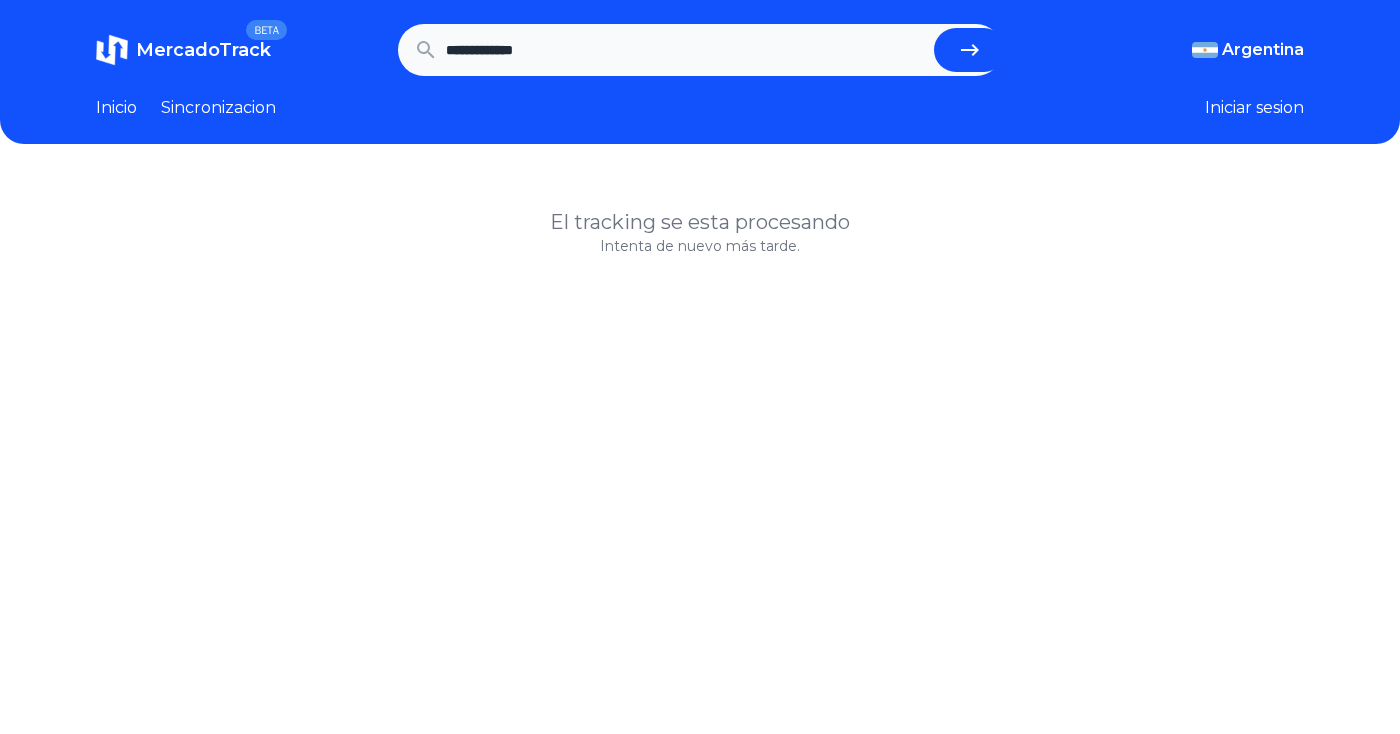 scroll, scrollTop: 0, scrollLeft: 0, axis: both 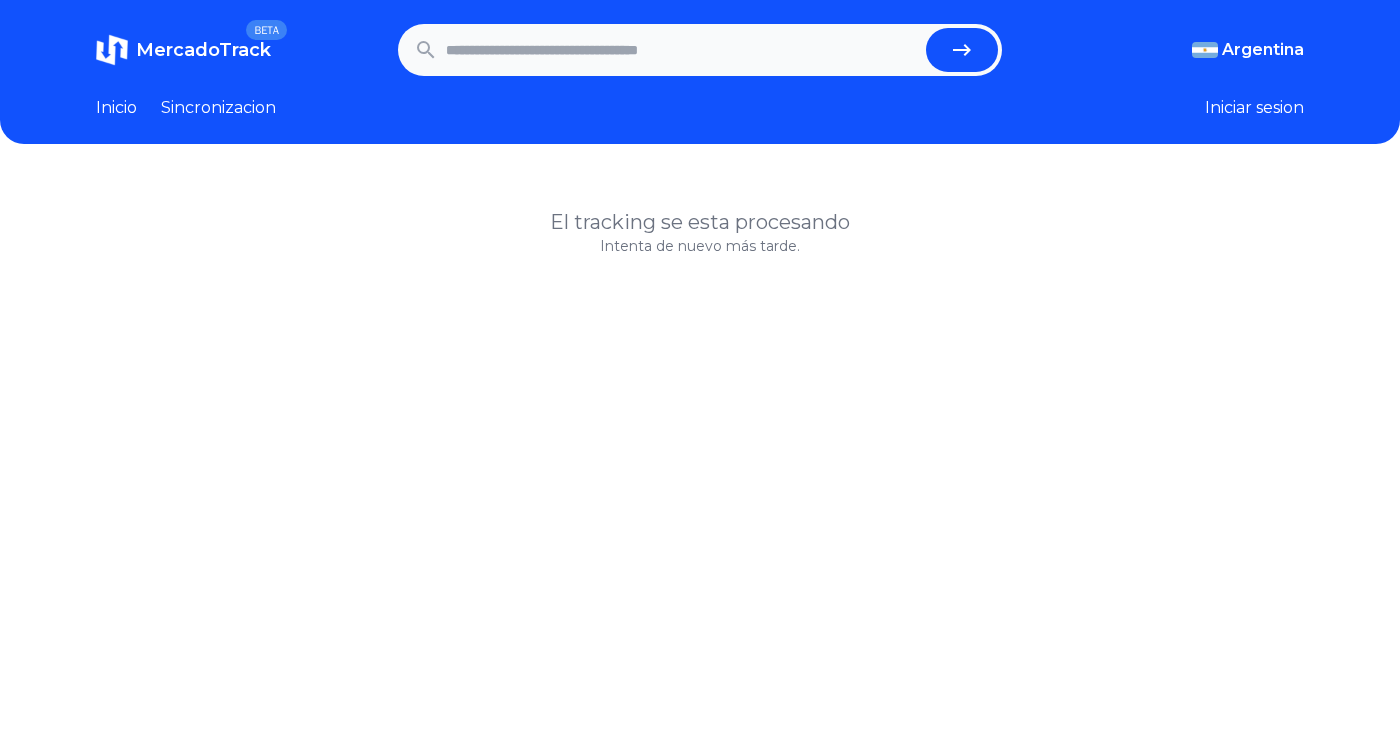 click at bounding box center [682, 50] 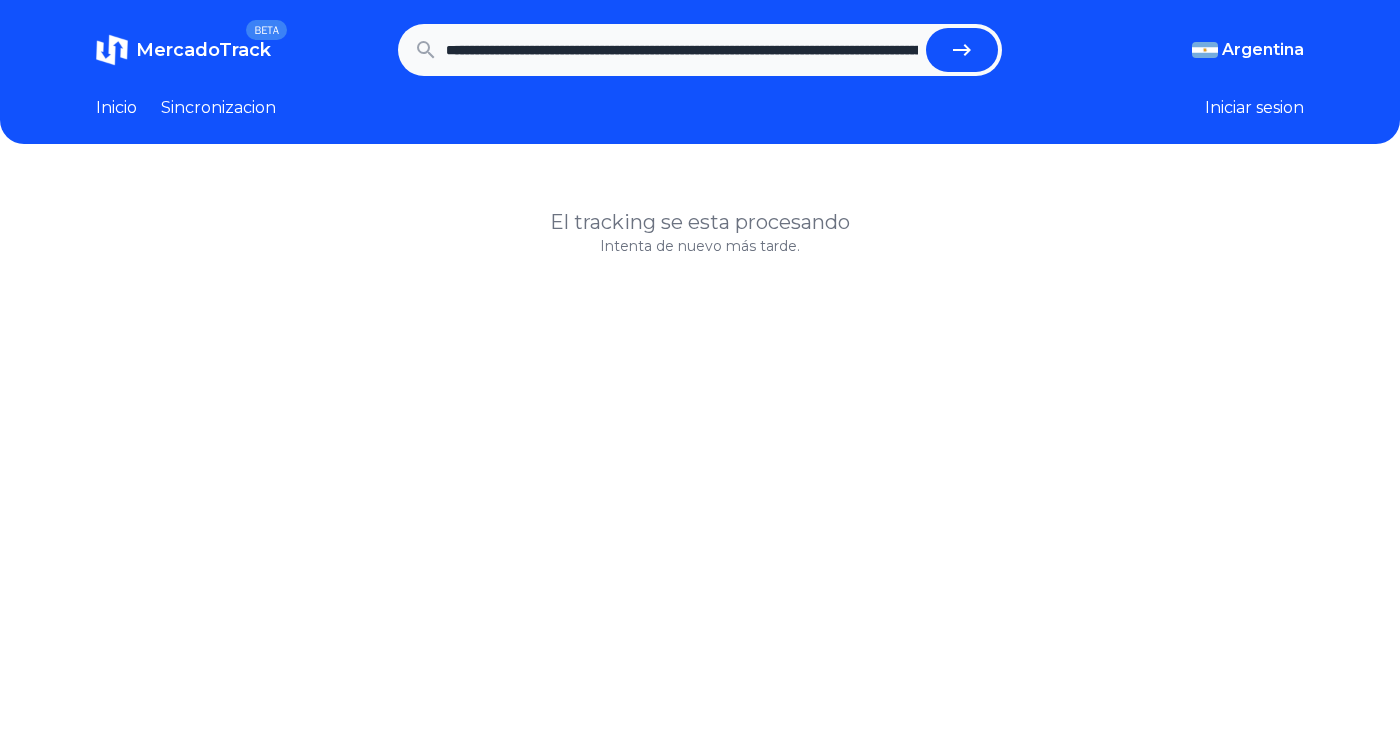 scroll, scrollTop: 0, scrollLeft: 3663, axis: horizontal 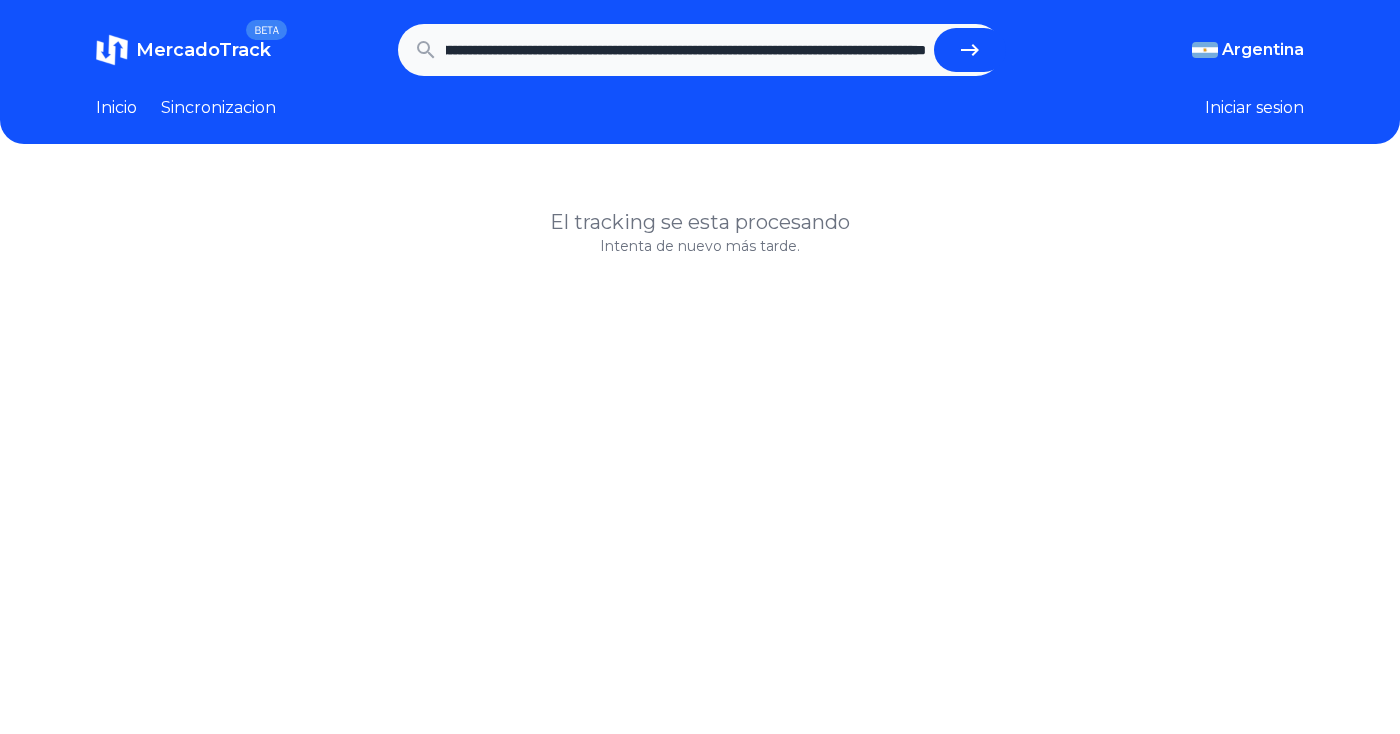 type on "**********" 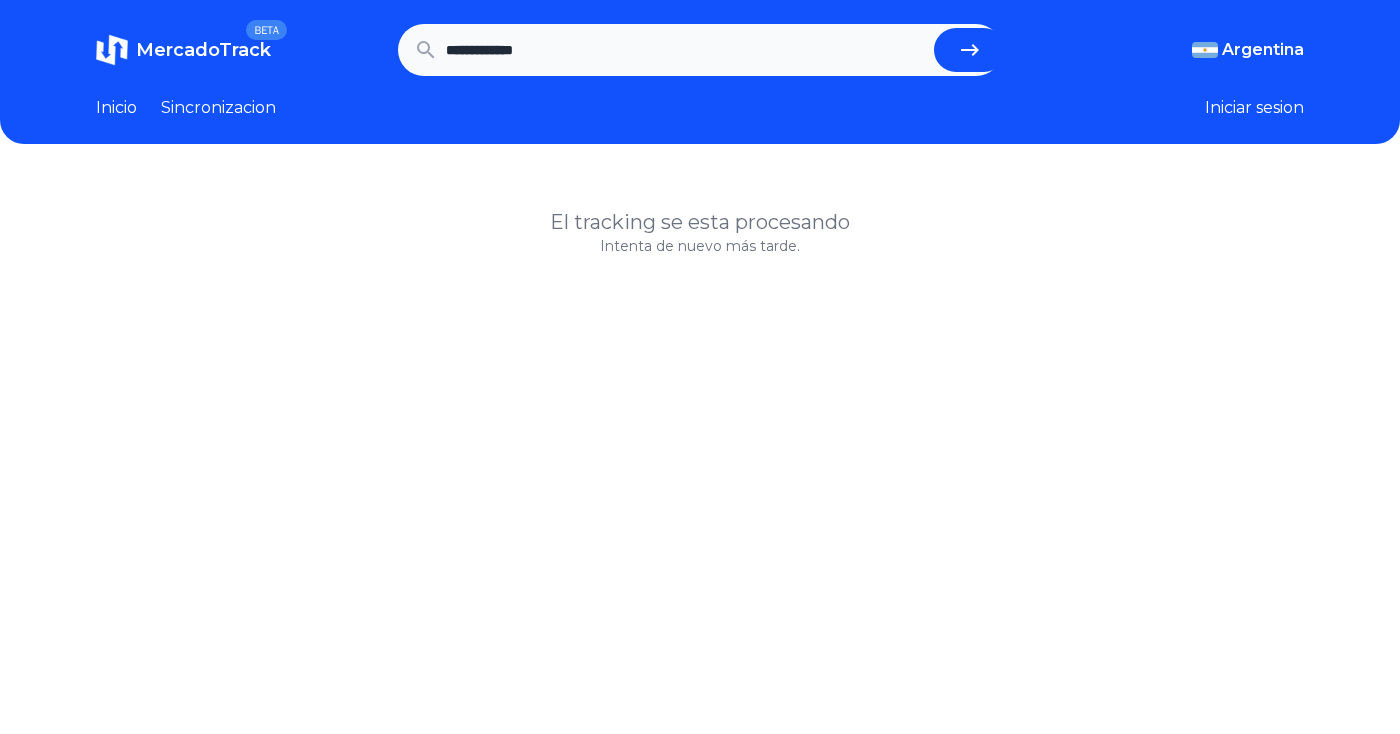 scroll, scrollTop: 0, scrollLeft: 0, axis: both 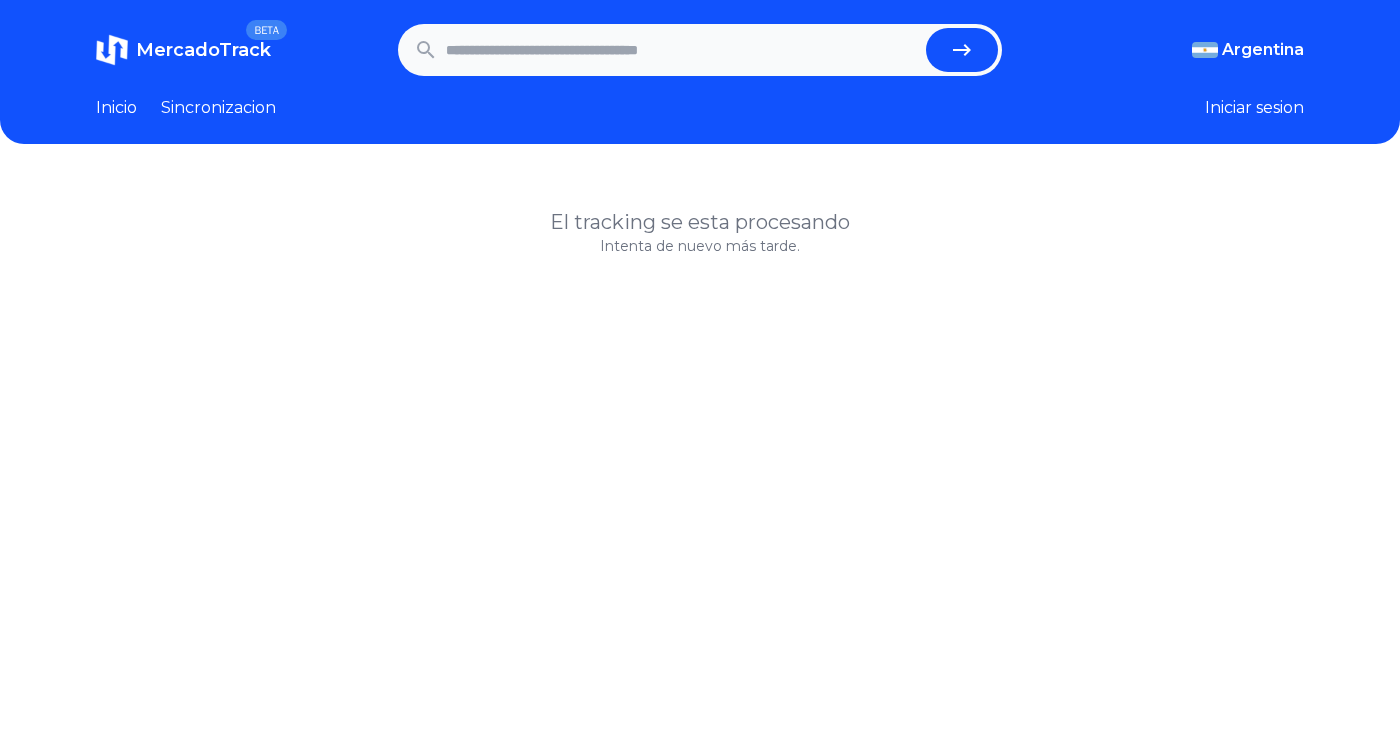 click at bounding box center [682, 50] 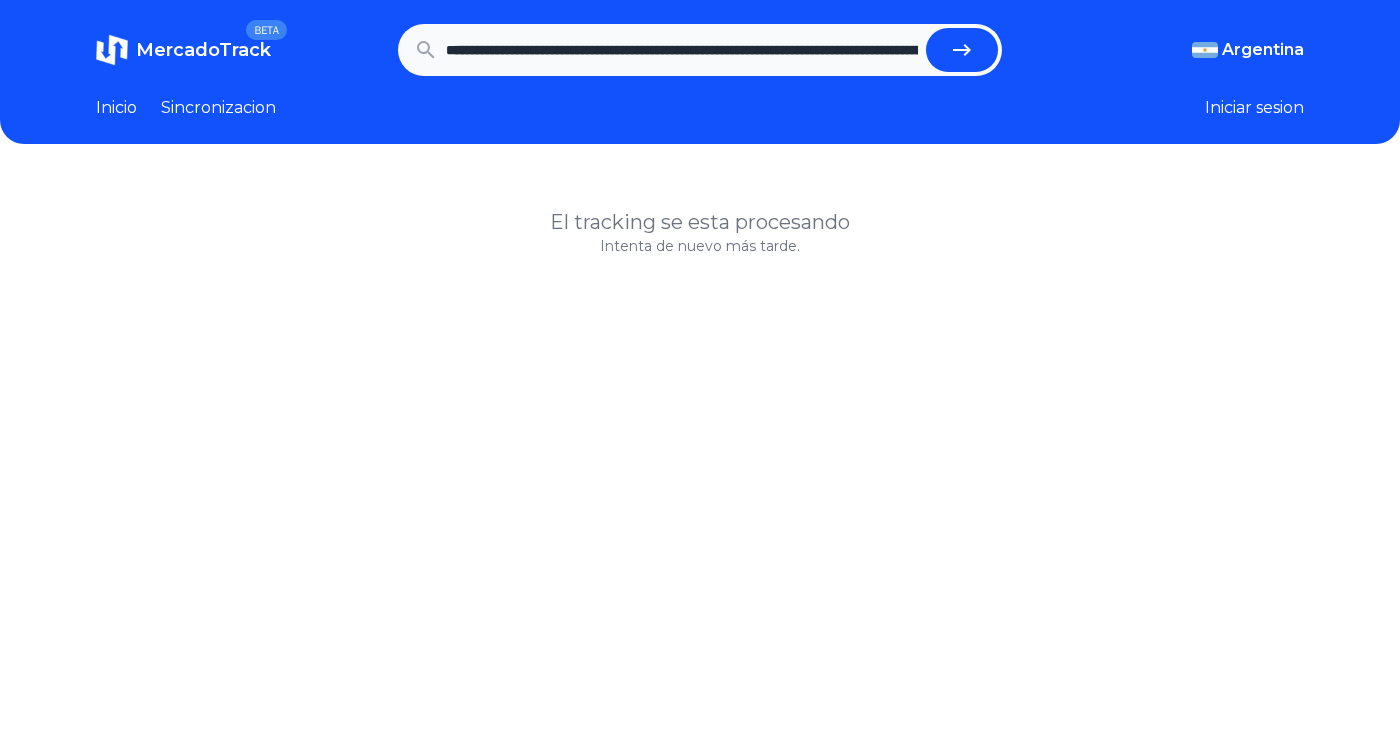 scroll, scrollTop: 0, scrollLeft: 3640, axis: horizontal 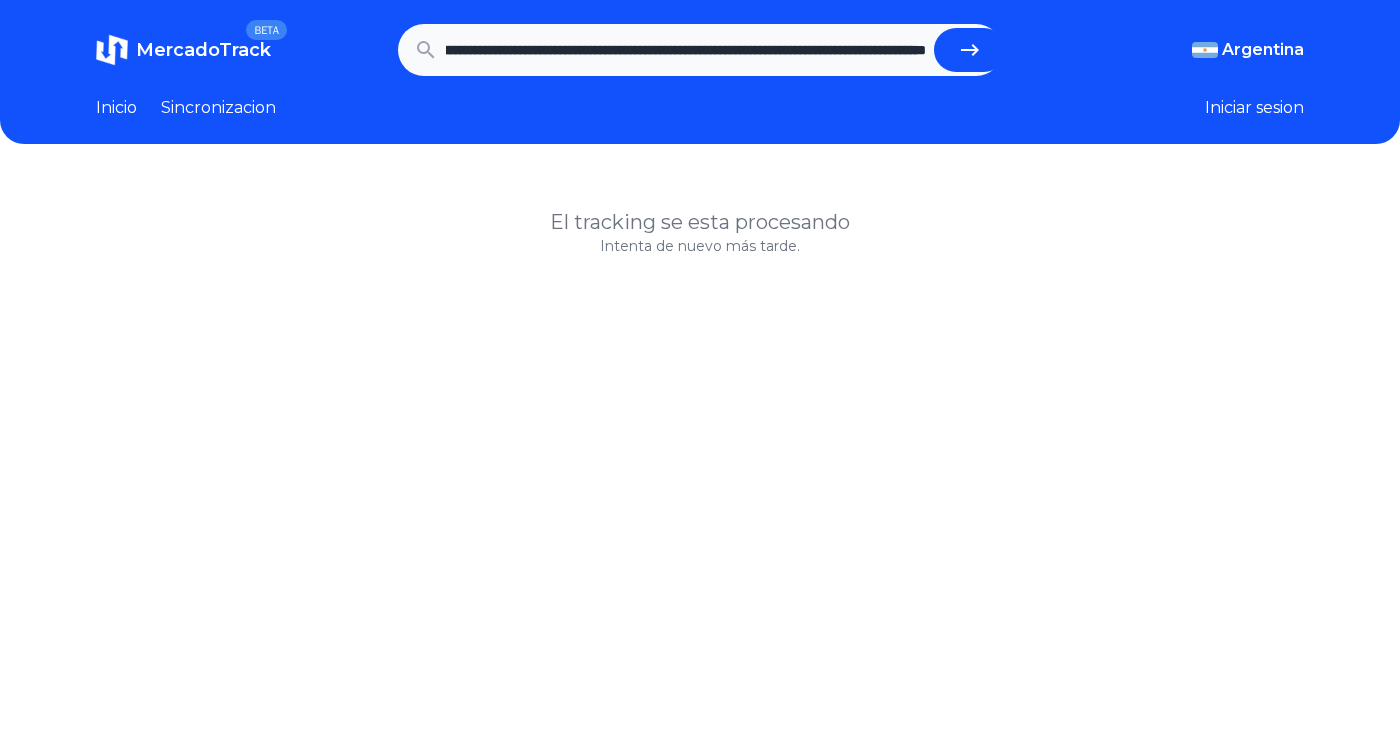type on "**********" 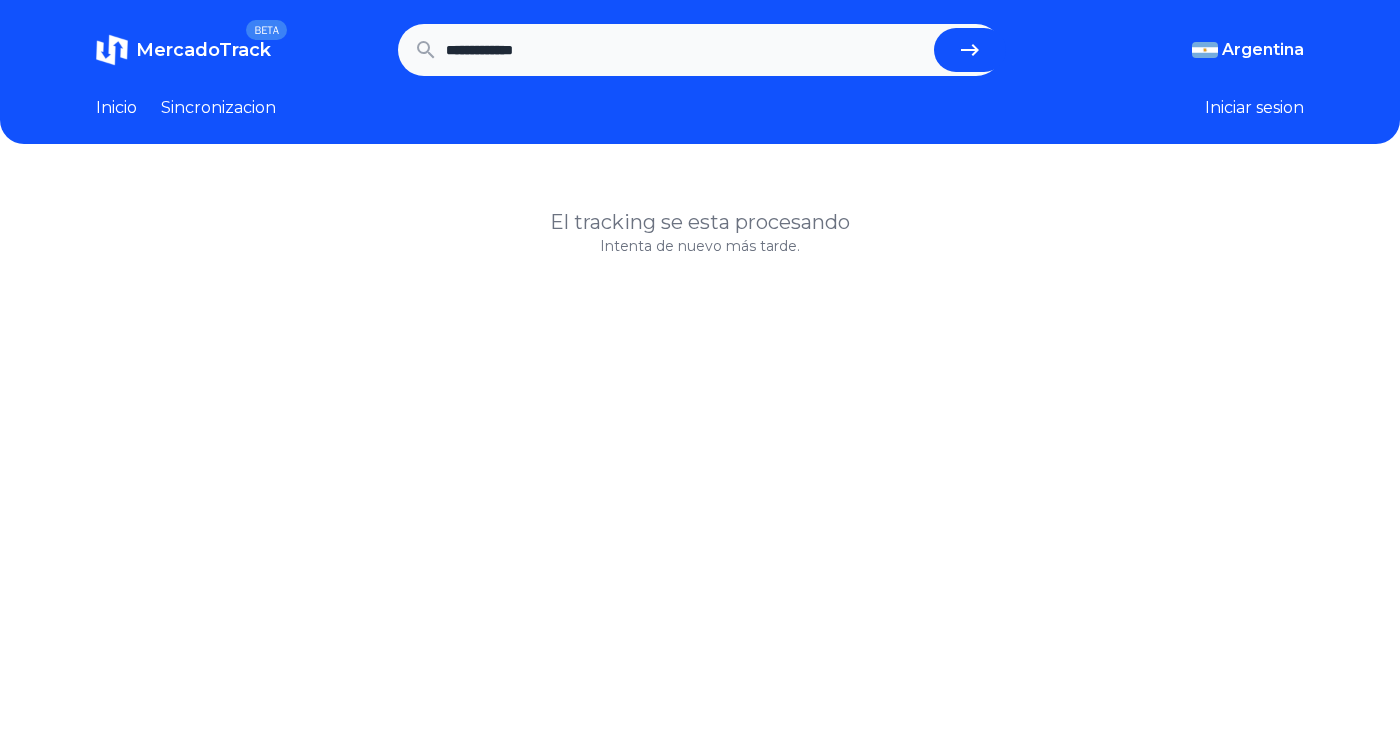 scroll, scrollTop: 0, scrollLeft: 0, axis: both 